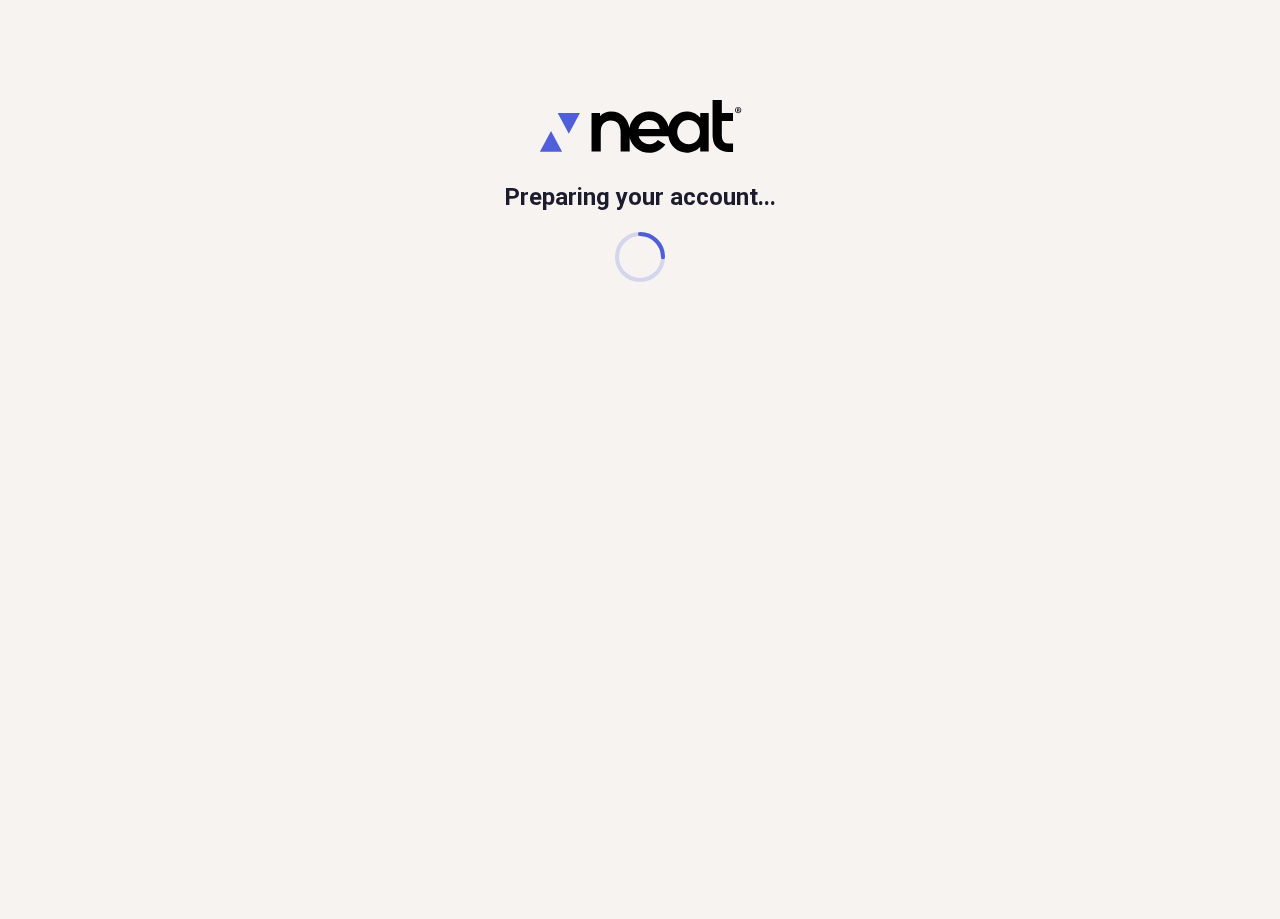 scroll, scrollTop: 0, scrollLeft: 0, axis: both 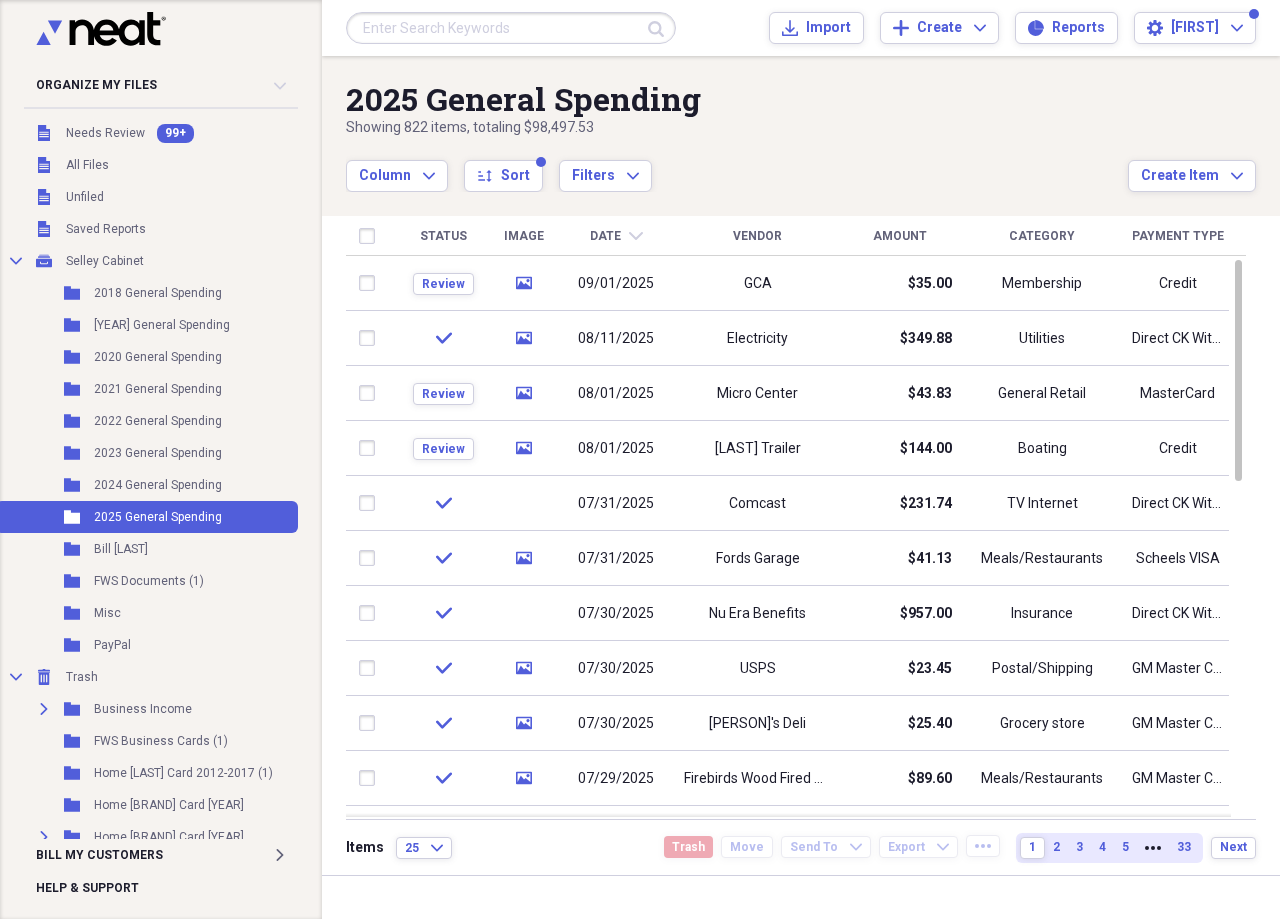 click on "Status" at bounding box center [443, 236] 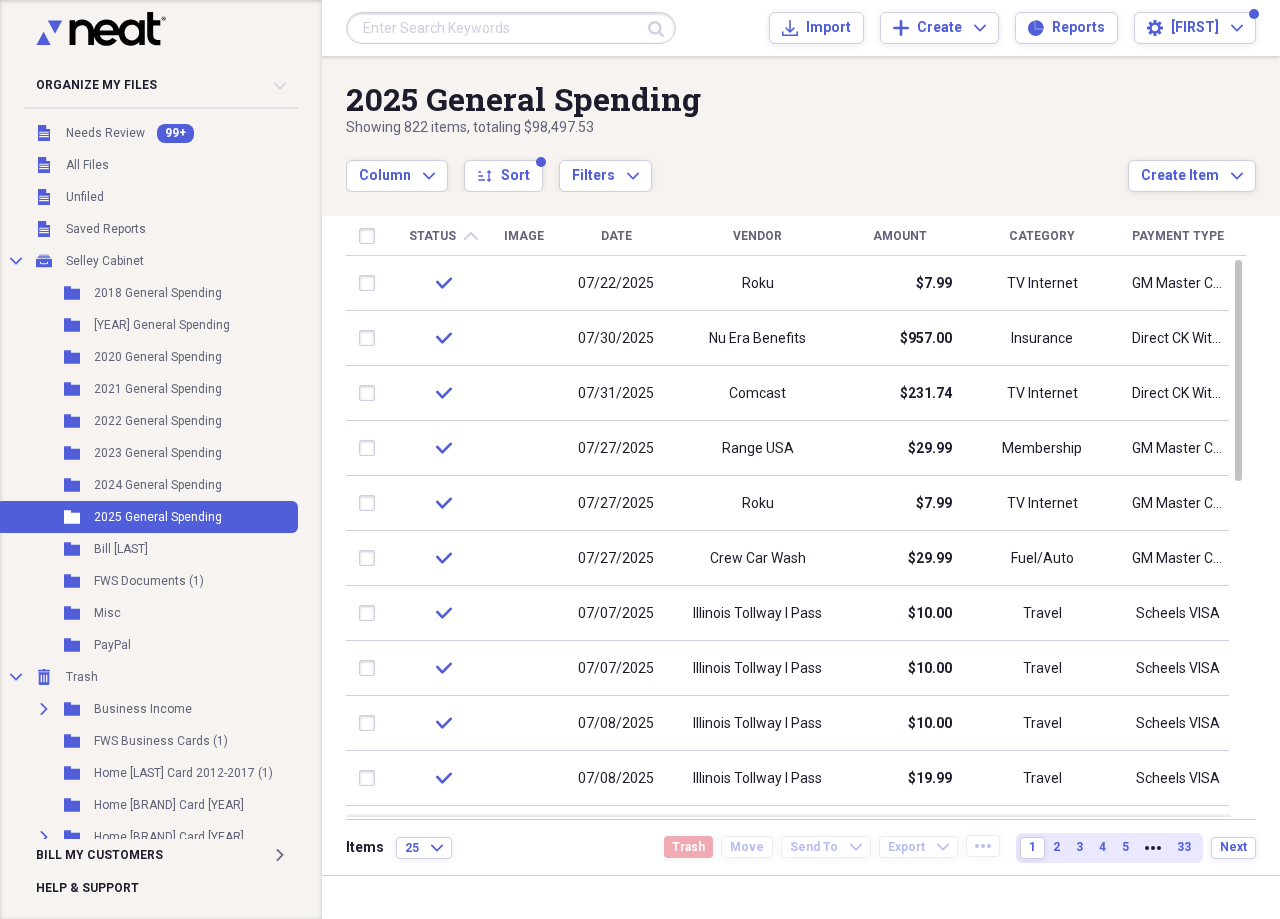 click on "Status chevron-up" at bounding box center [443, 236] 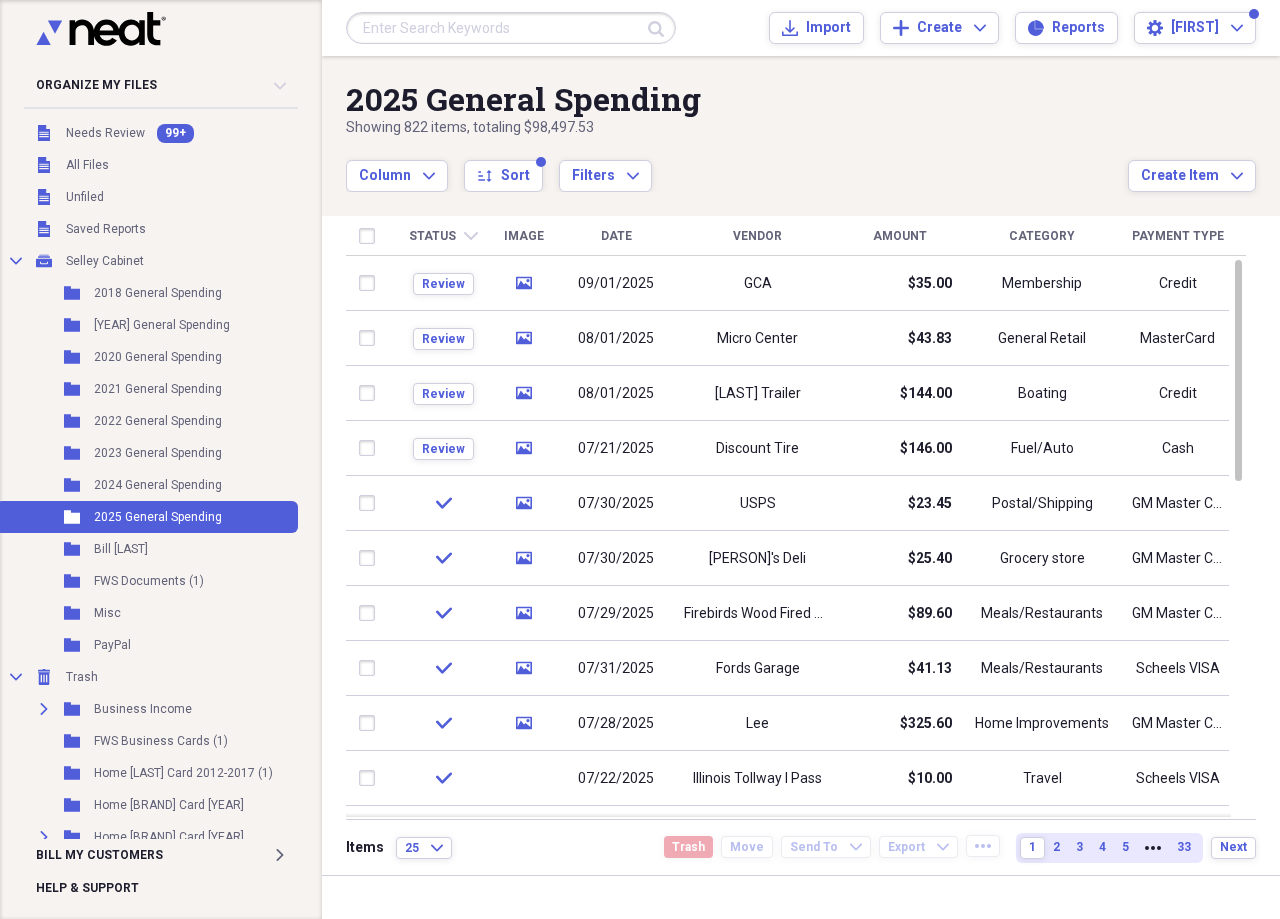 click on "Date" at bounding box center (616, 236) 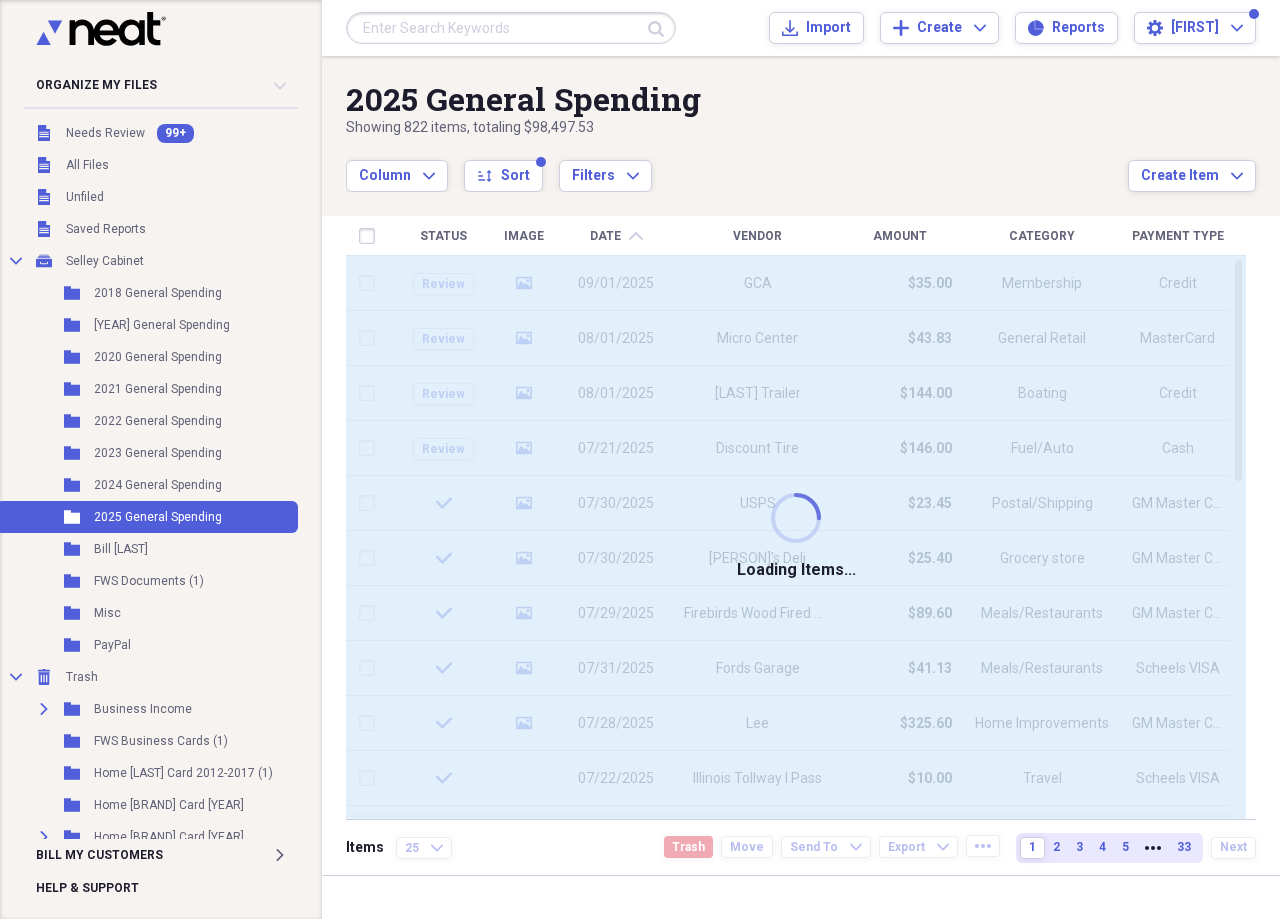 click on "Date" at bounding box center [605, 236] 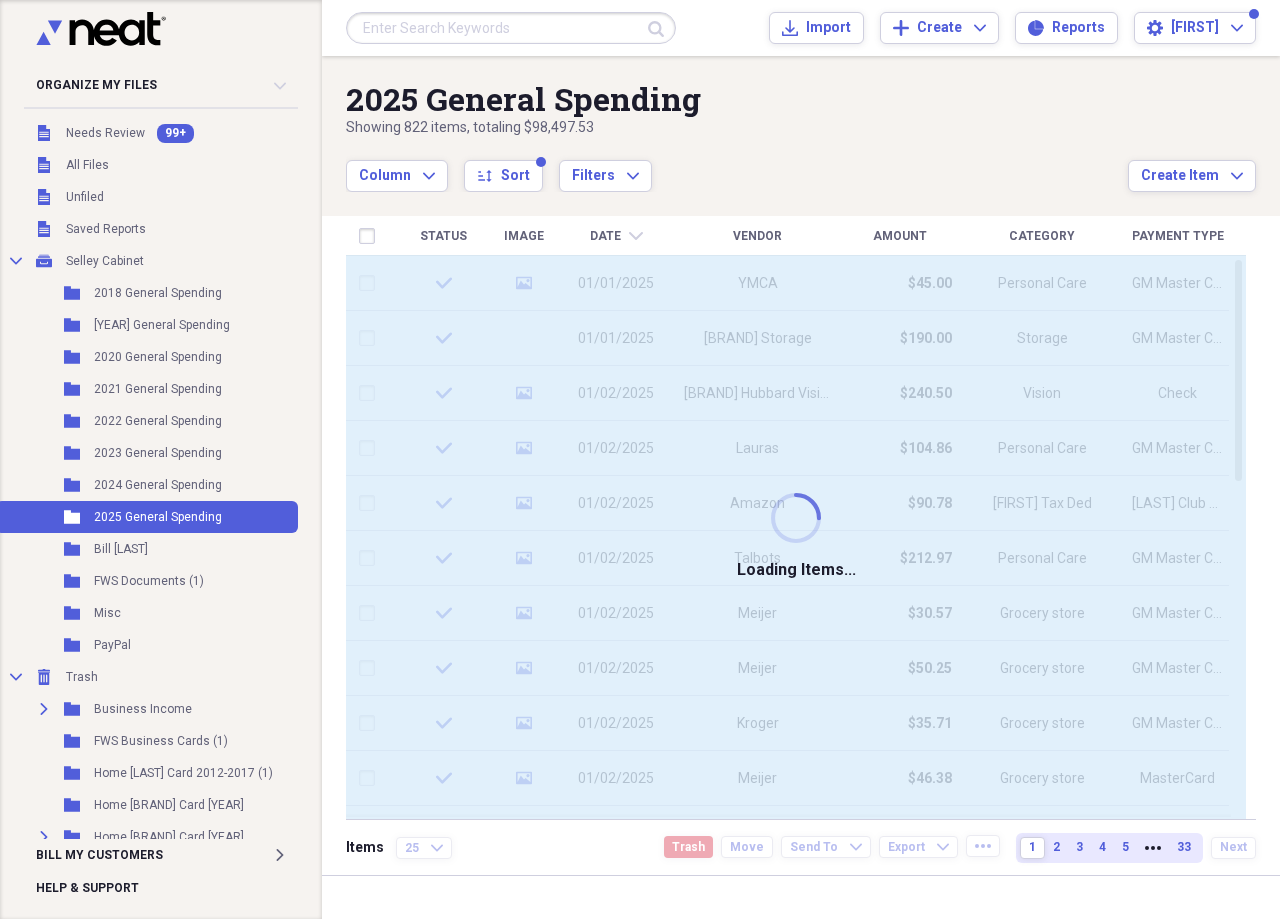 click on "Date" at bounding box center [605, 236] 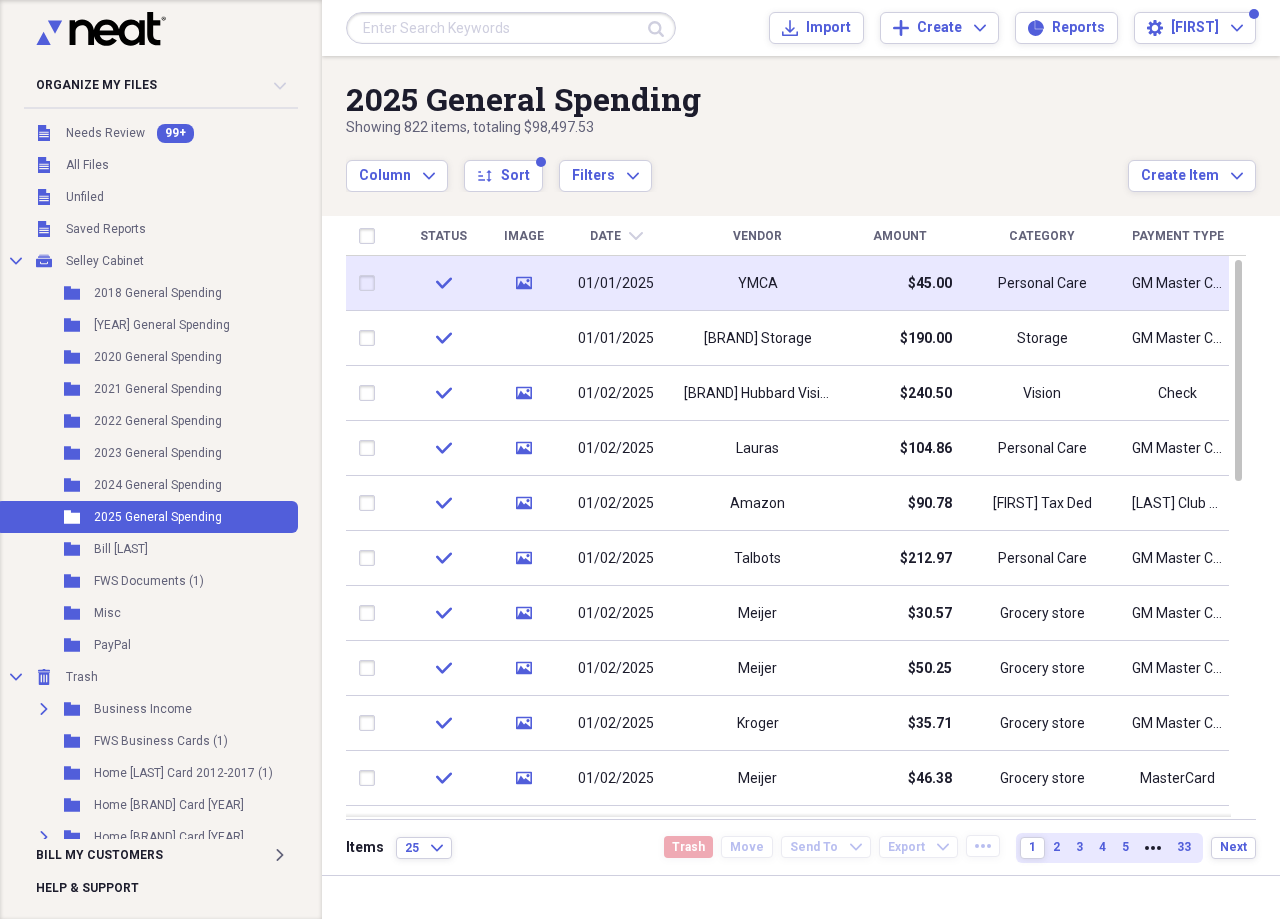 click on "01/01/2025" at bounding box center (616, 284) 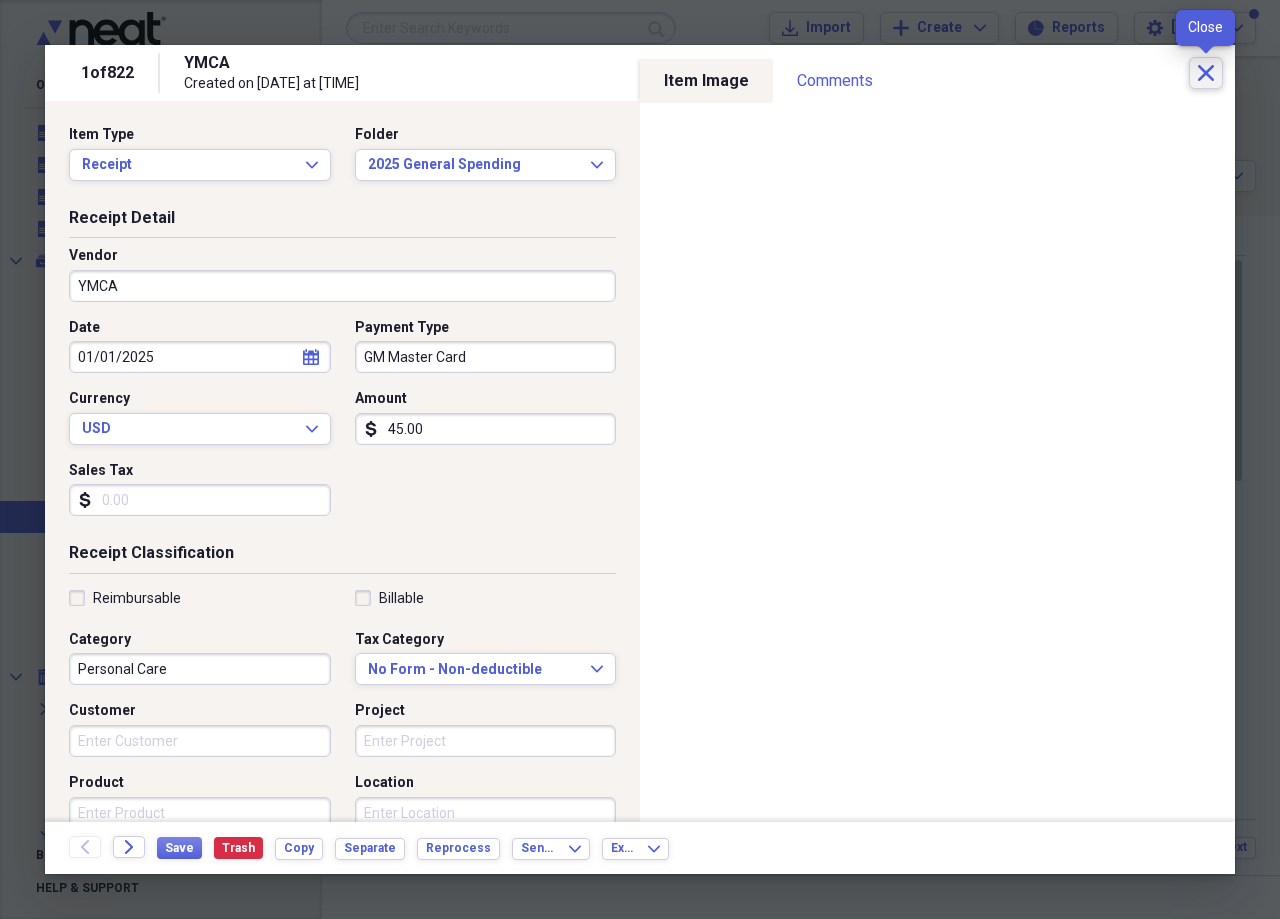 click 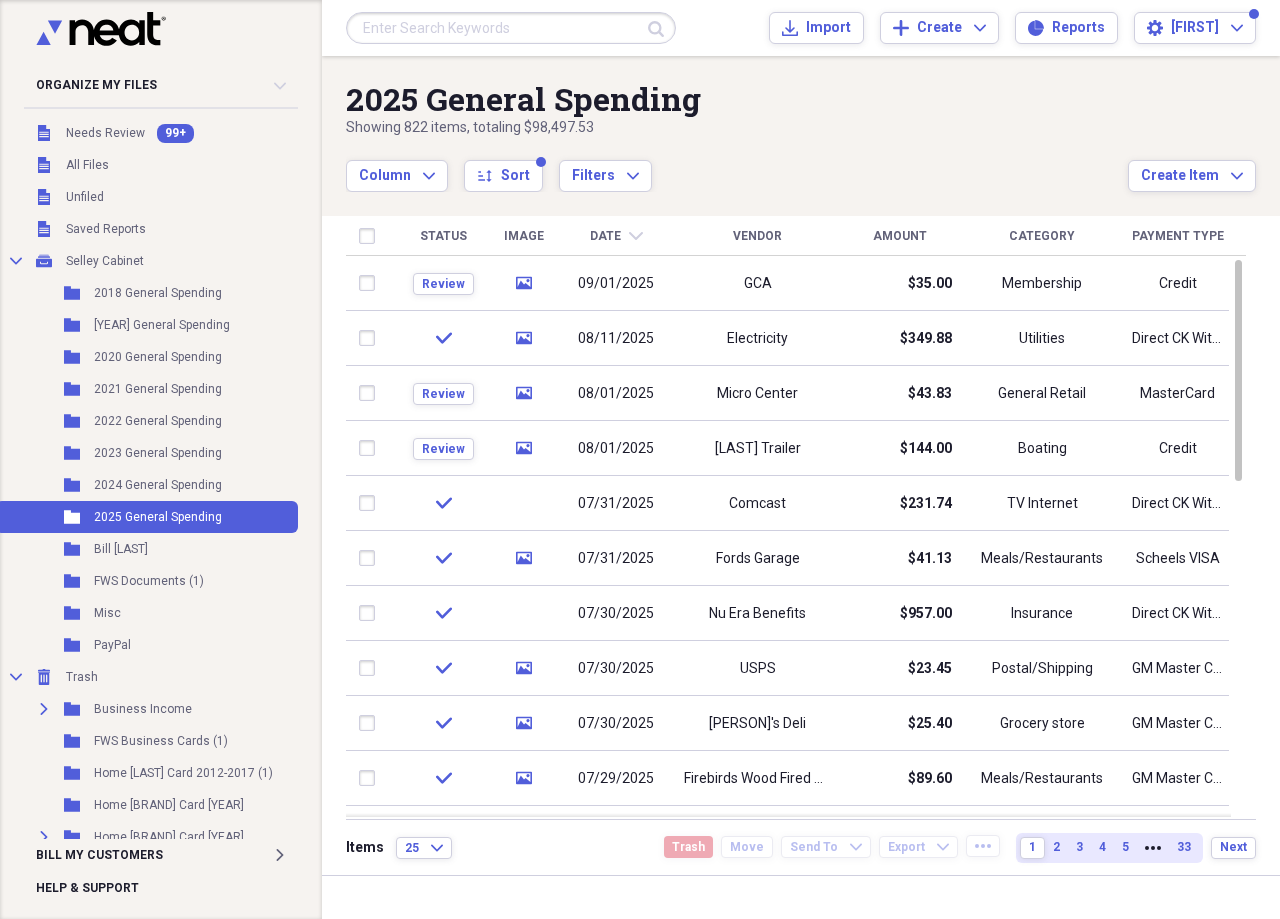 click on "Date" at bounding box center (605, 236) 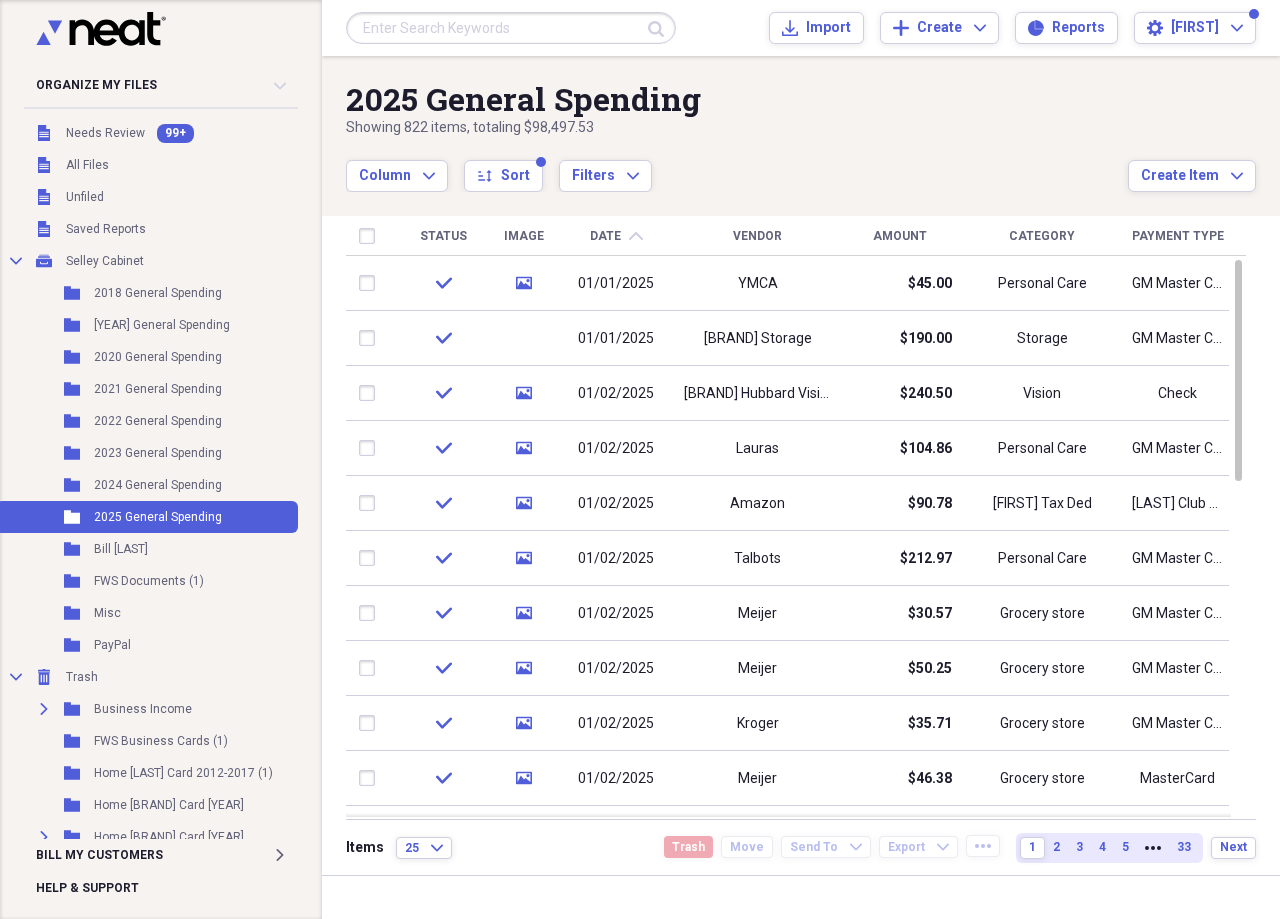 click on "Date" at bounding box center (605, 236) 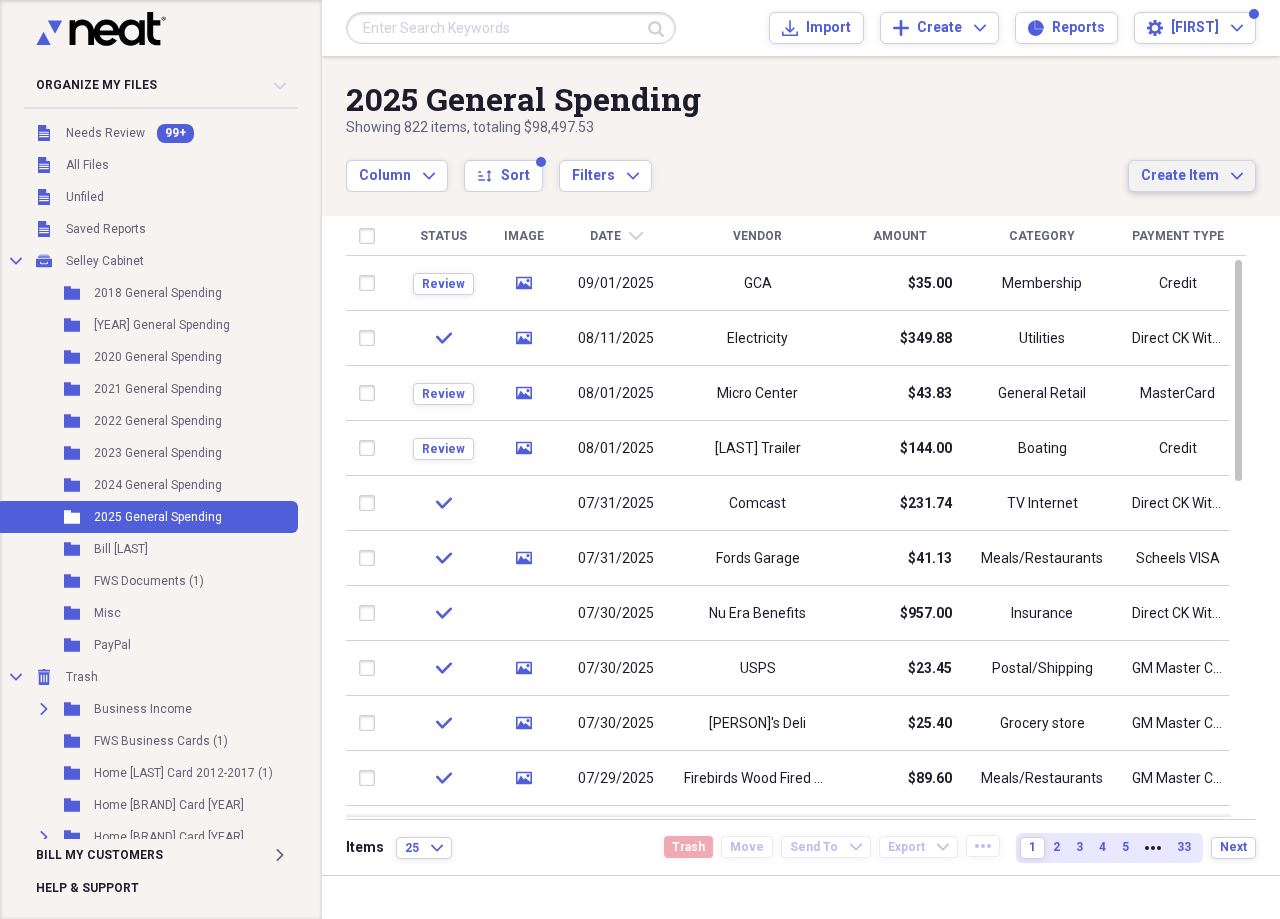 click on "Create Item Expand" at bounding box center (1192, 176) 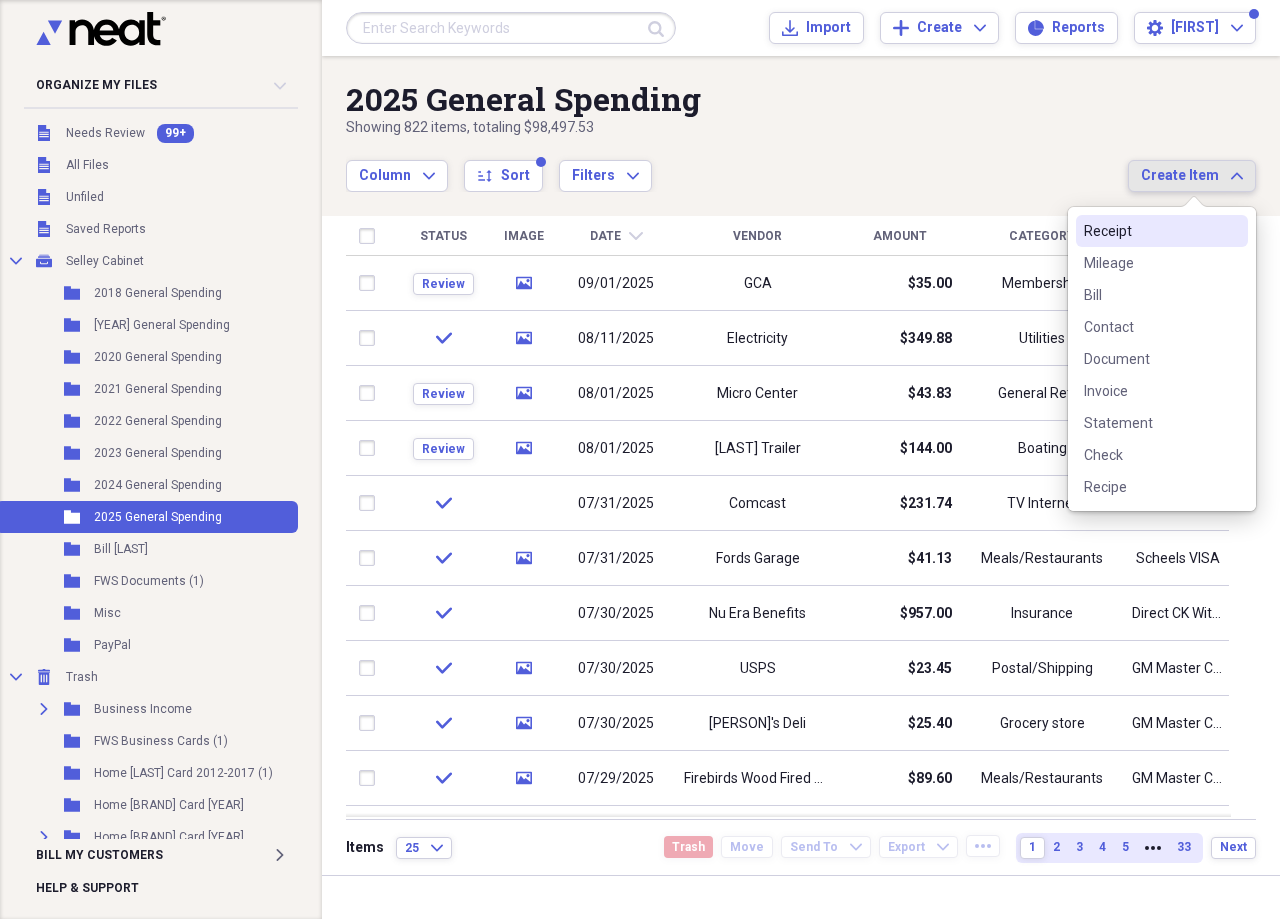 click on "Receipt" at bounding box center [1150, 231] 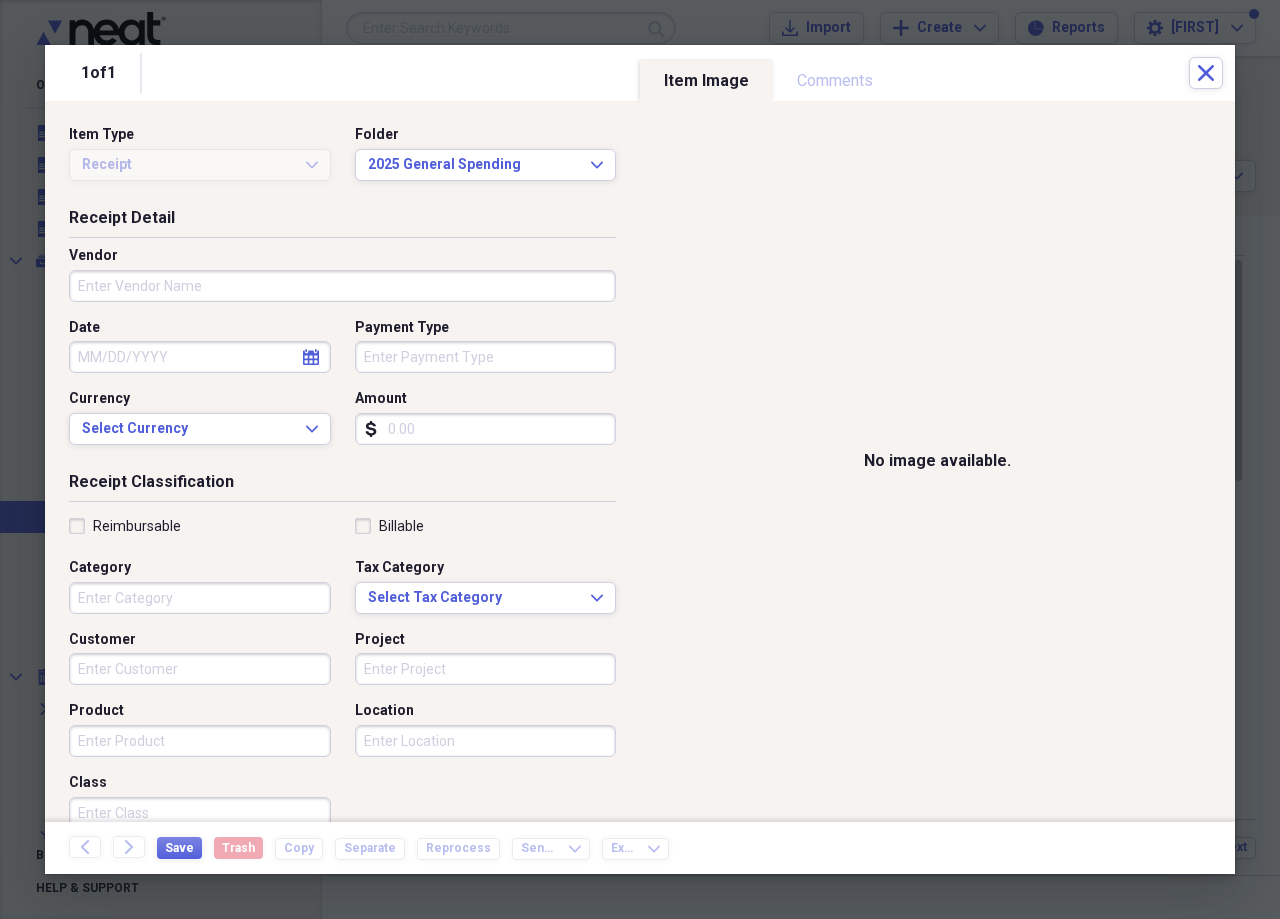 click on "Vendor" at bounding box center (342, 286) 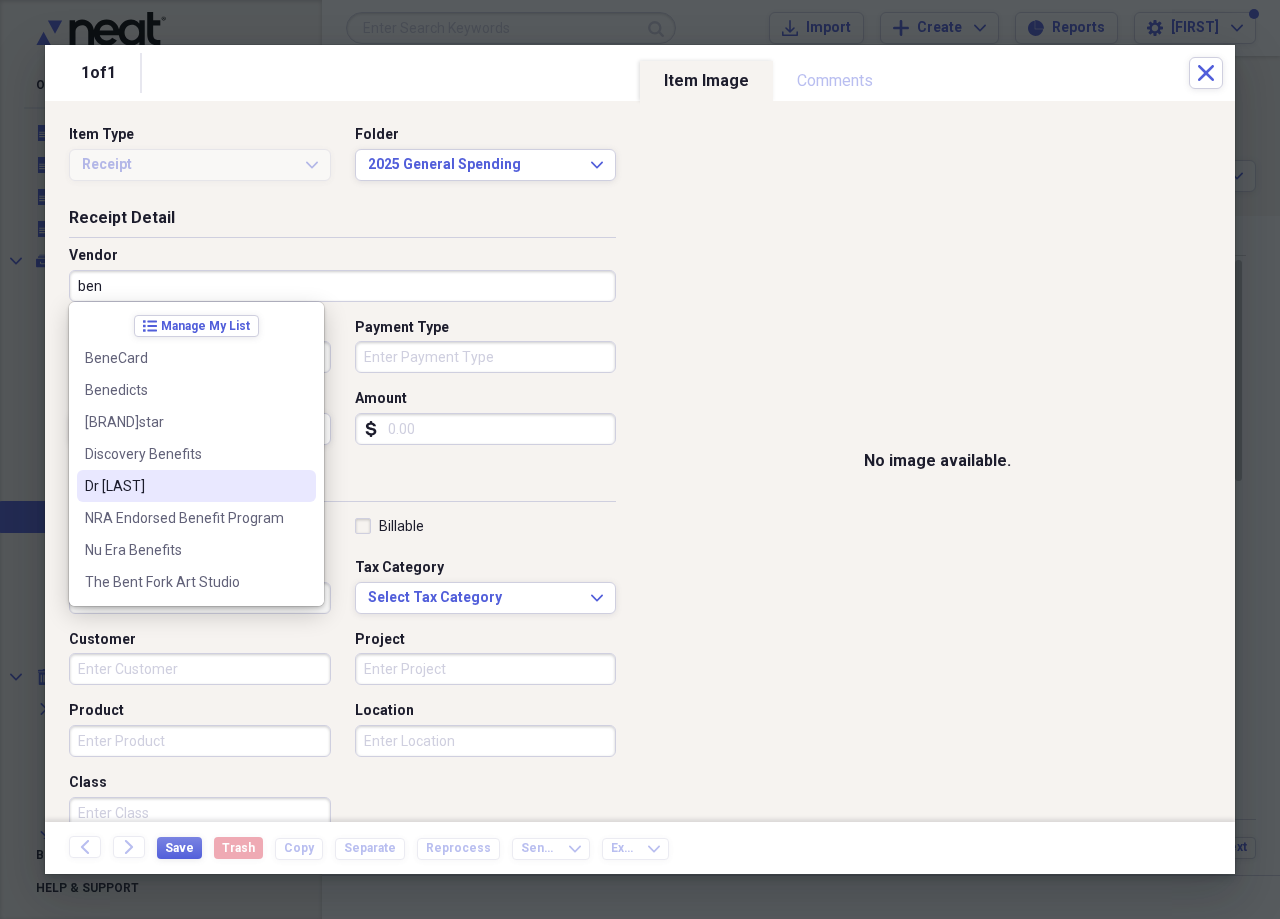 click on "Dr [LAST]" at bounding box center [184, 486] 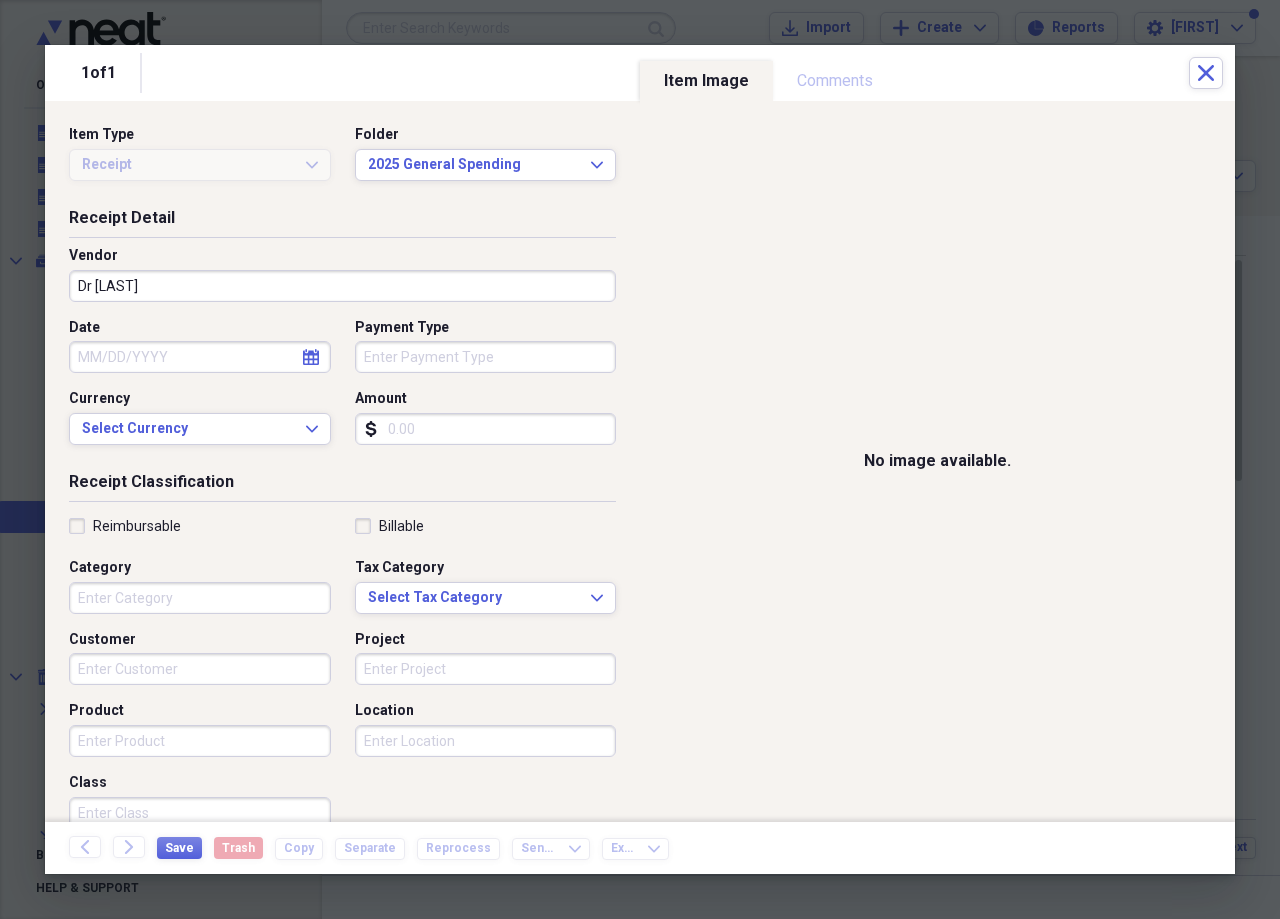 click on "calendar" 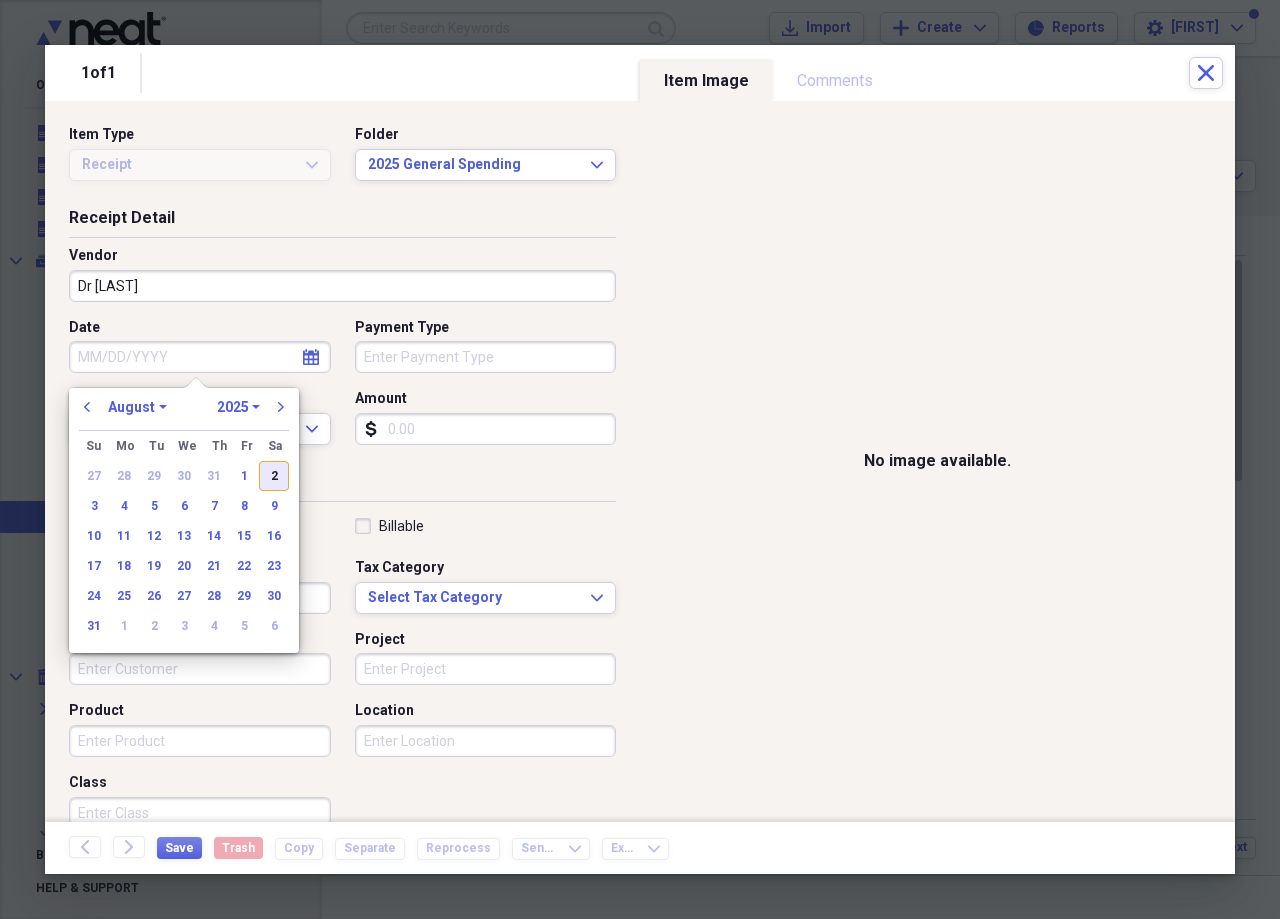 click on "2" at bounding box center [274, 476] 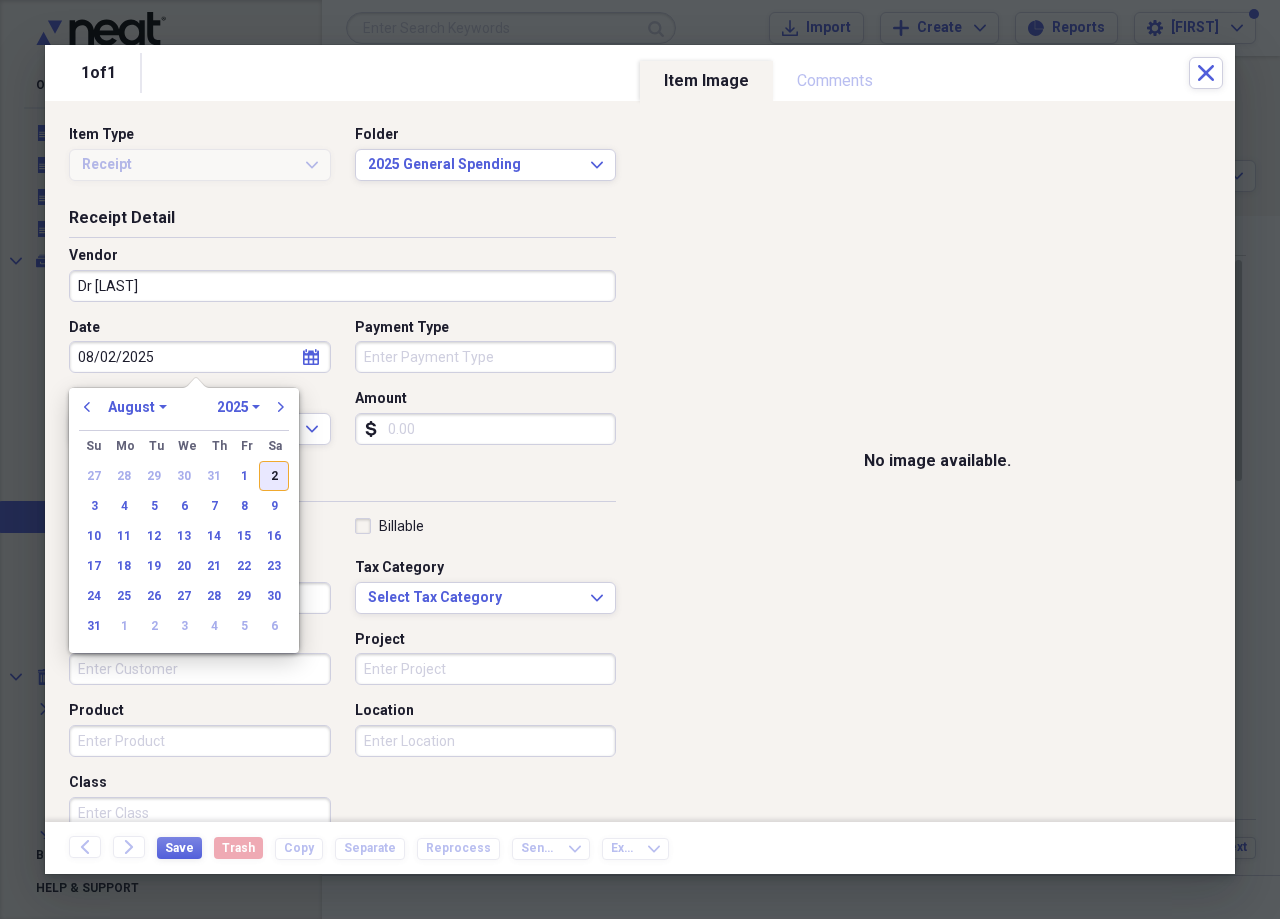 type on "08/02/2025" 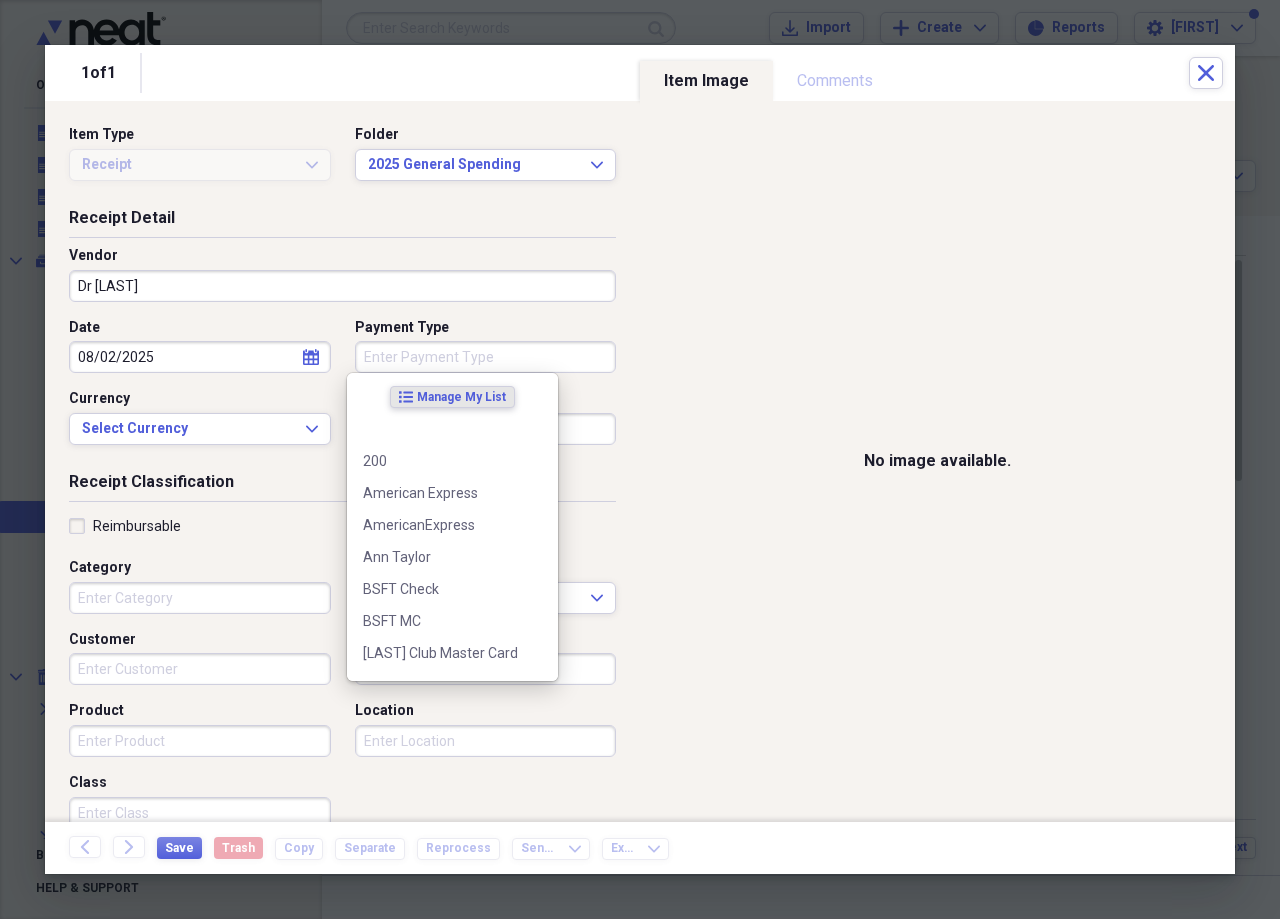 click on "Payment Type" at bounding box center (486, 357) 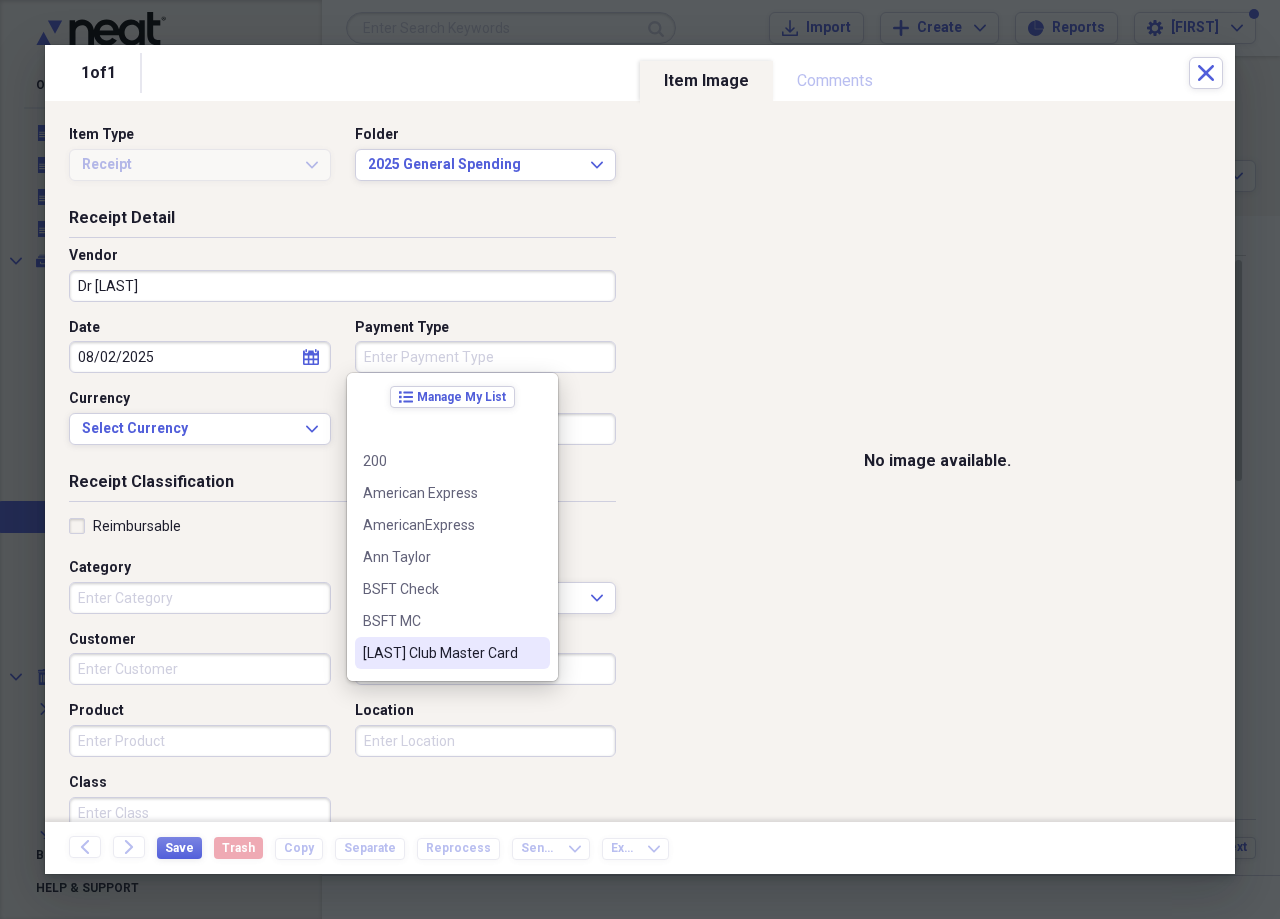 click on "[LAST] Club Master Card" at bounding box center (440, 653) 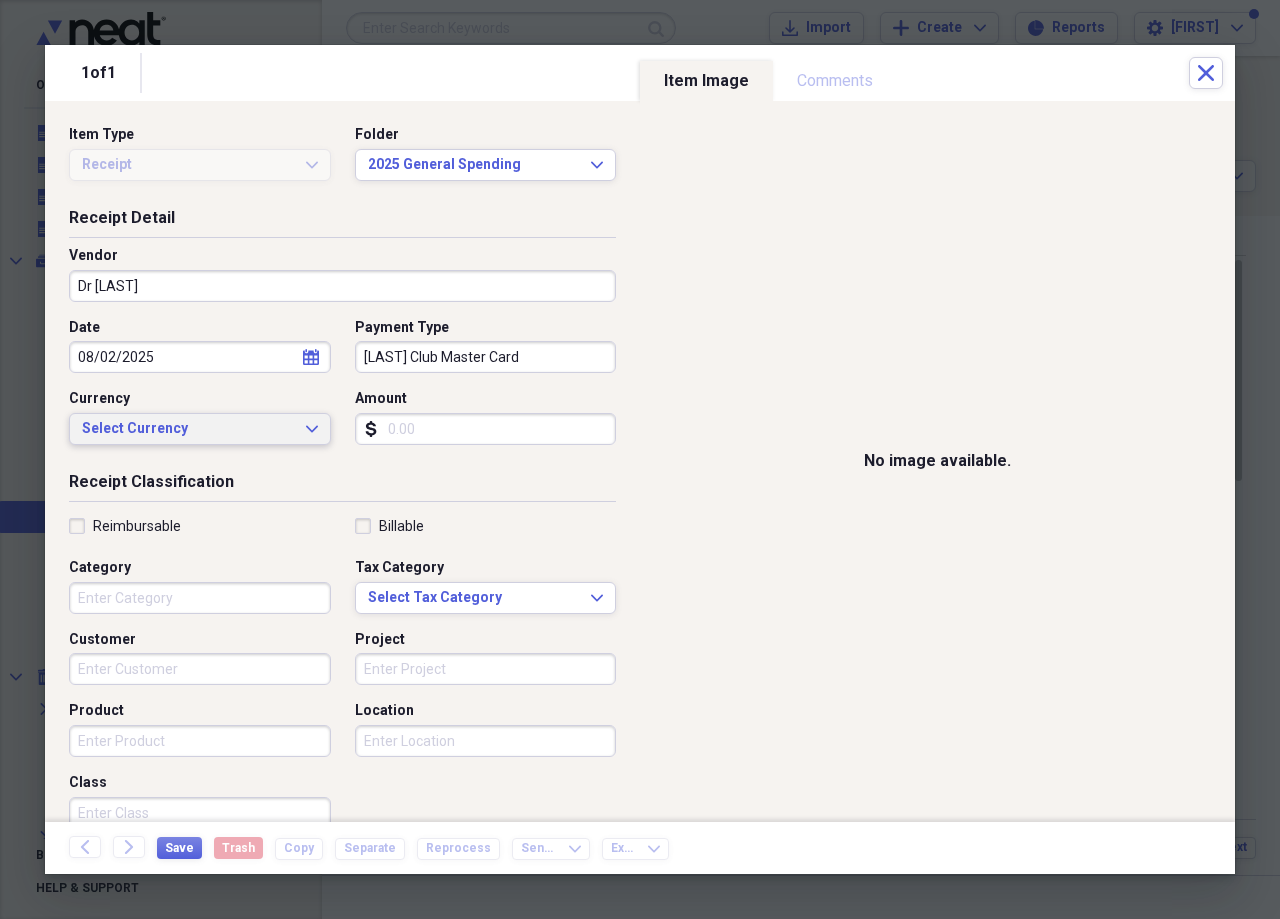 click on "Select Currency" at bounding box center (188, 429) 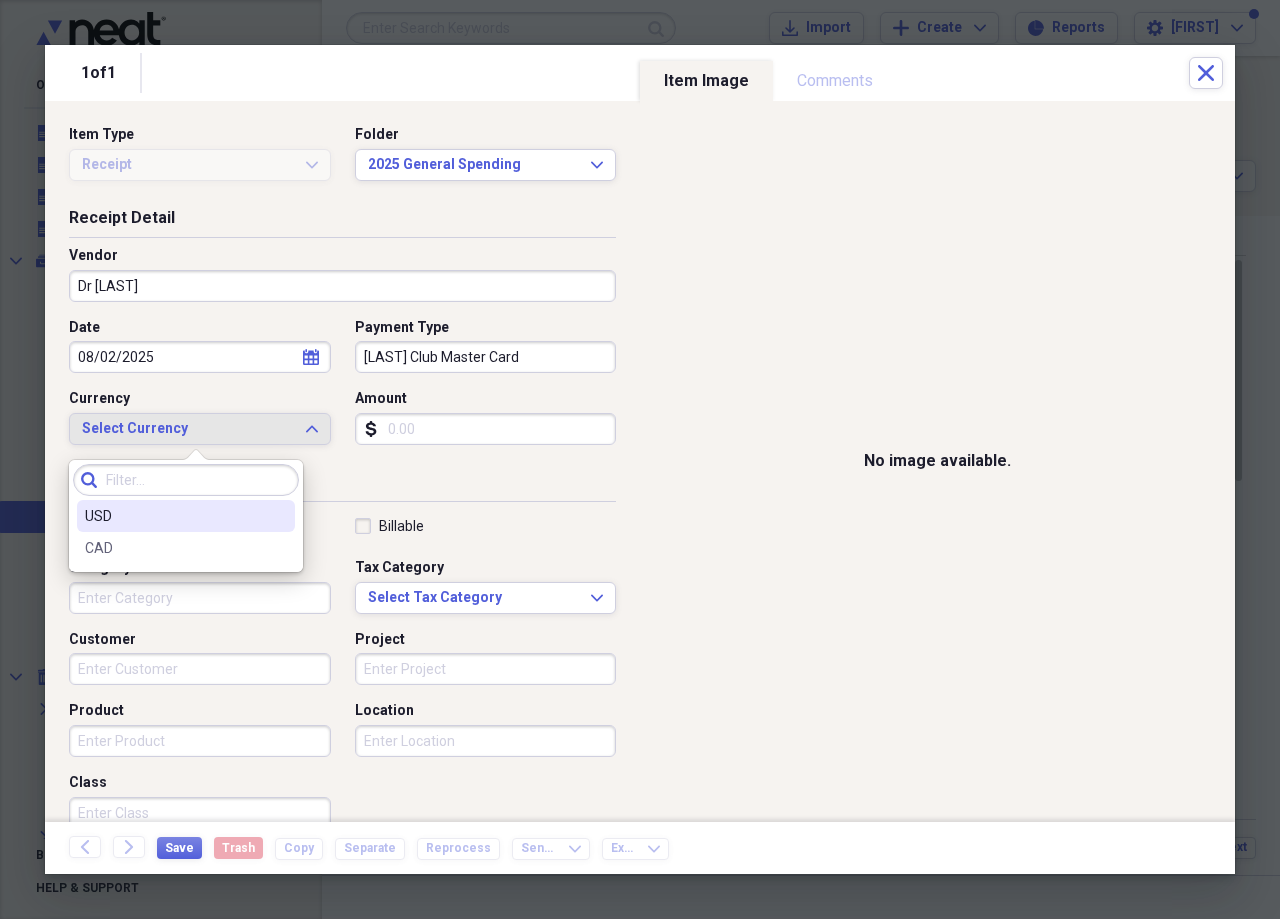 click on "USD" at bounding box center (174, 516) 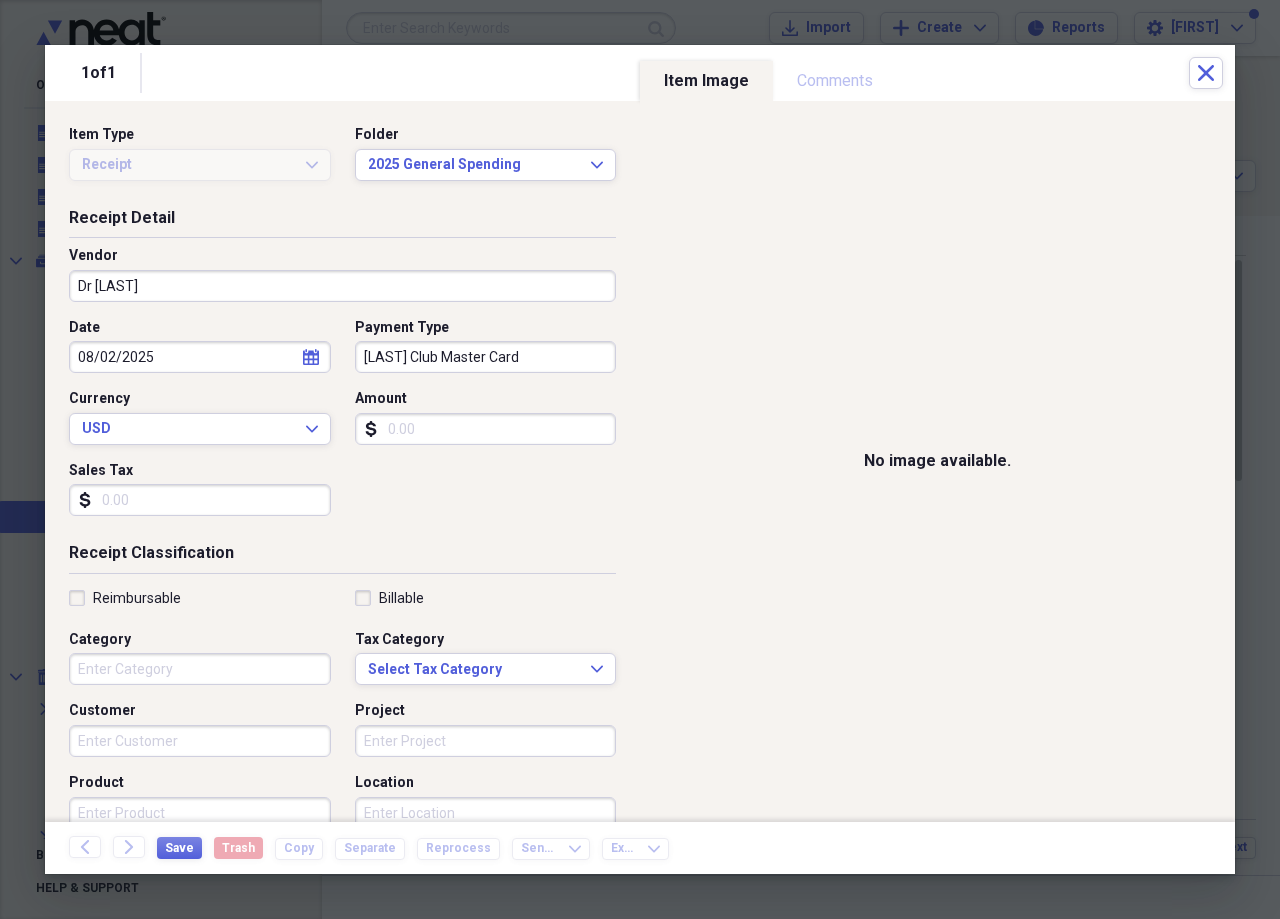 click on "Amount" at bounding box center (486, 429) 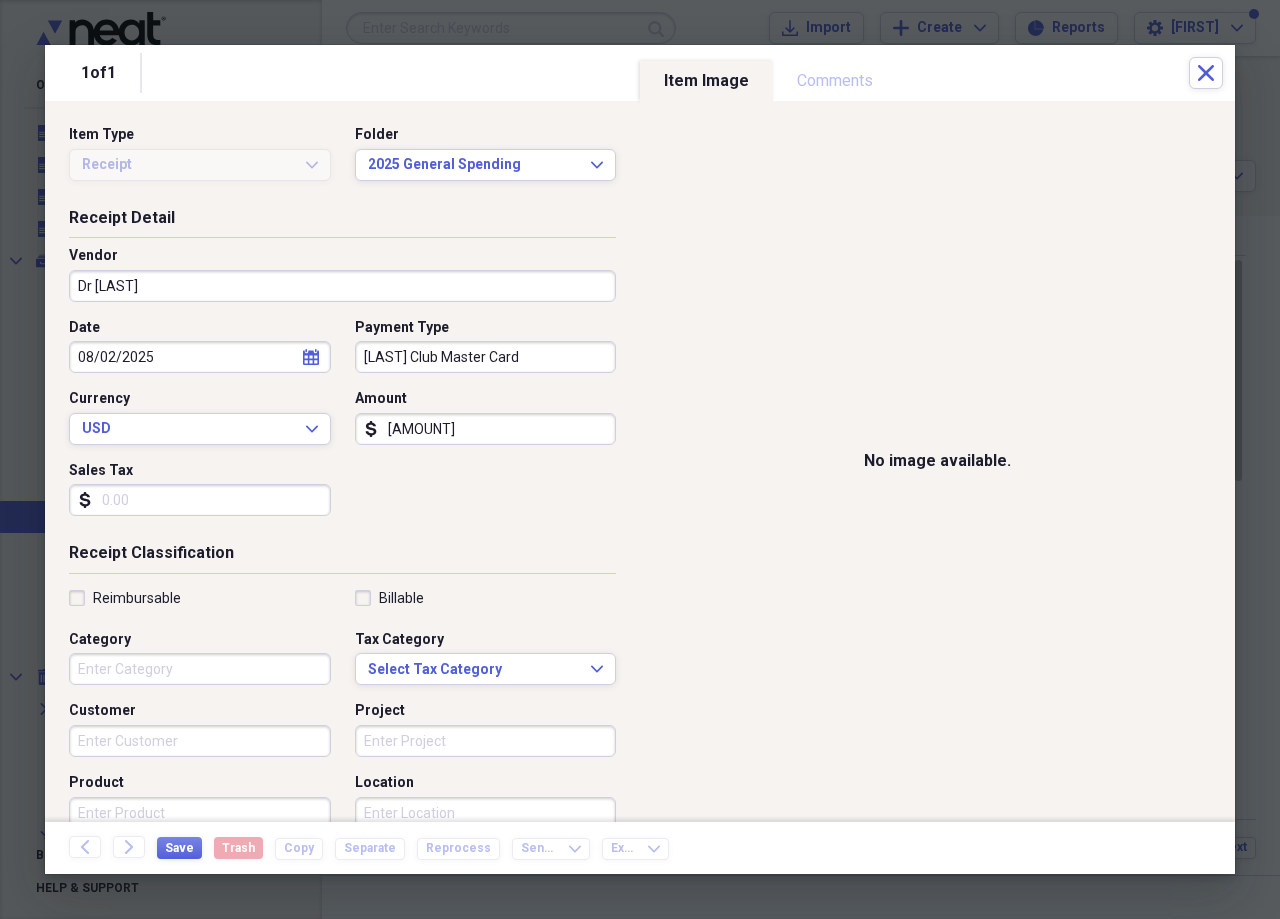type on "[AMOUNT]" 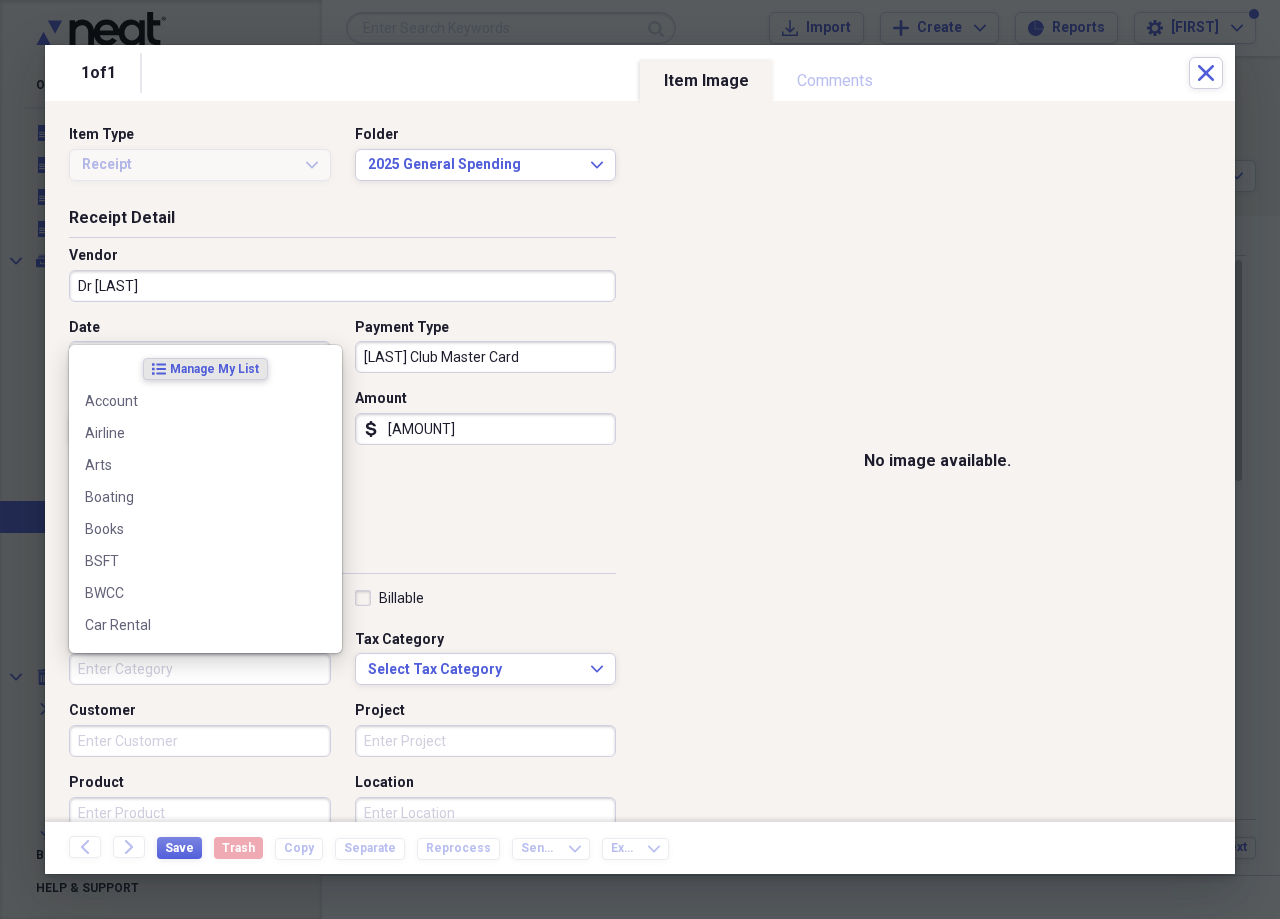 click on "Category" at bounding box center [200, 669] 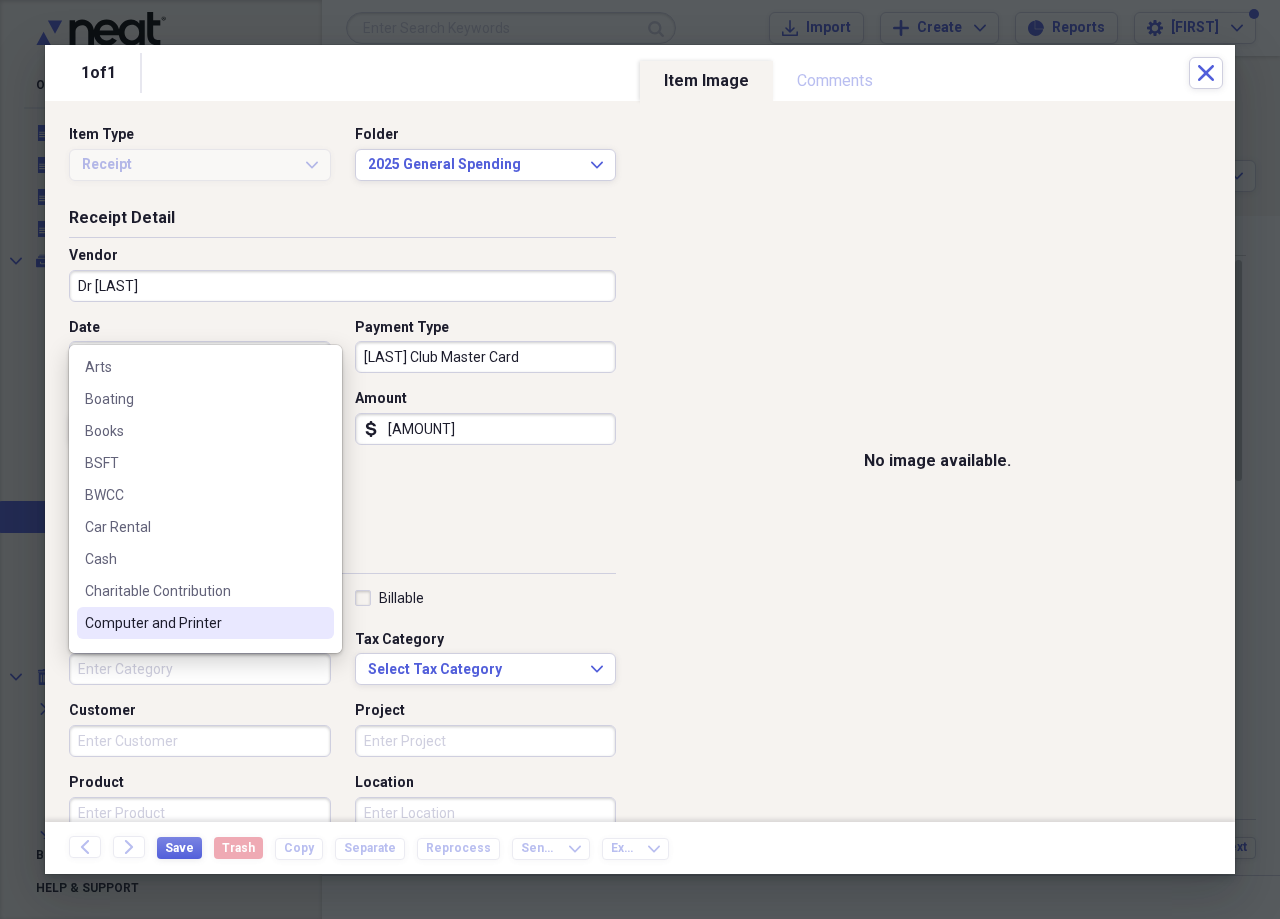 scroll, scrollTop: 400, scrollLeft: 0, axis: vertical 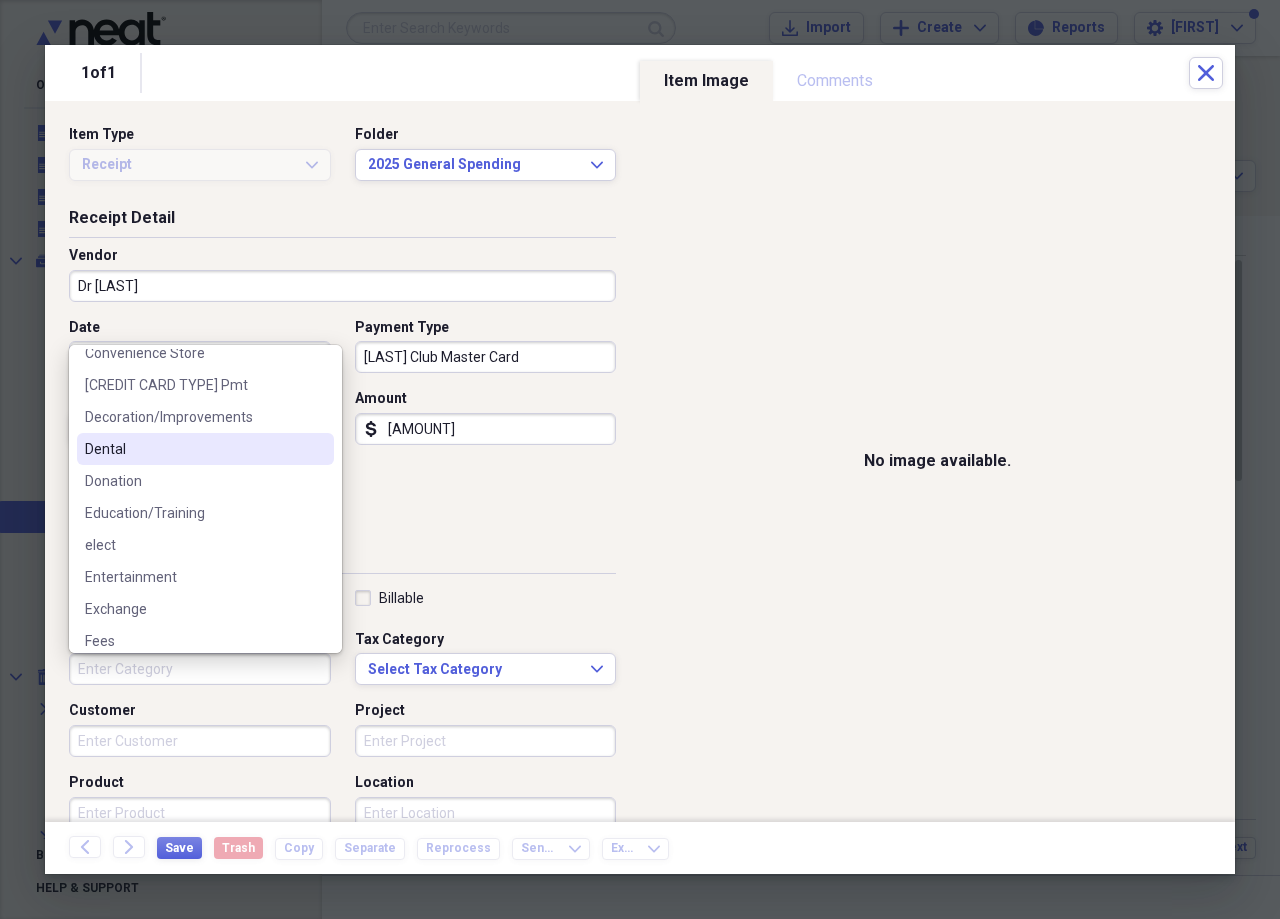 click on "Dental" at bounding box center [193, 449] 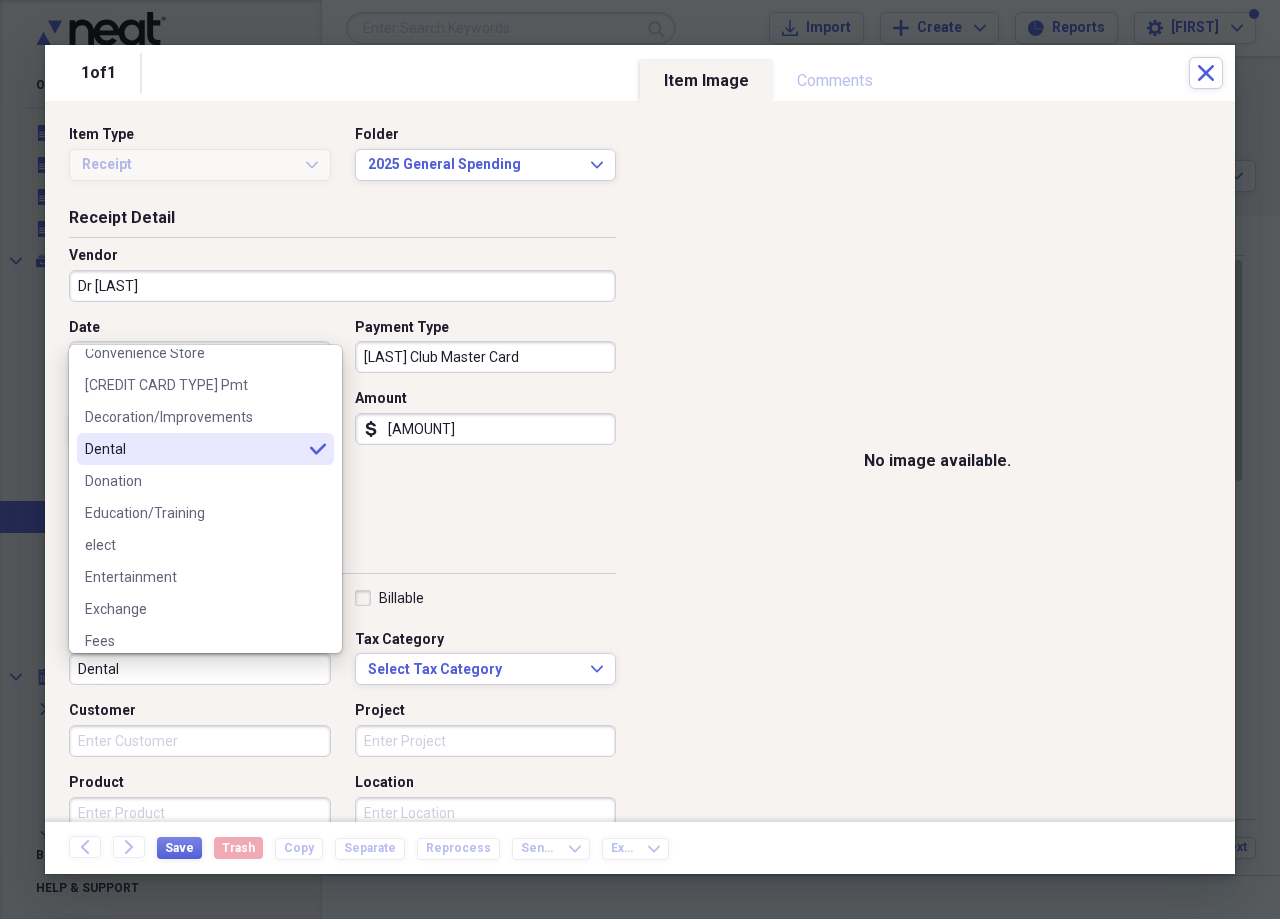 type on "Dental" 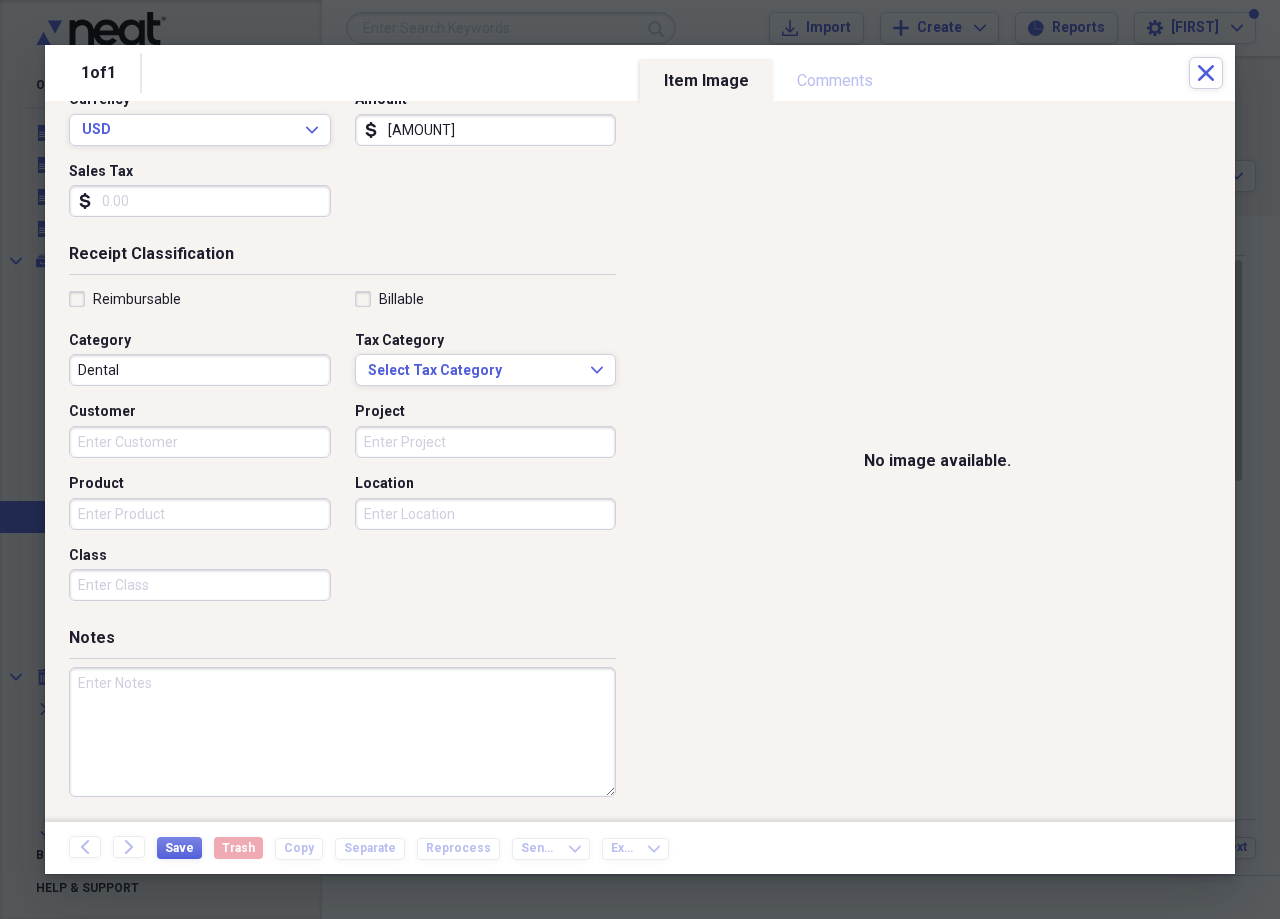 scroll, scrollTop: 300, scrollLeft: 0, axis: vertical 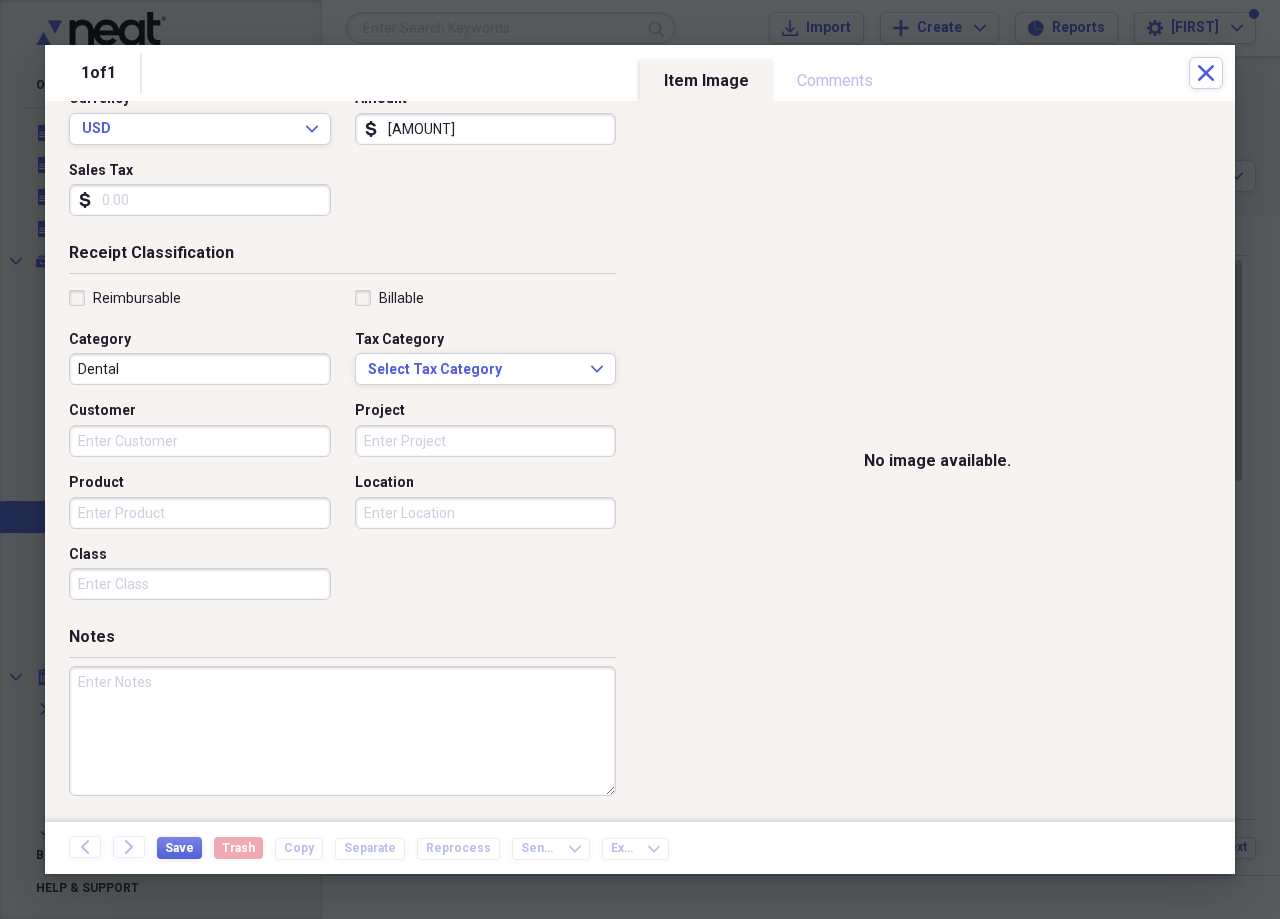 click at bounding box center [342, 731] 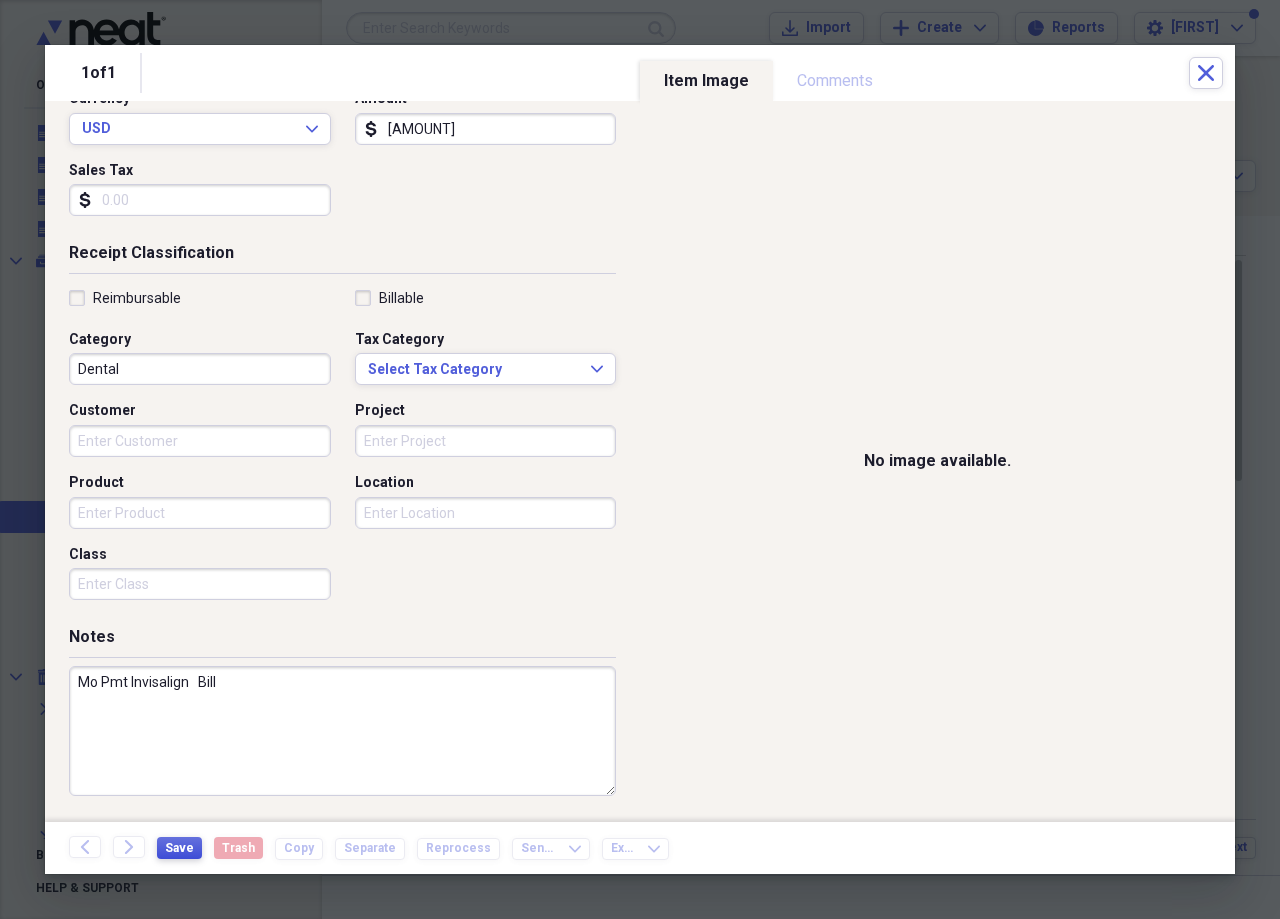 type on "Mo Pmt Invisalign   Bill" 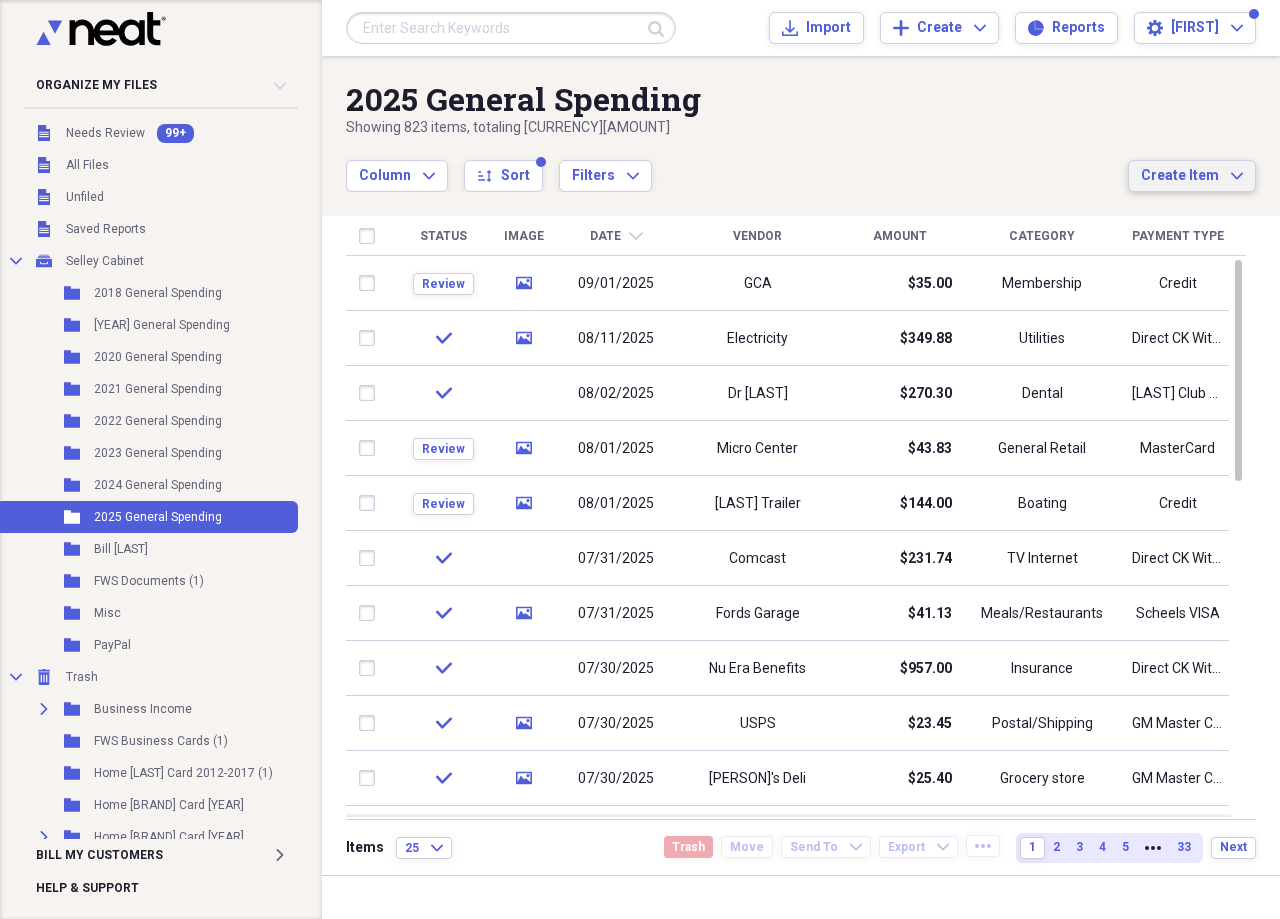 click on "Create Item" at bounding box center [1180, 176] 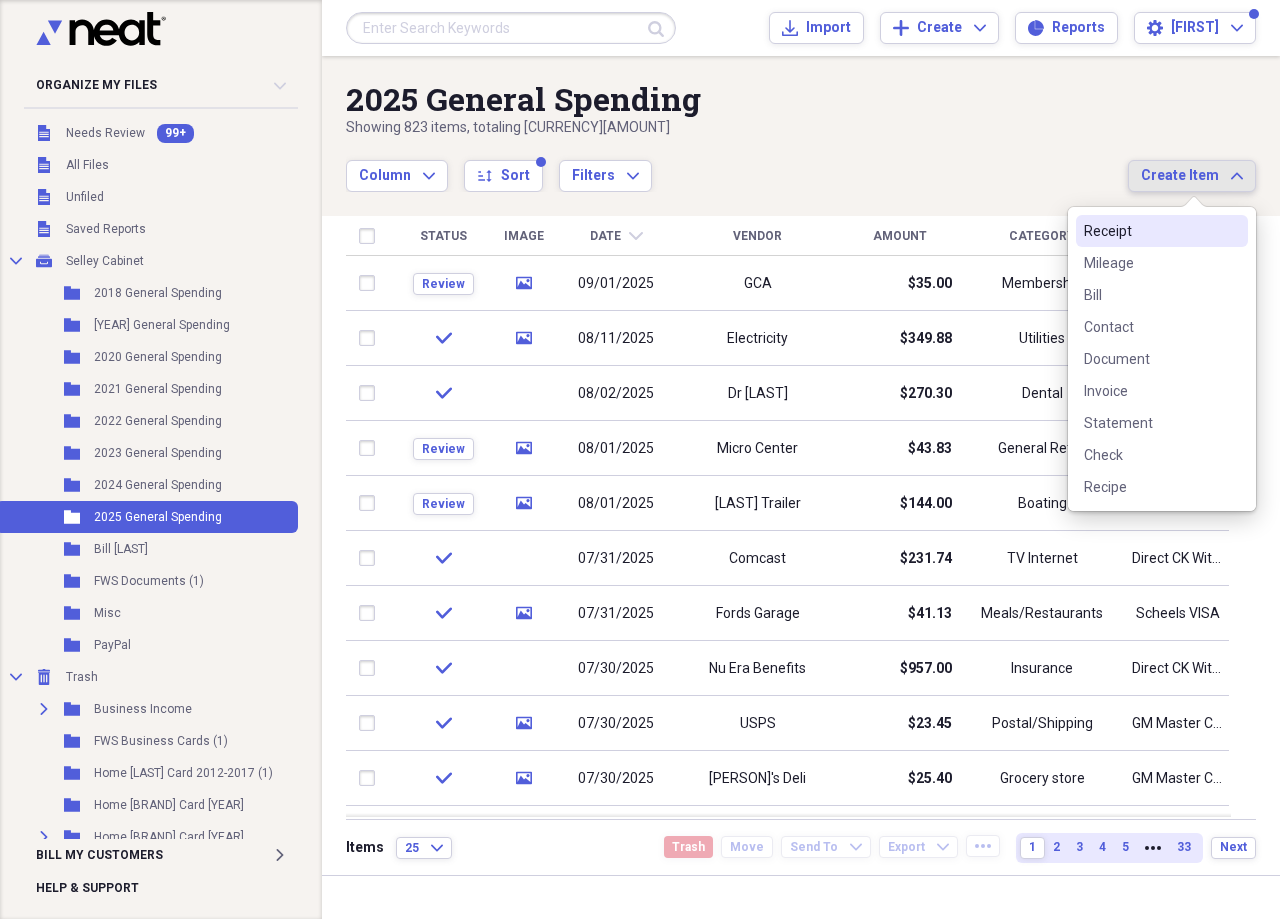 click on "Receipt" at bounding box center (1150, 231) 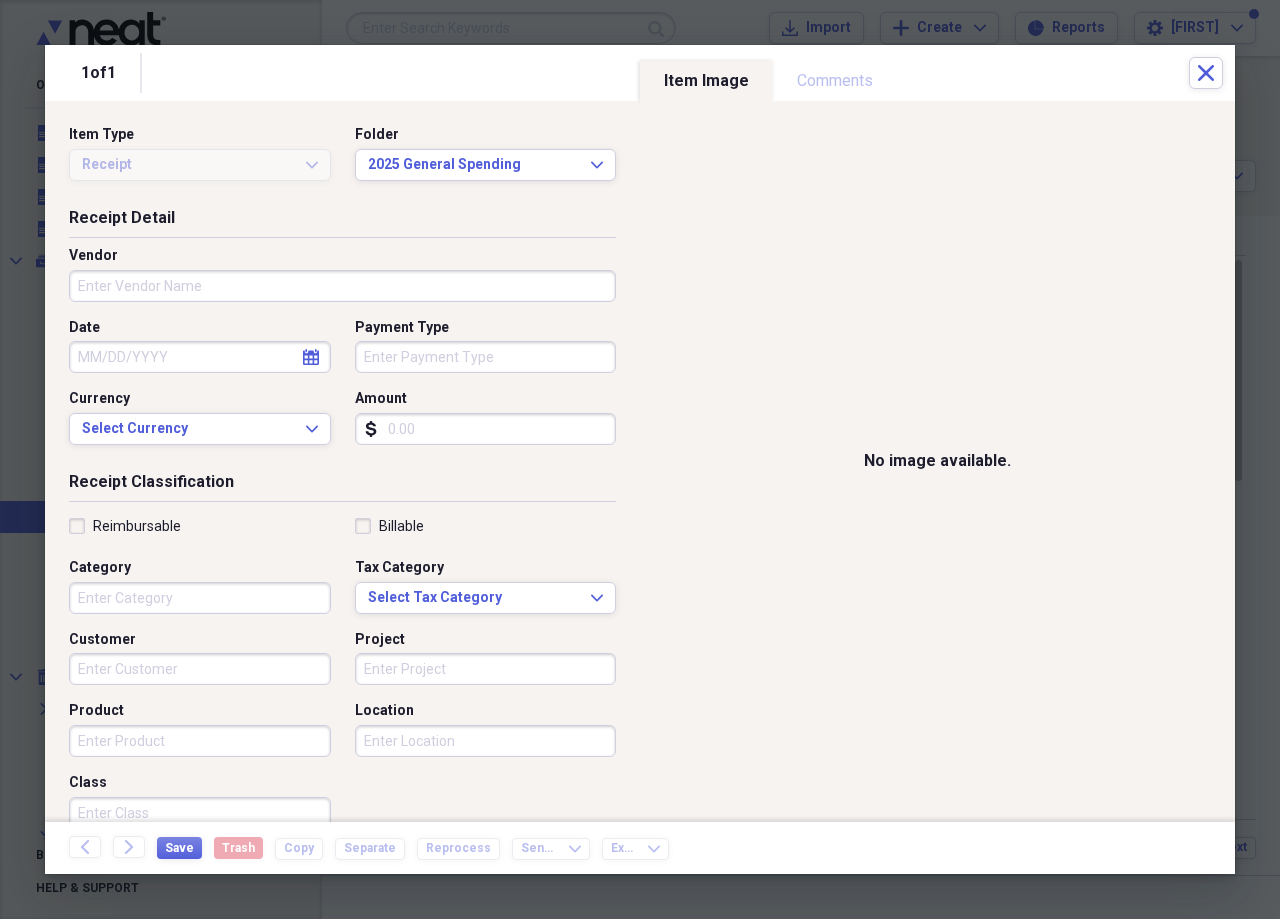 click on "Vendor" at bounding box center (342, 286) 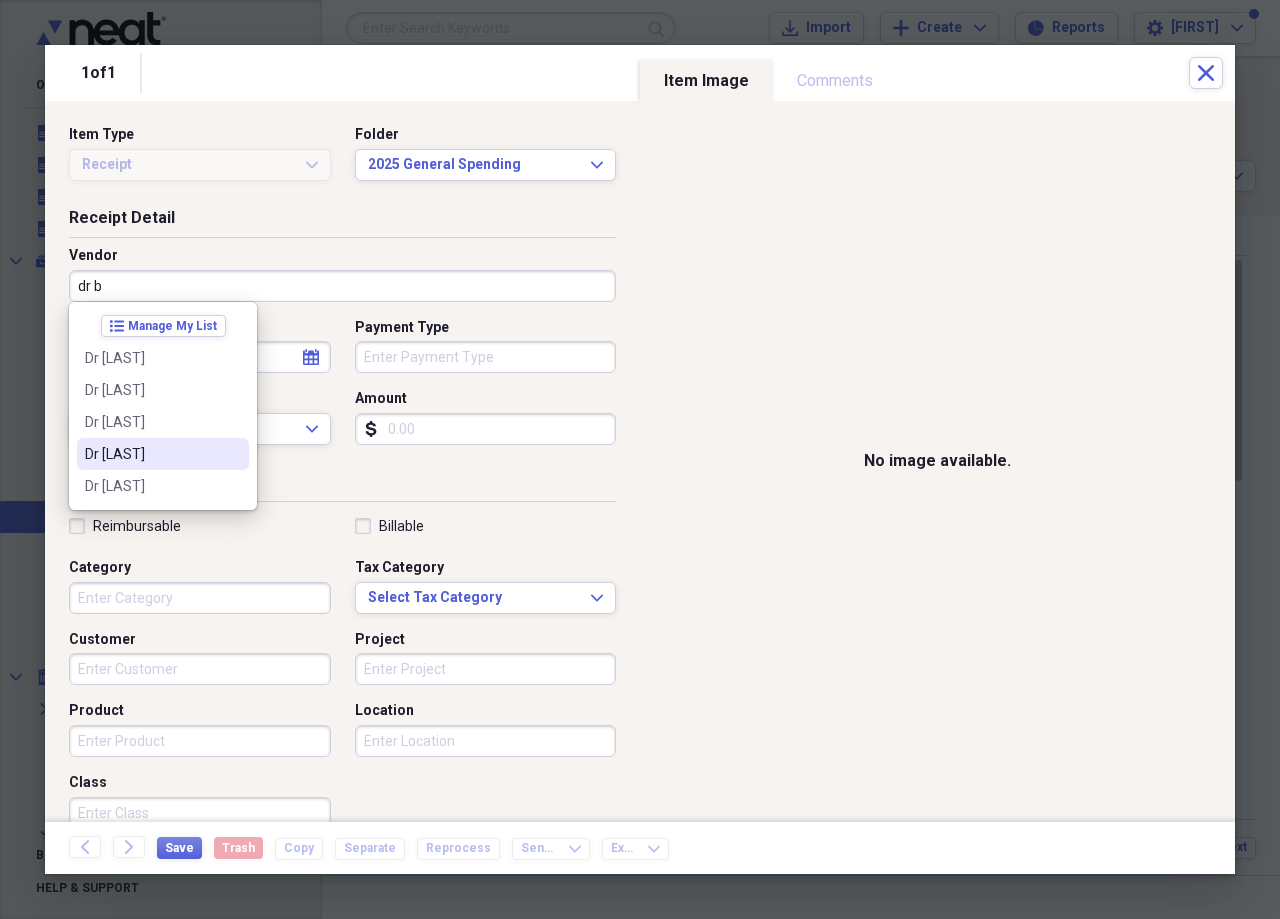 click on "Dr [LAST]" at bounding box center [151, 454] 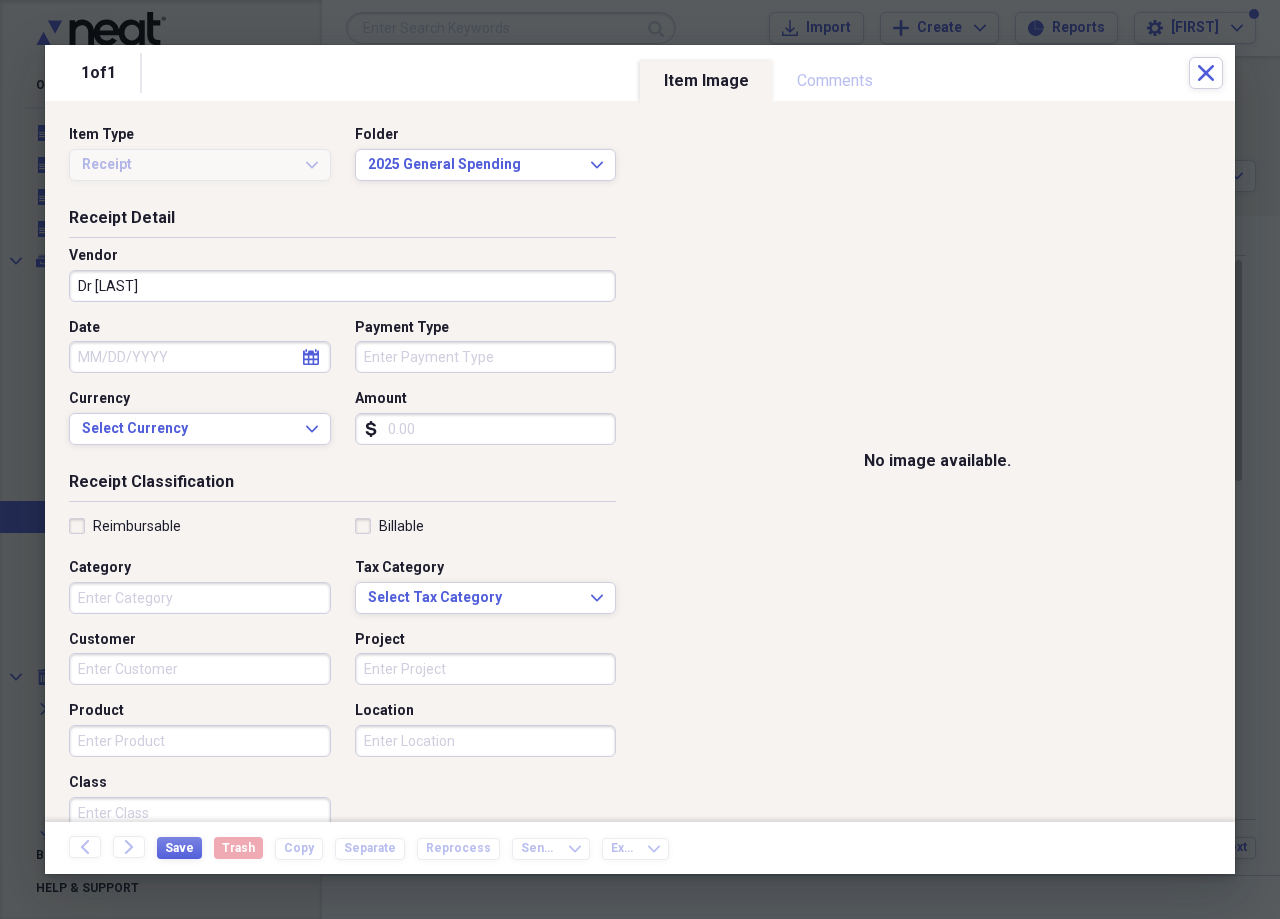 click 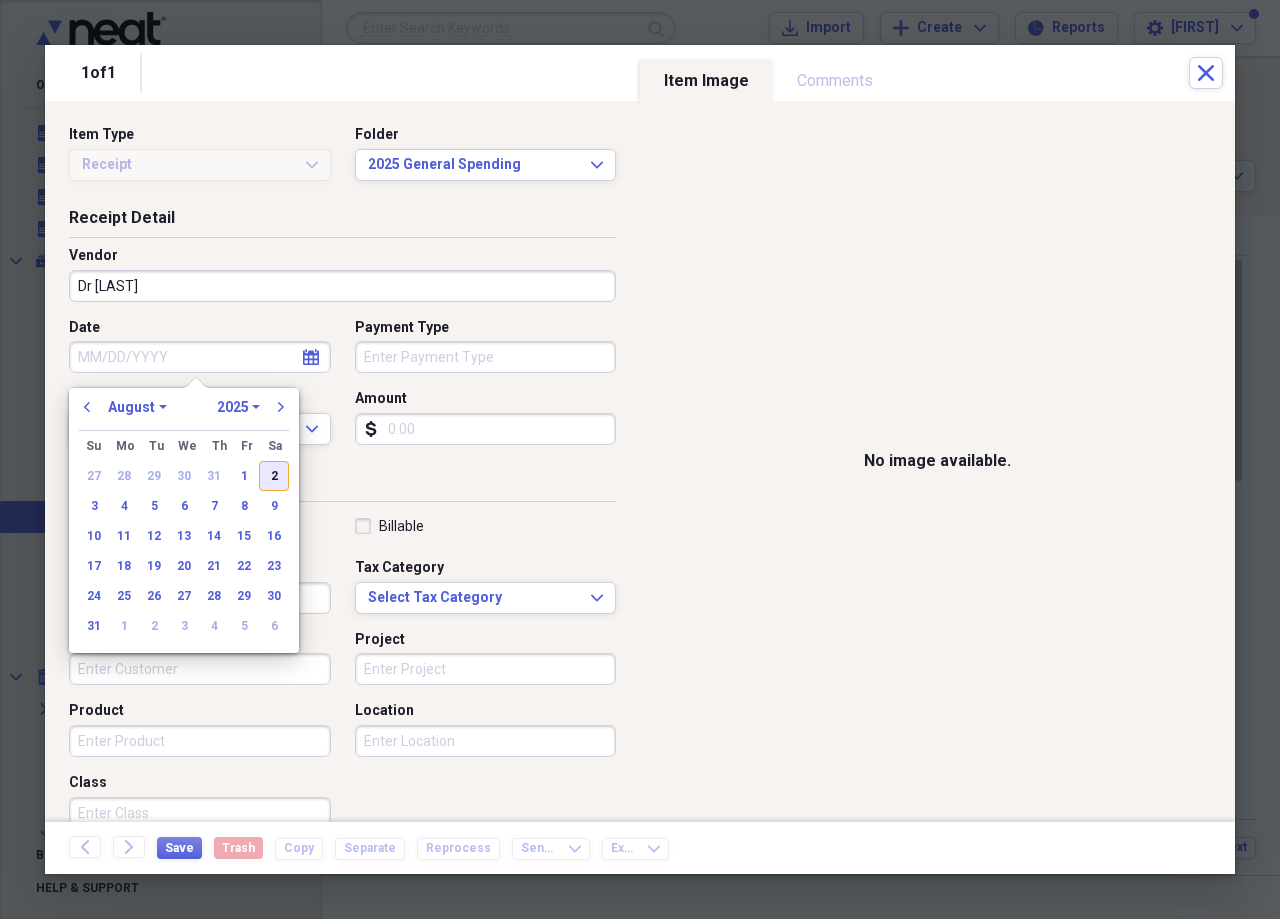 click on "2" at bounding box center [274, 476] 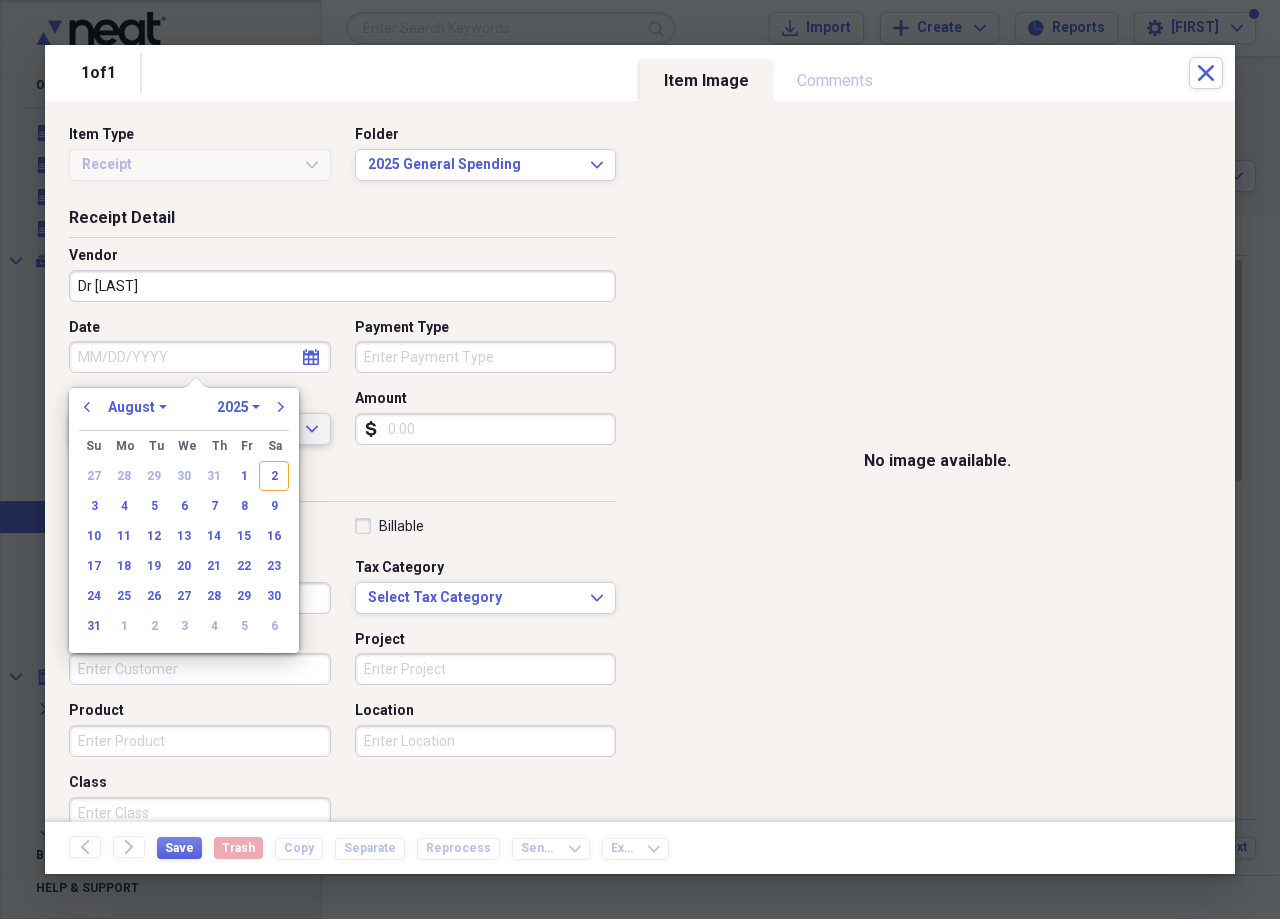 type on "08/02/2025" 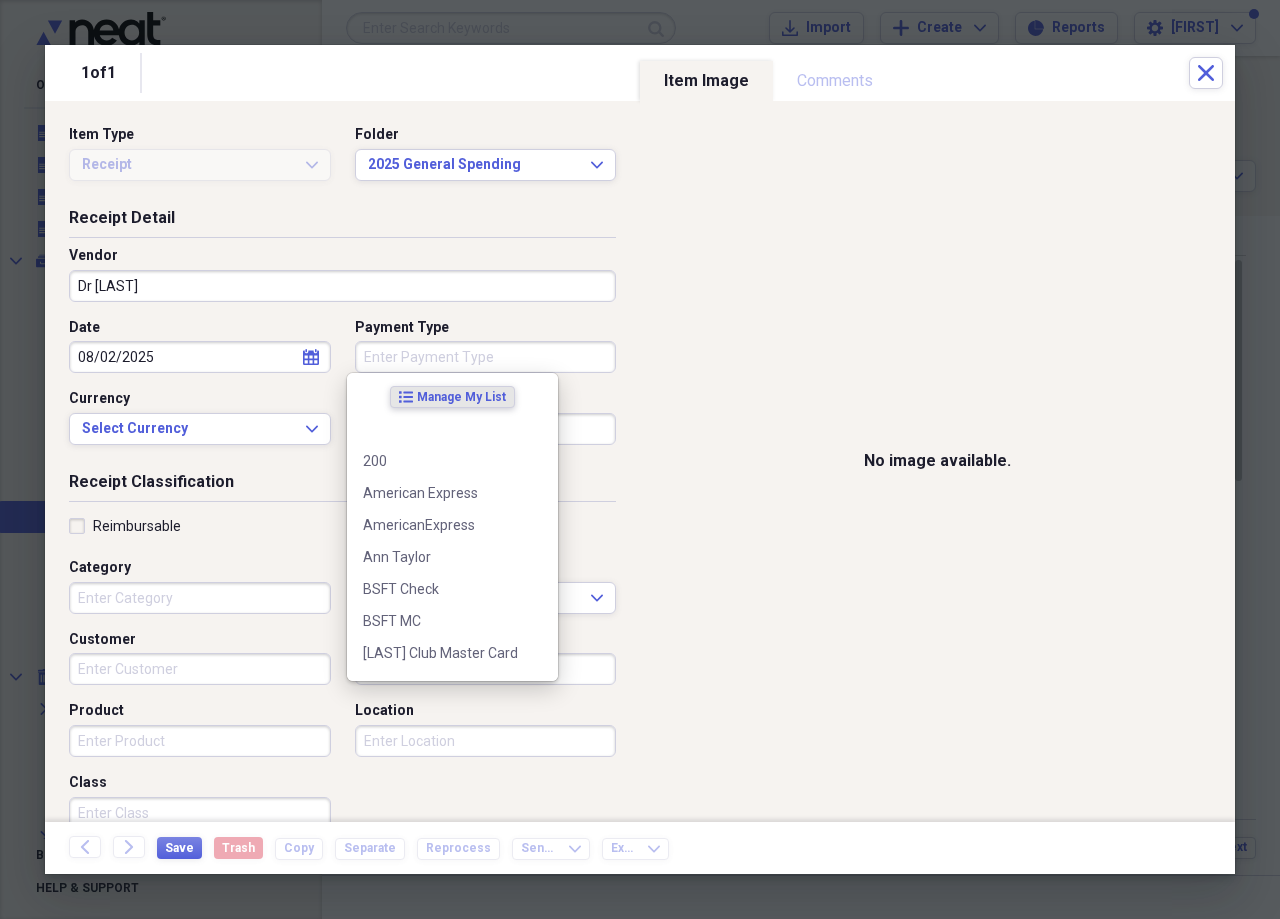 click on "Payment Type" at bounding box center (486, 357) 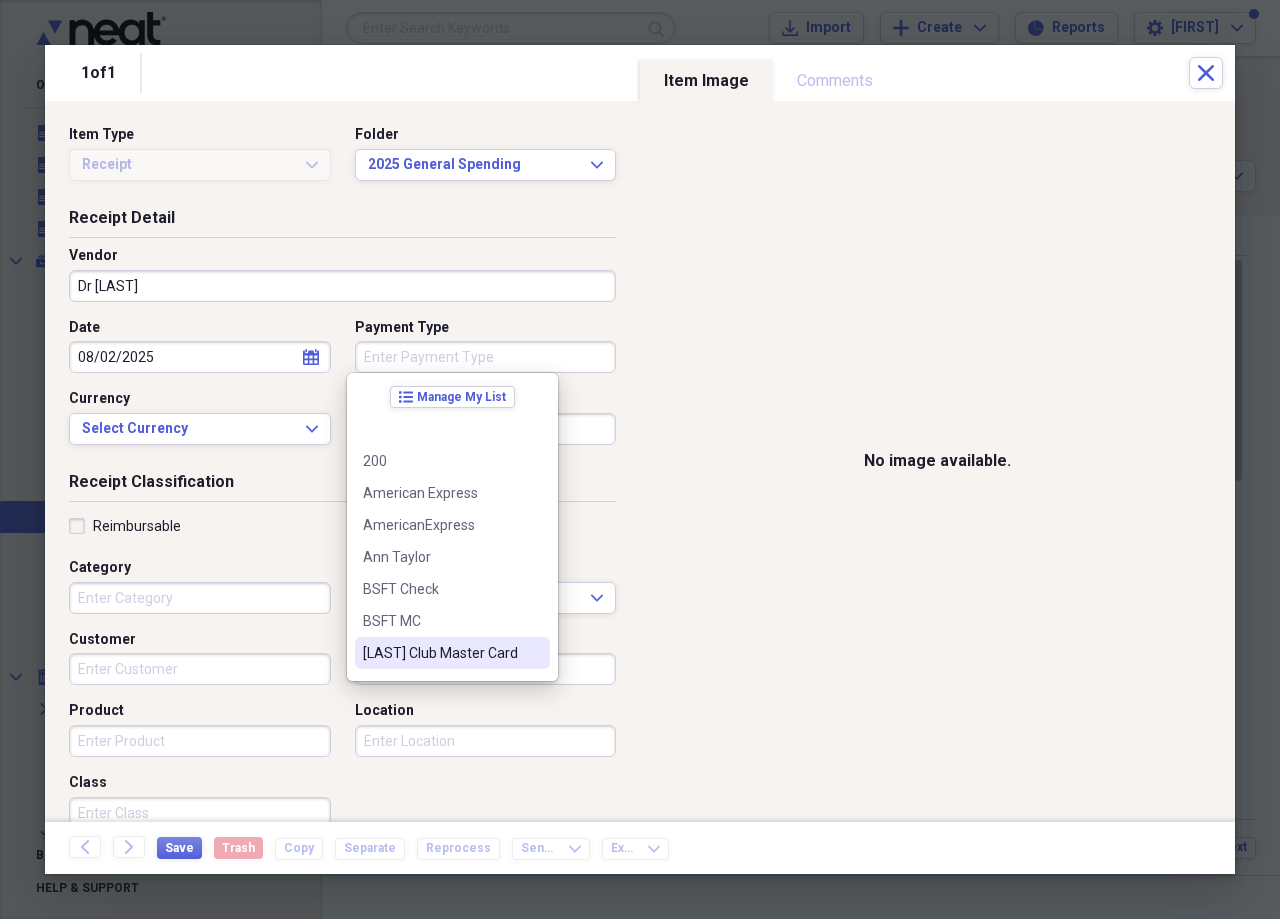 click on "[LAST] Club Master Card" at bounding box center [452, 653] 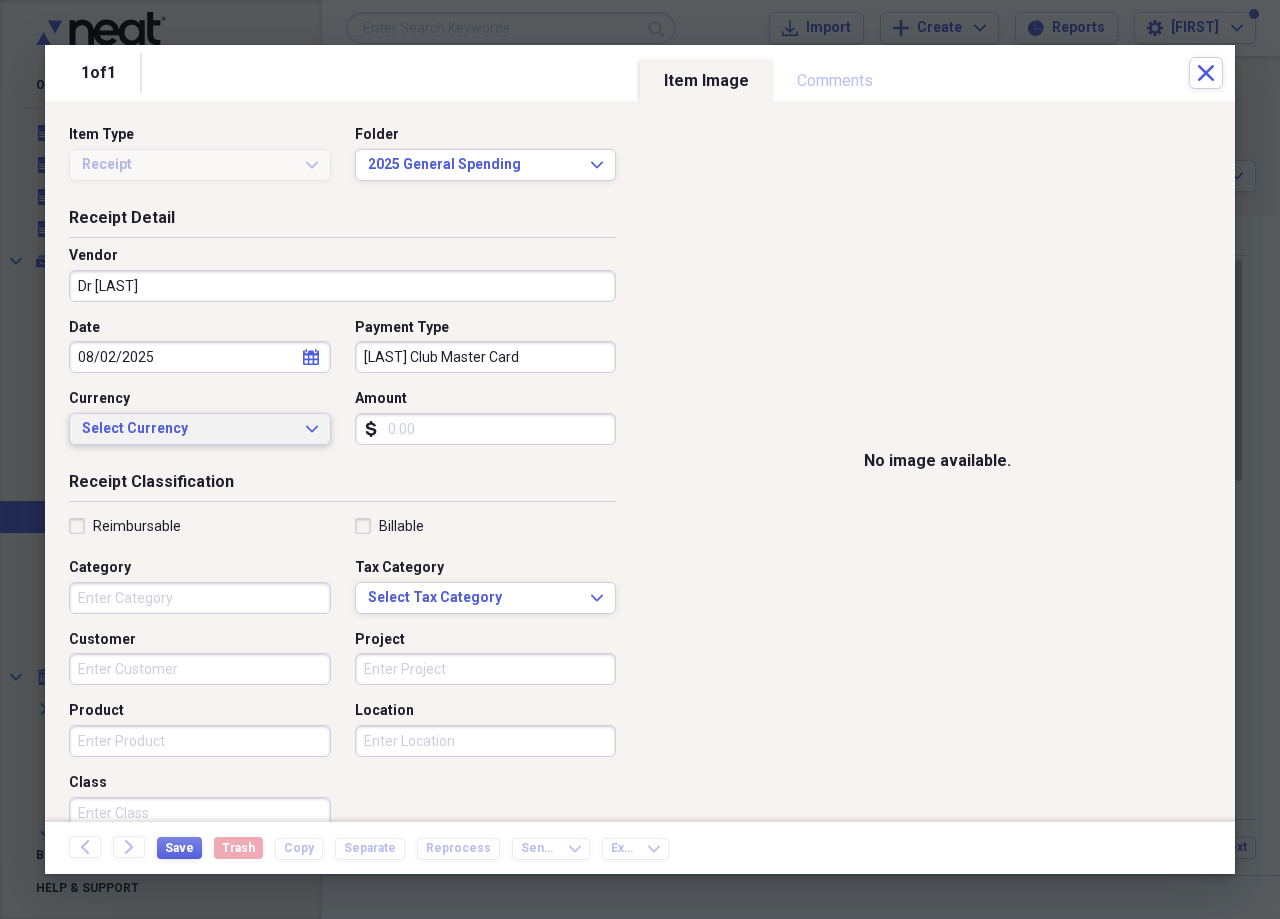 click on "Select Currency Expand" at bounding box center (200, 429) 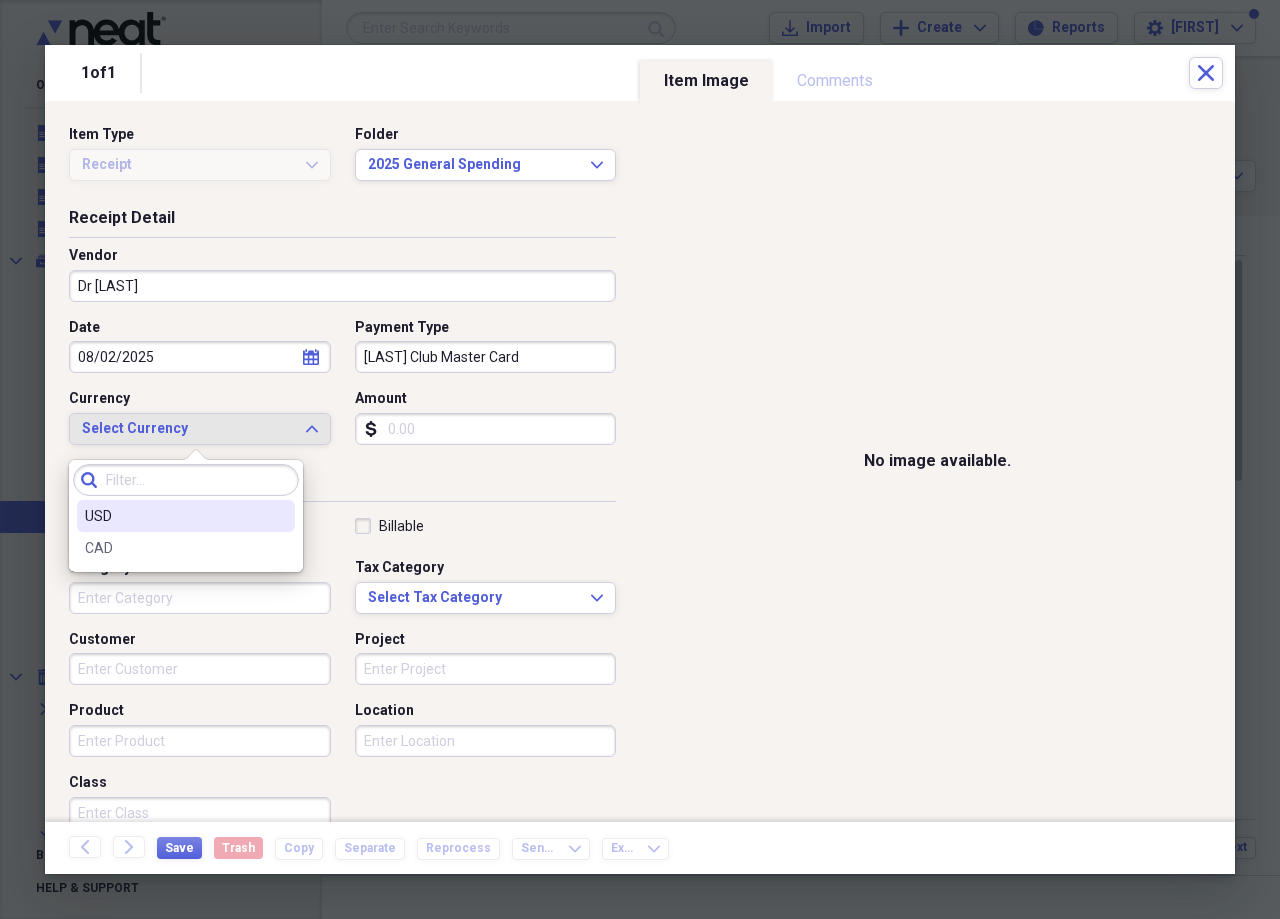 click on "USD" at bounding box center [186, 516] 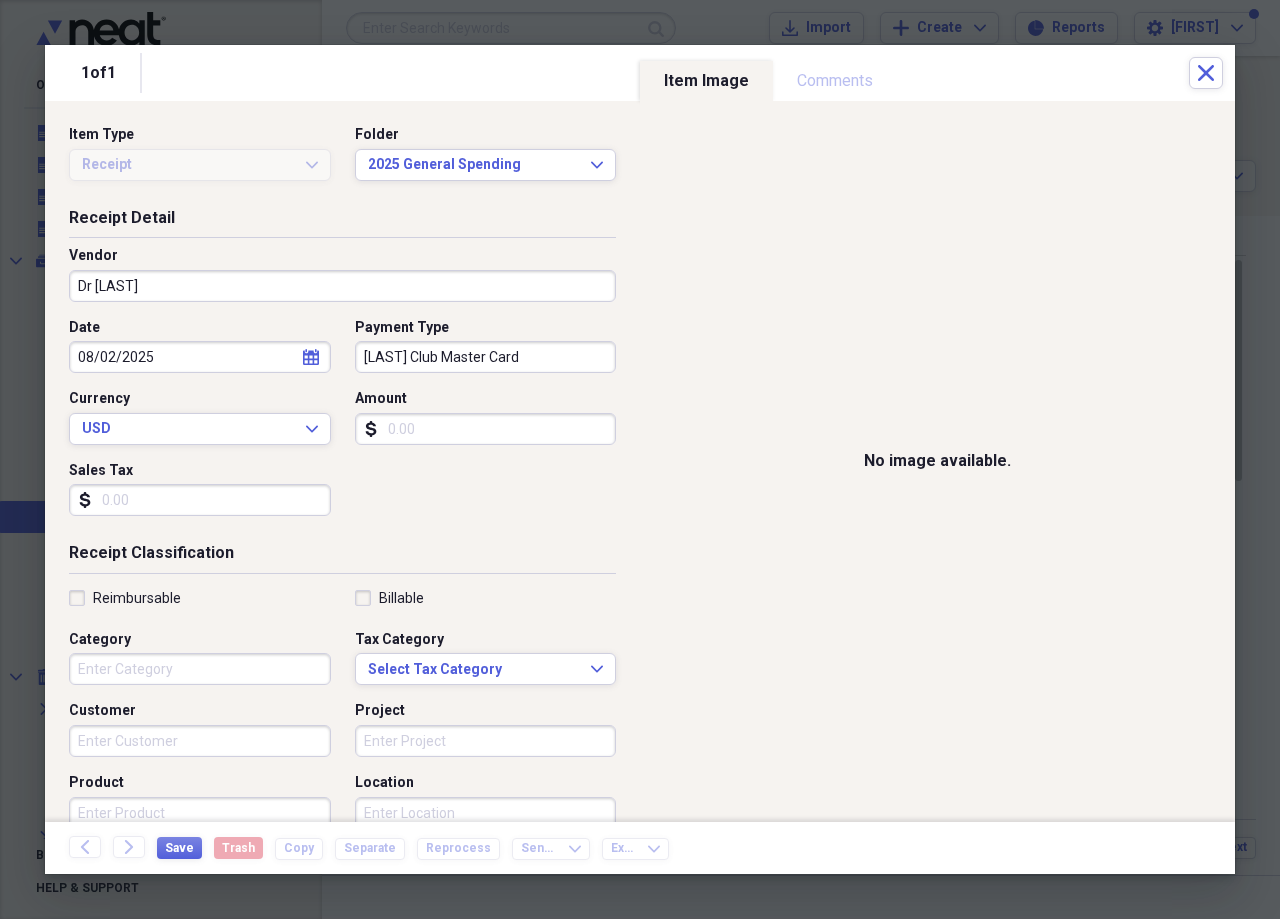 drag, startPoint x: 421, startPoint y: 436, endPoint x: 421, endPoint y: 458, distance: 22 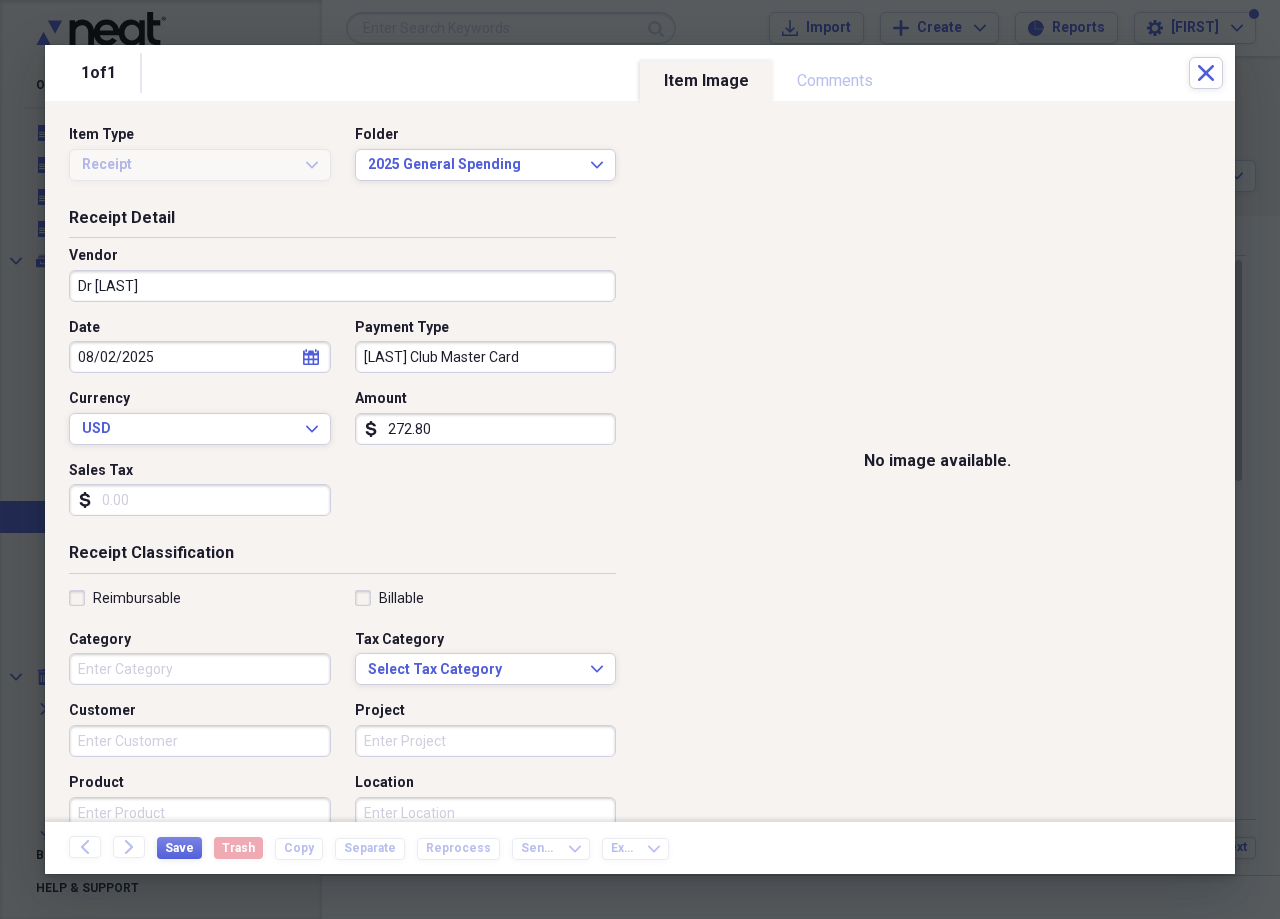 type on "272.80" 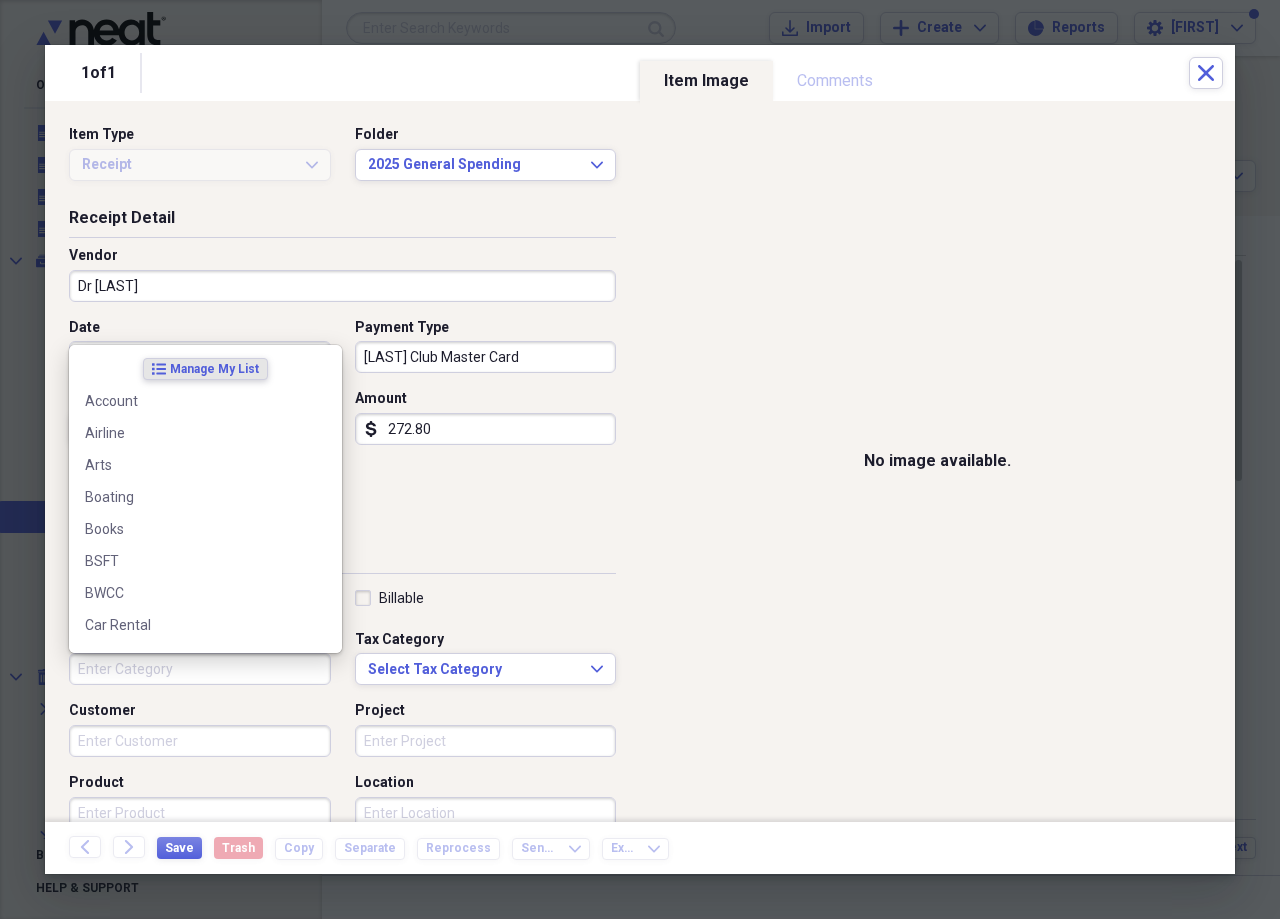 click on "Category" at bounding box center [200, 669] 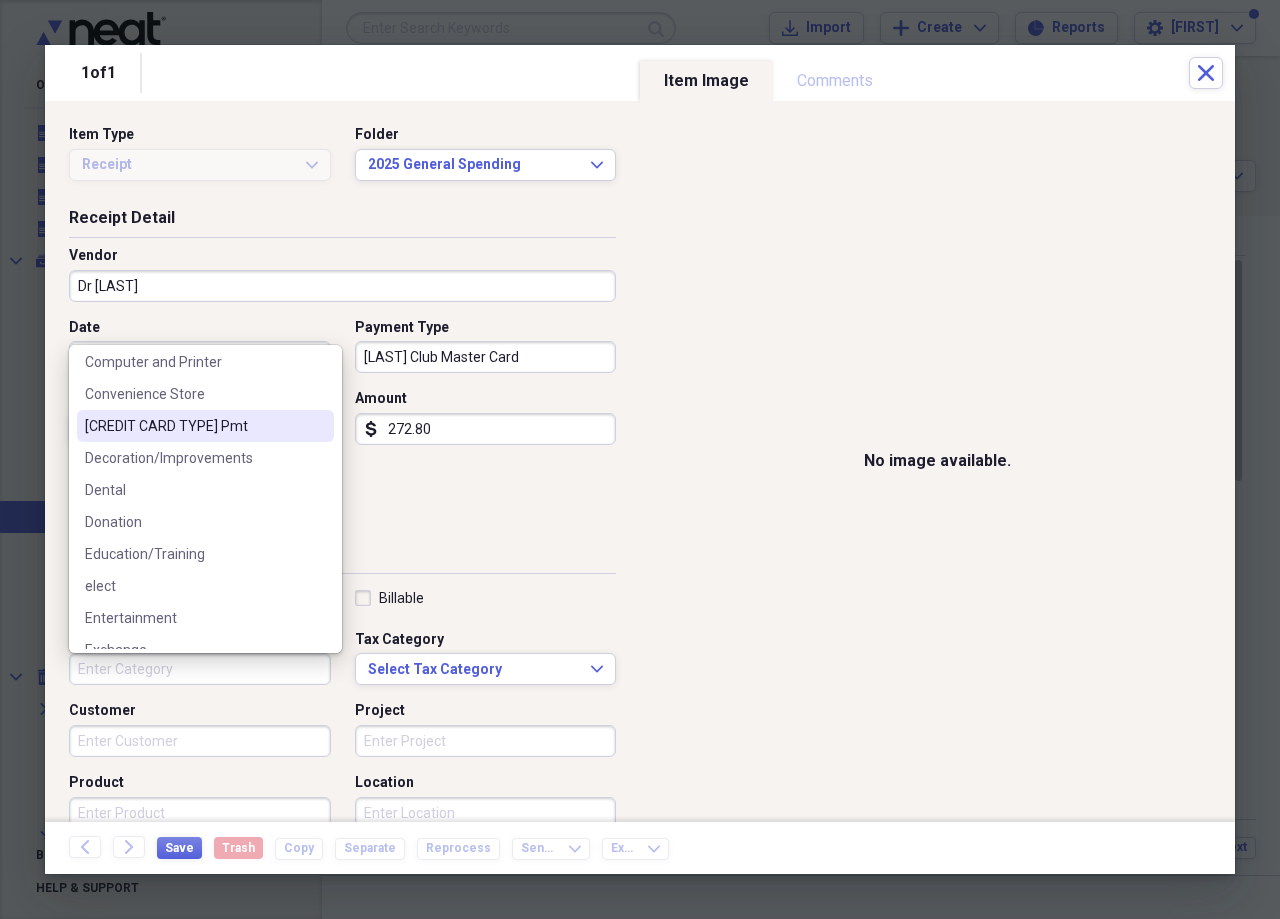 scroll, scrollTop: 400, scrollLeft: 0, axis: vertical 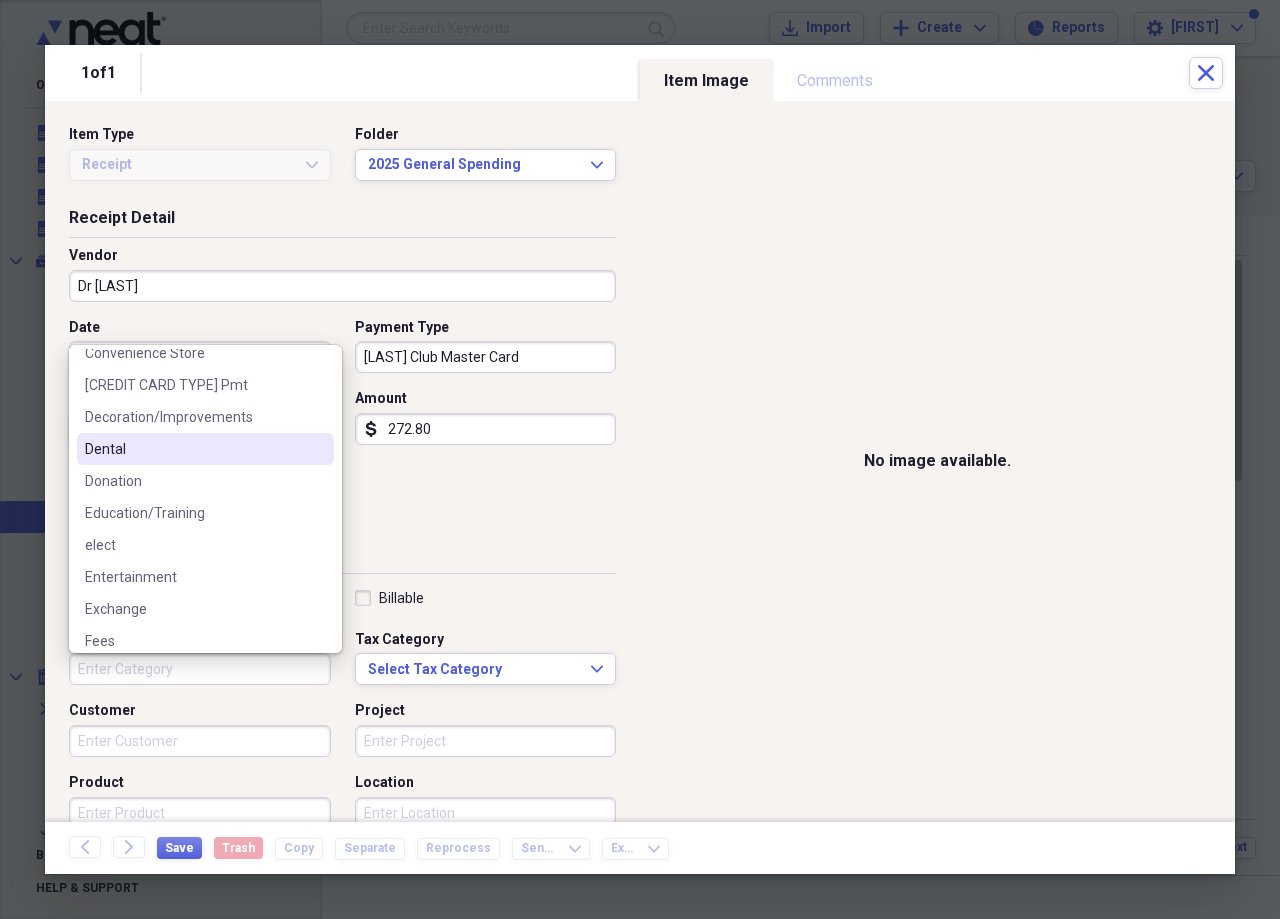click on "Dental" at bounding box center [193, 449] 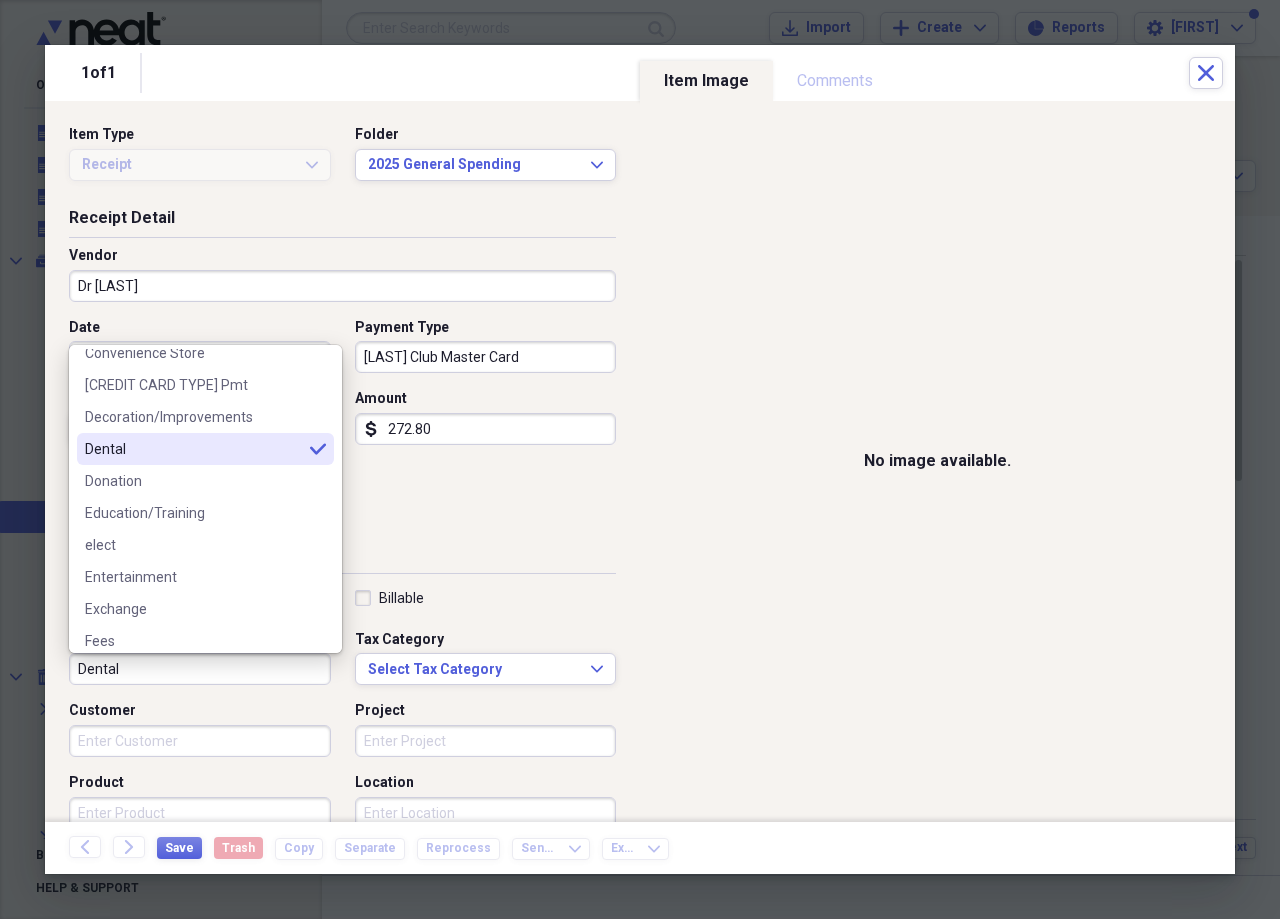type on "Dental" 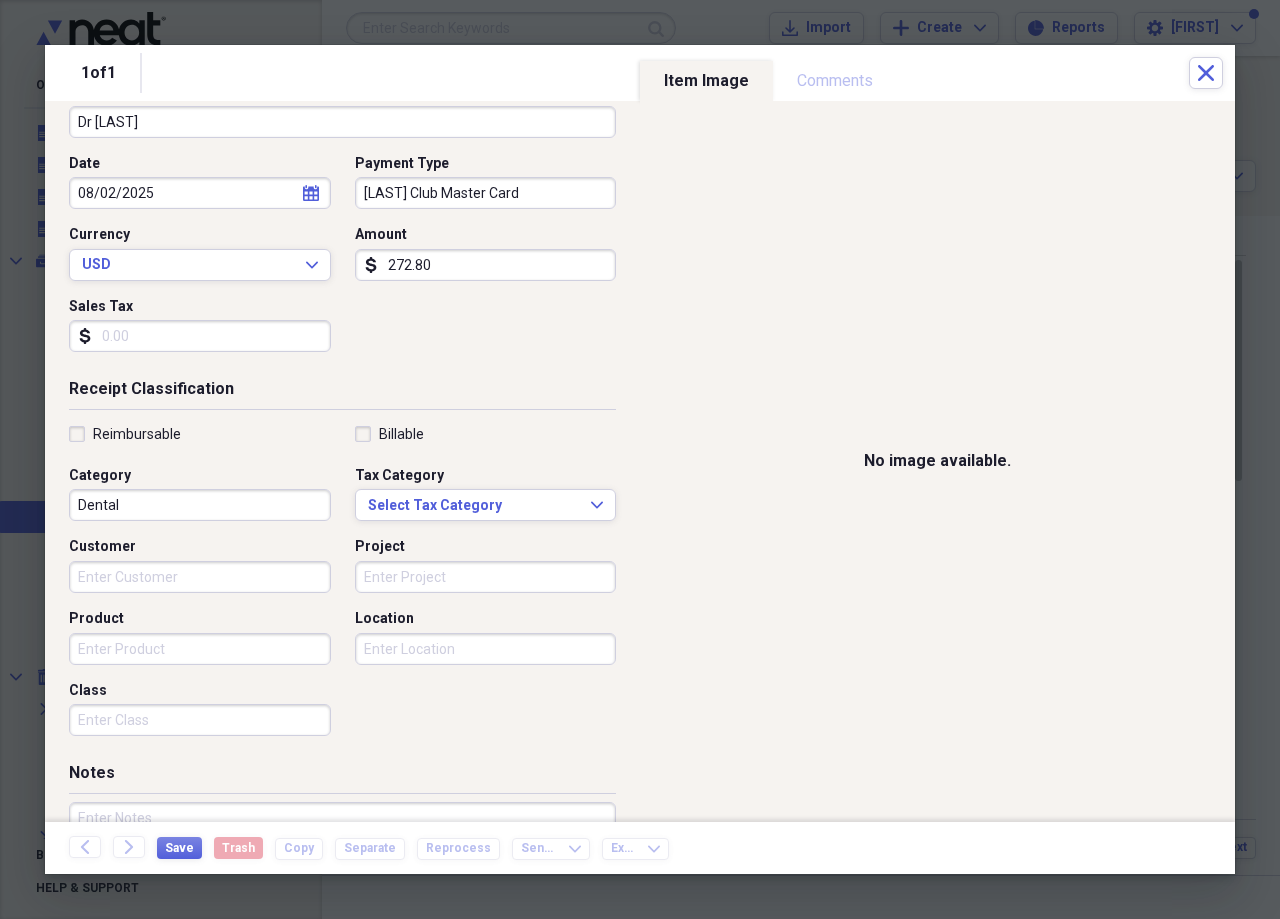 scroll, scrollTop: 200, scrollLeft: 0, axis: vertical 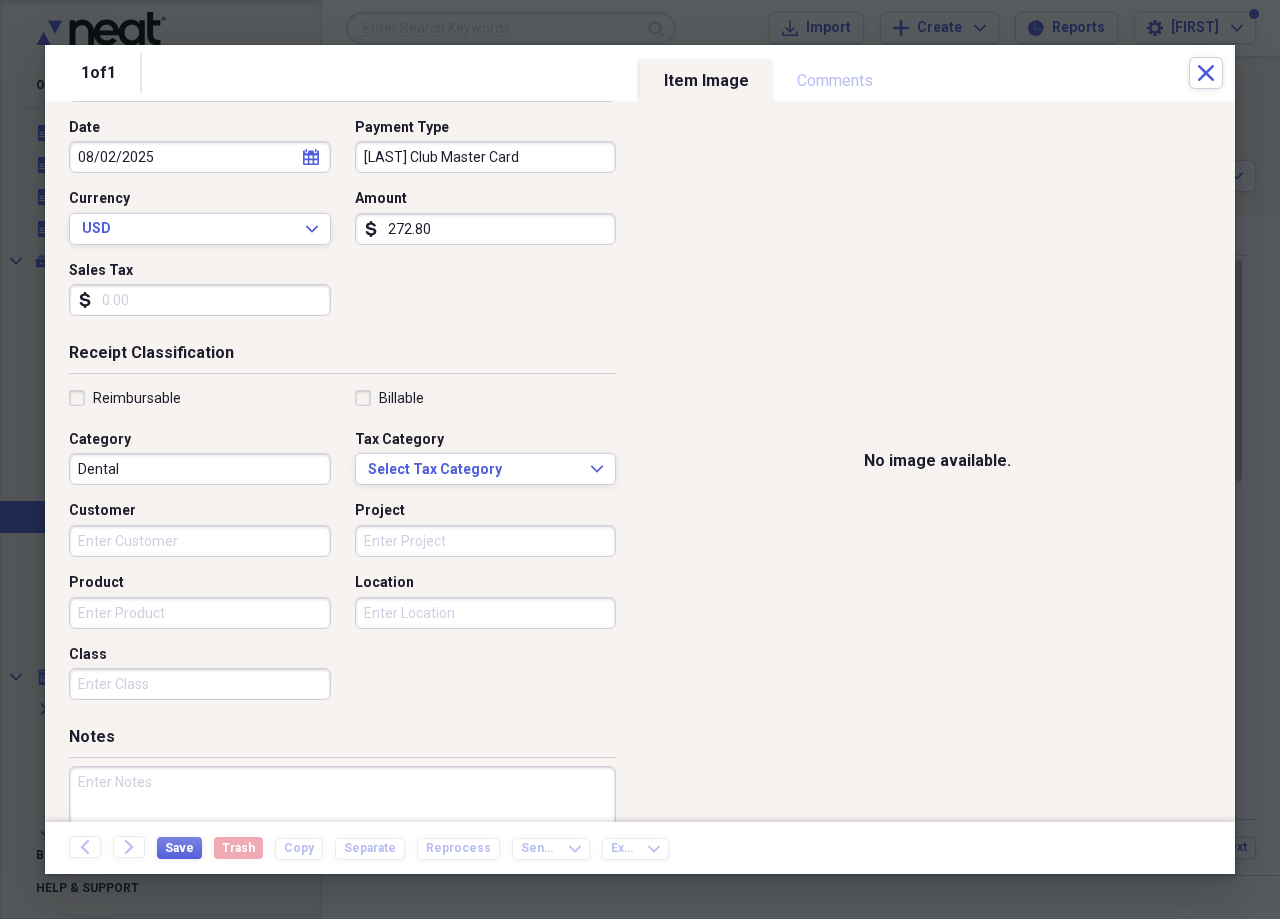 click at bounding box center [342, 831] 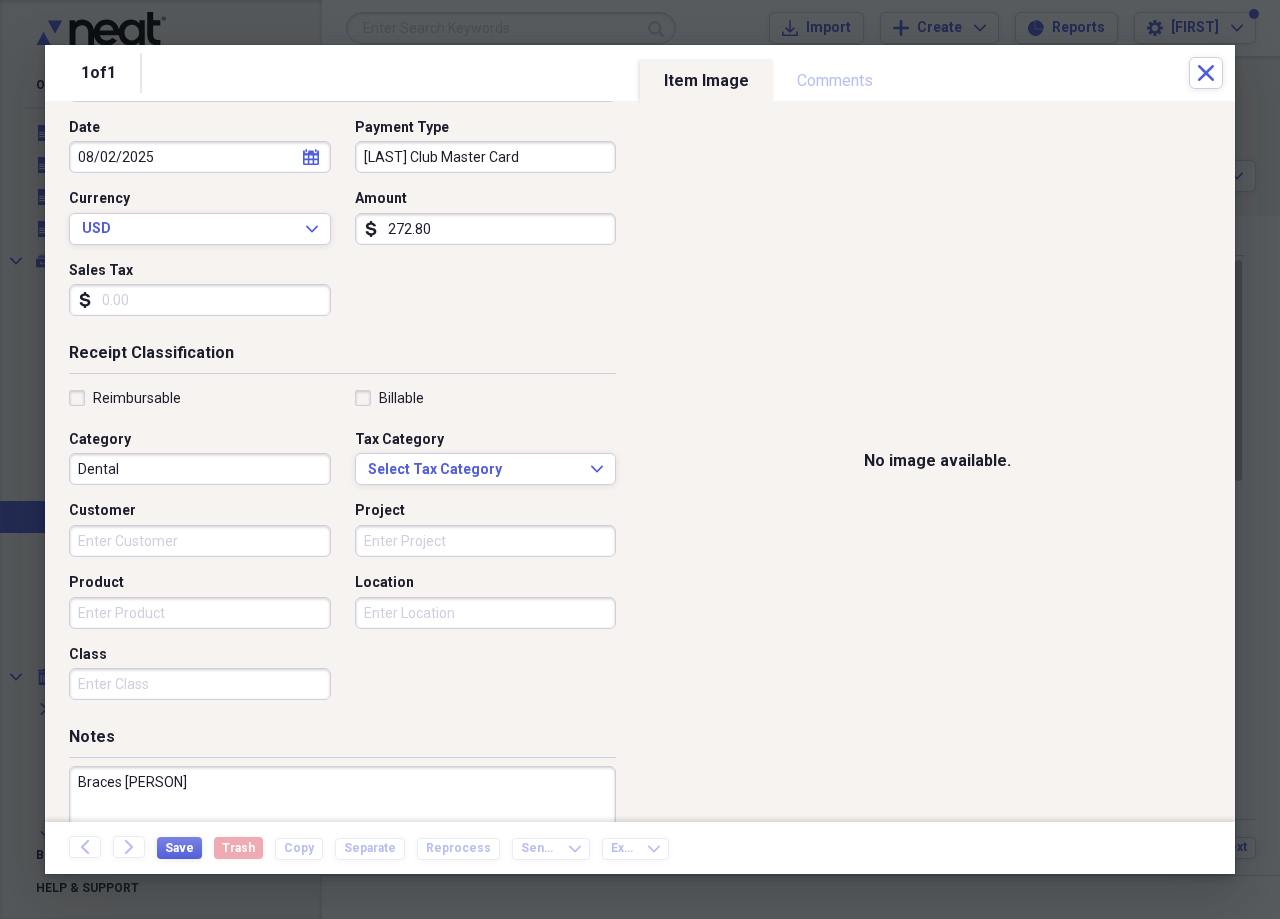 click on "Braces [PERSON]" at bounding box center [342, 831] 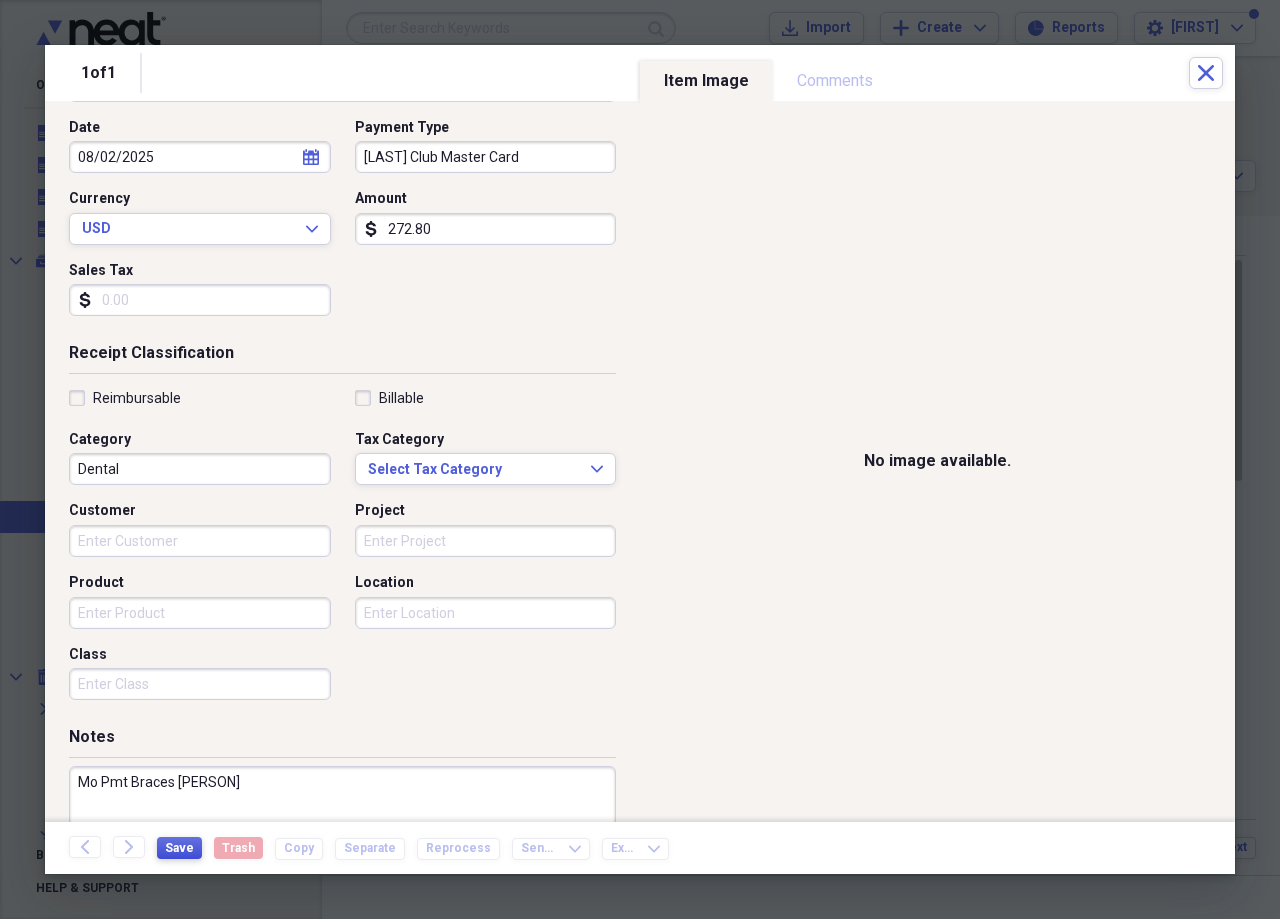 type on "Mo Pmt Braces [PERSON]" 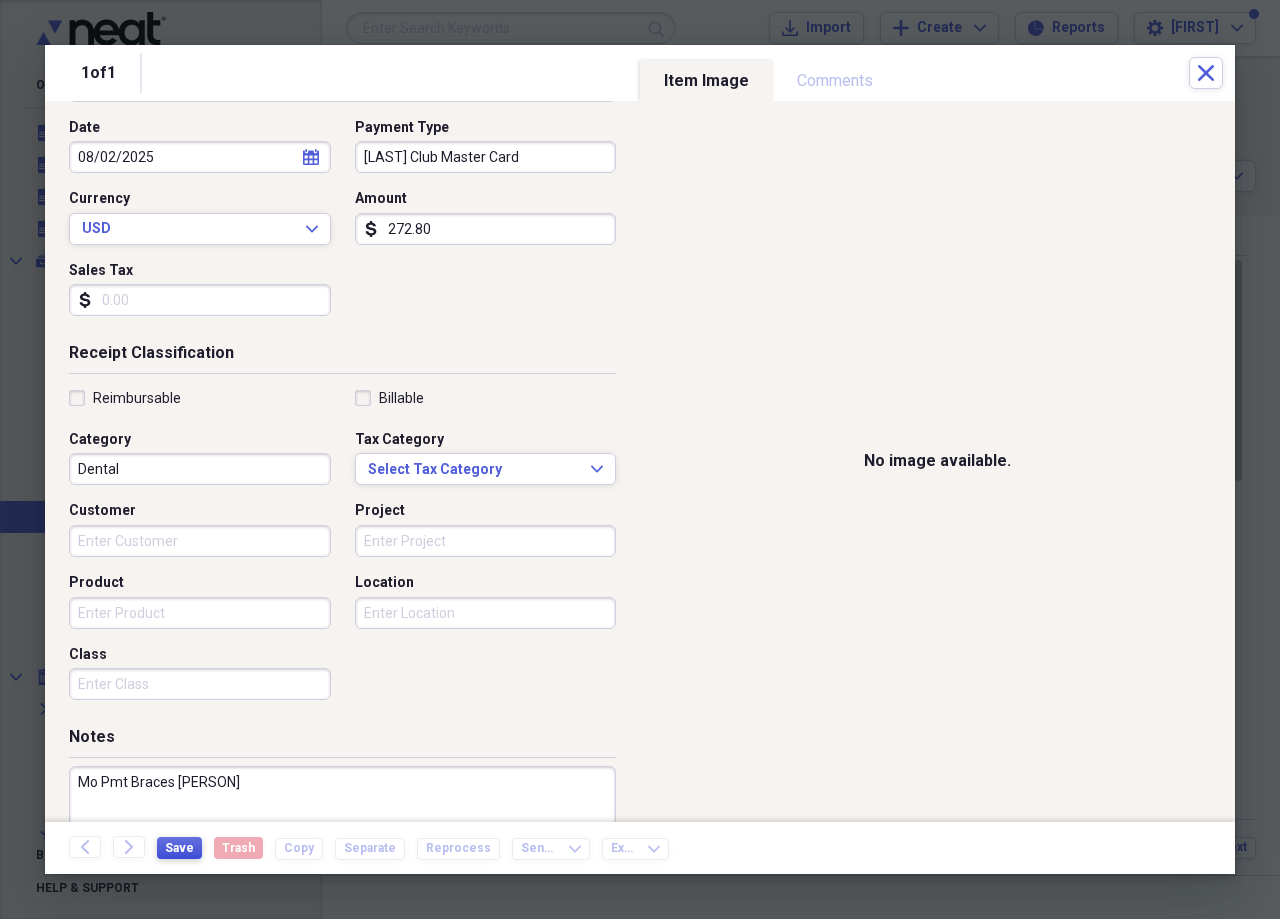 click on "Save" at bounding box center (179, 848) 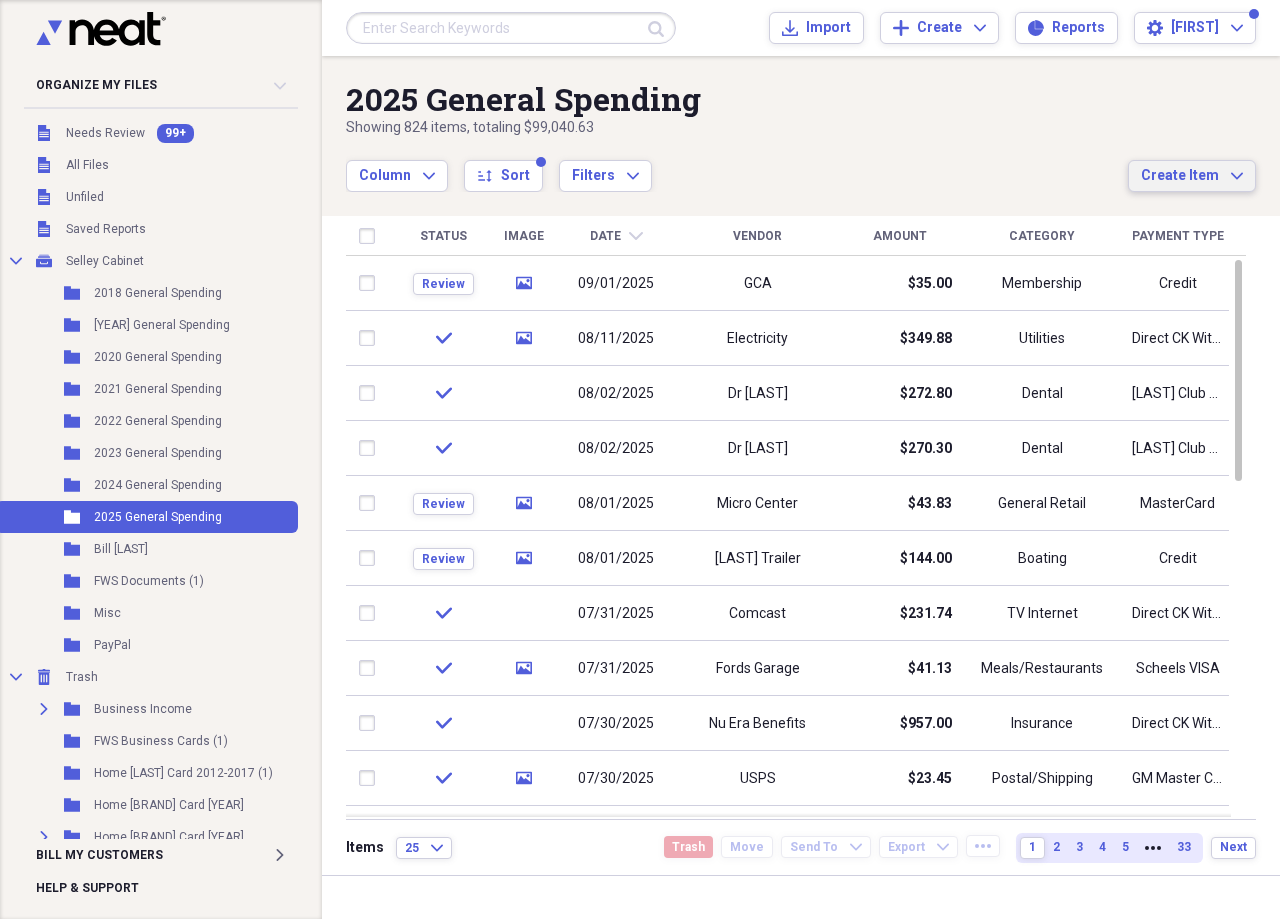 click on "Create Item" at bounding box center [1180, 176] 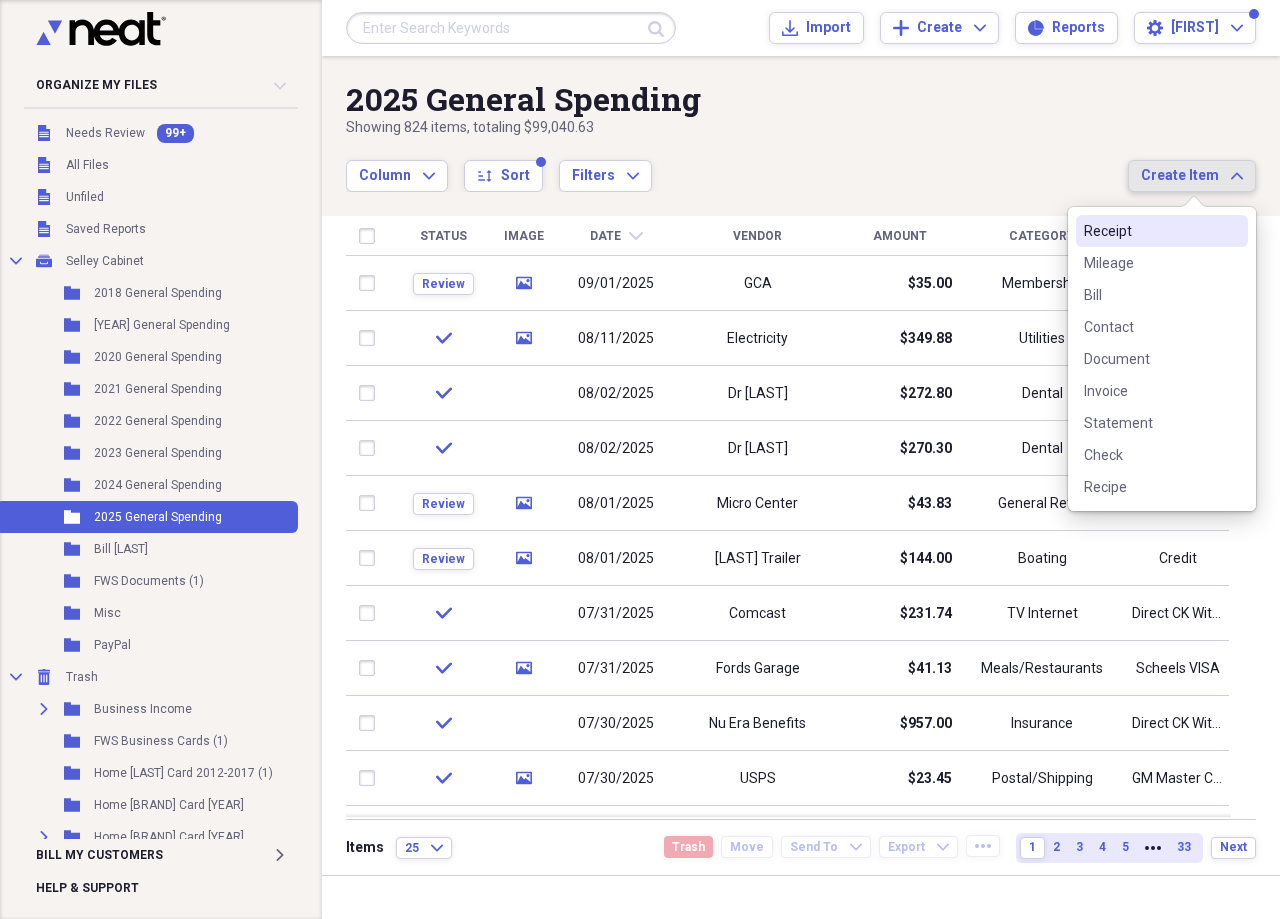 click on "Receipt" at bounding box center (1150, 231) 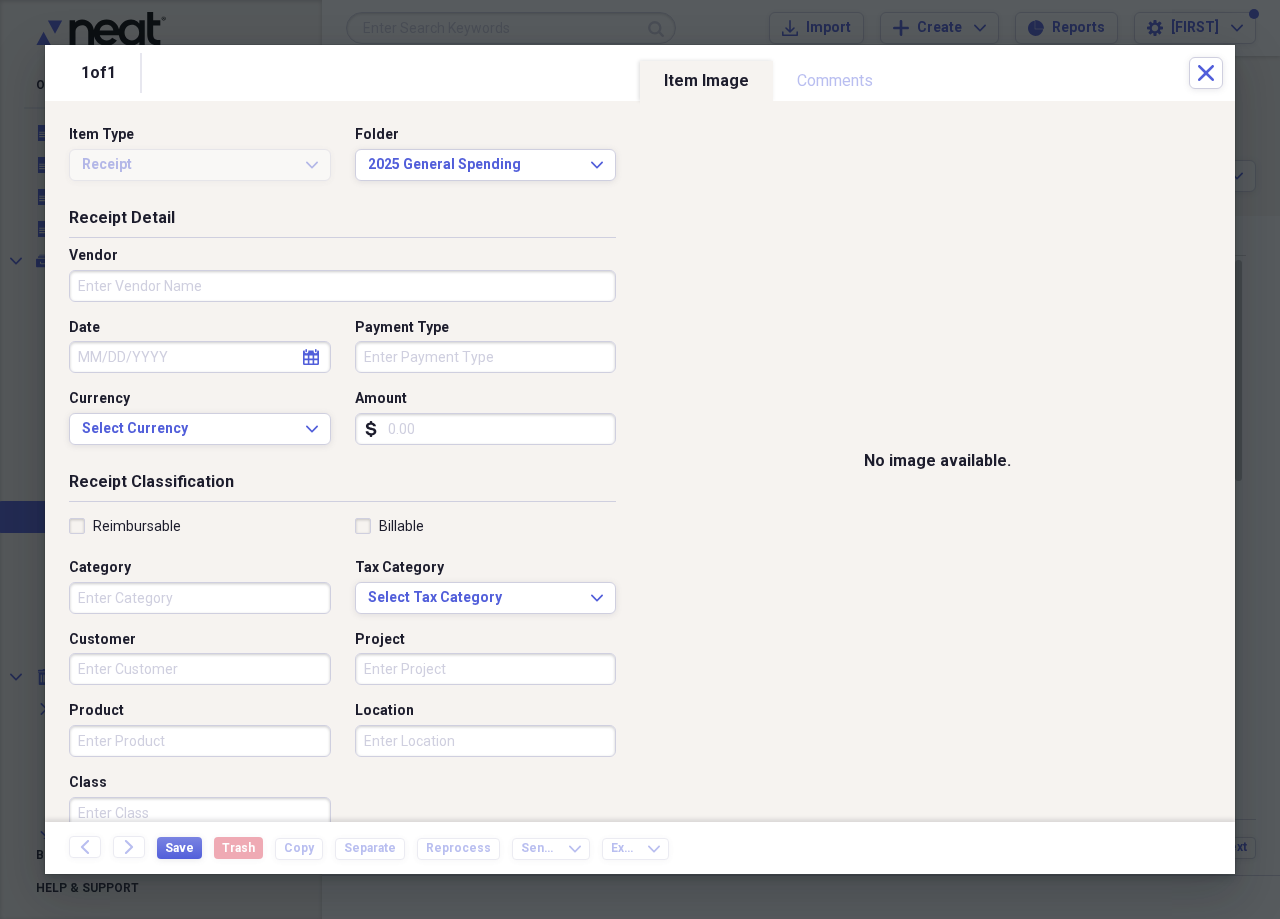 click on "Vendor" at bounding box center [342, 286] 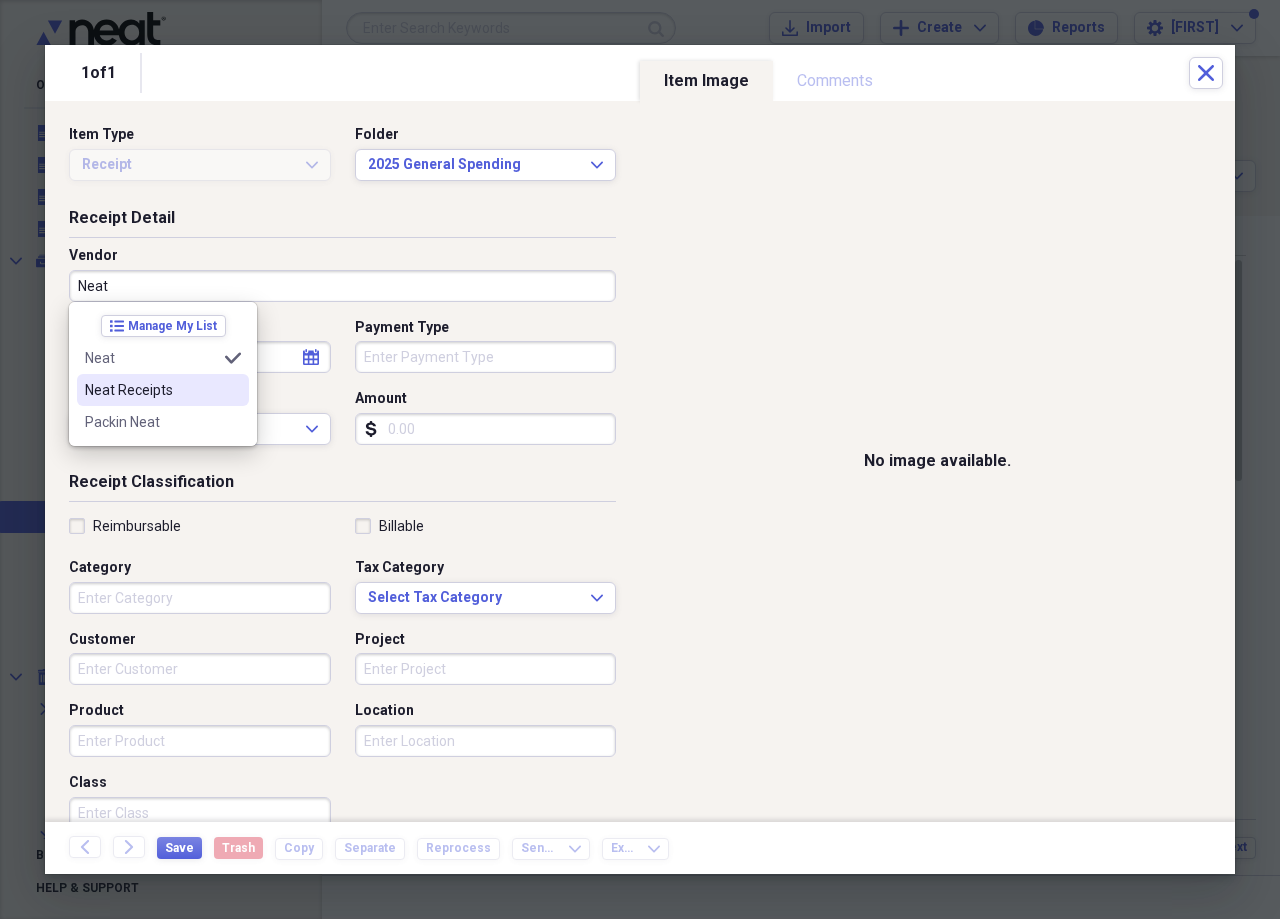 click on "Neat Receipts" at bounding box center [151, 390] 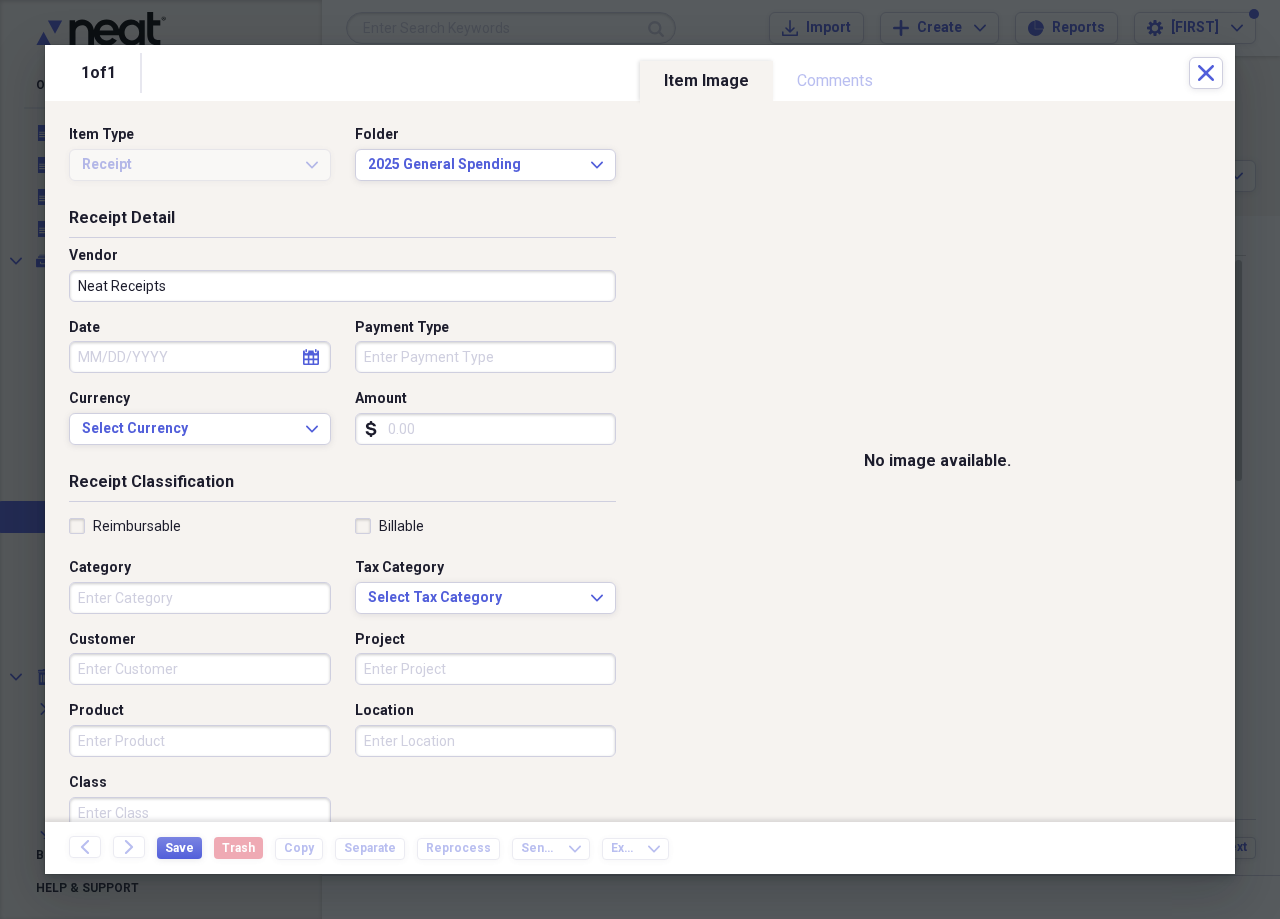 click on "calendar" 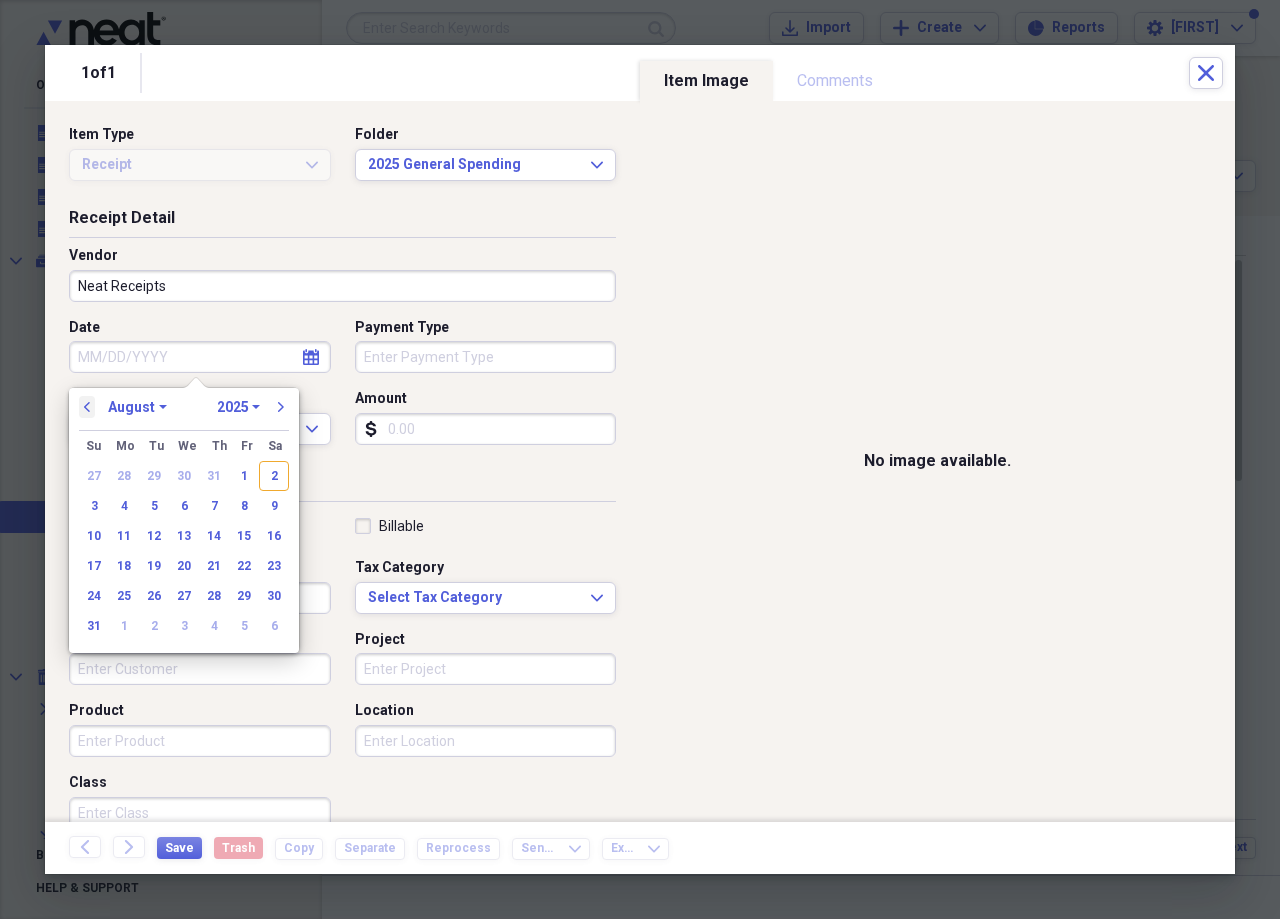 click on "previous" at bounding box center (87, 407) 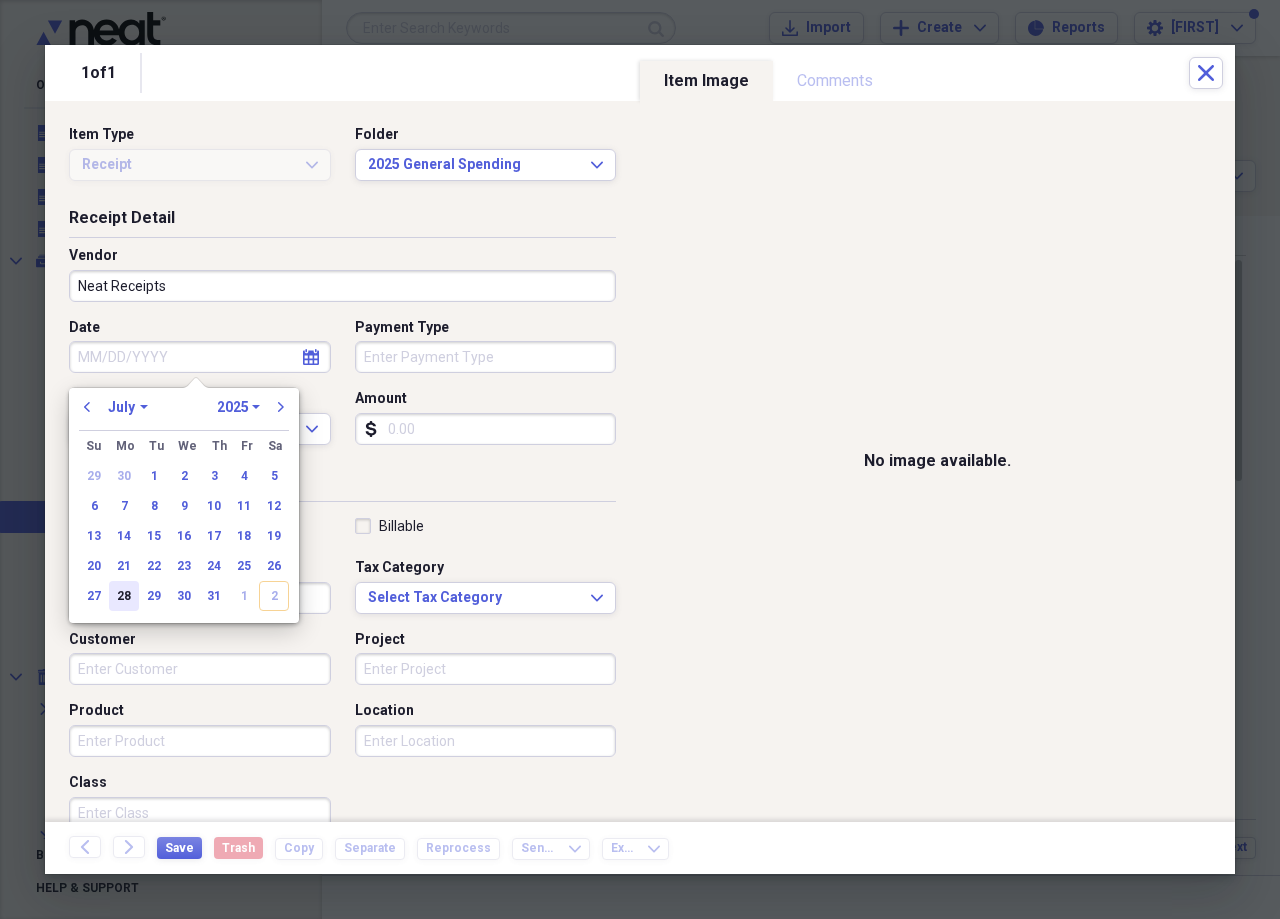 click on "28" at bounding box center (124, 596) 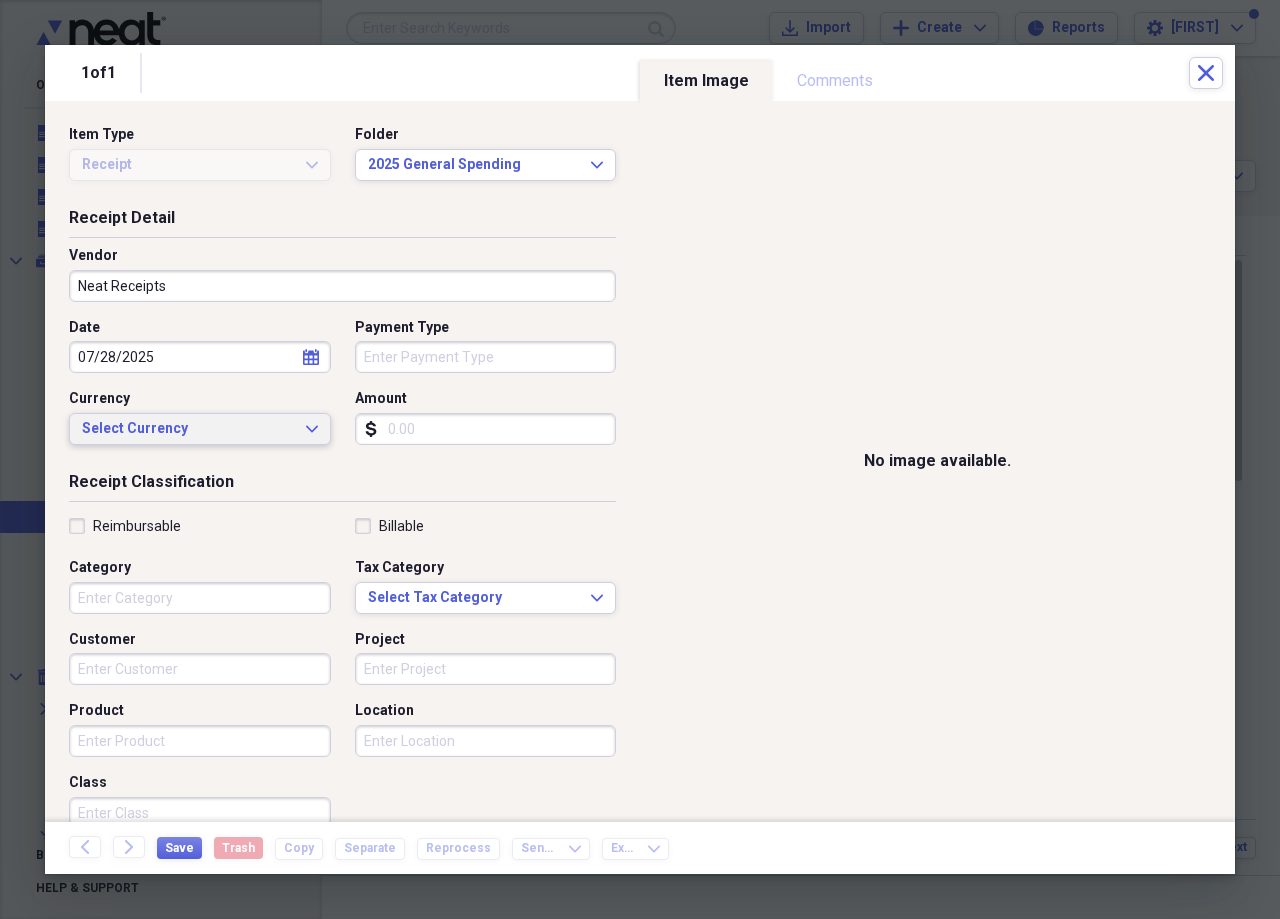 click on "Select Currency" at bounding box center (188, 429) 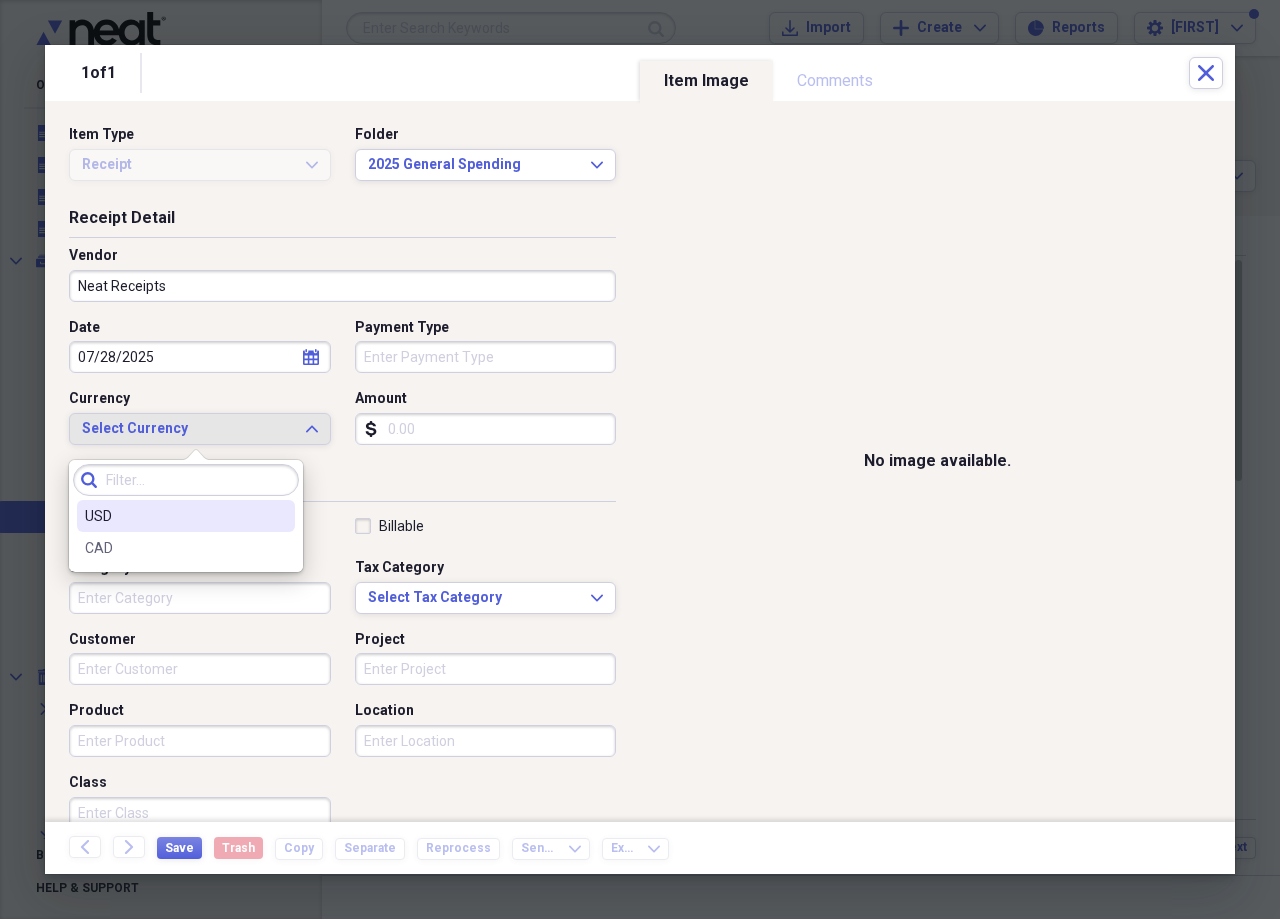click on "USD" at bounding box center (174, 516) 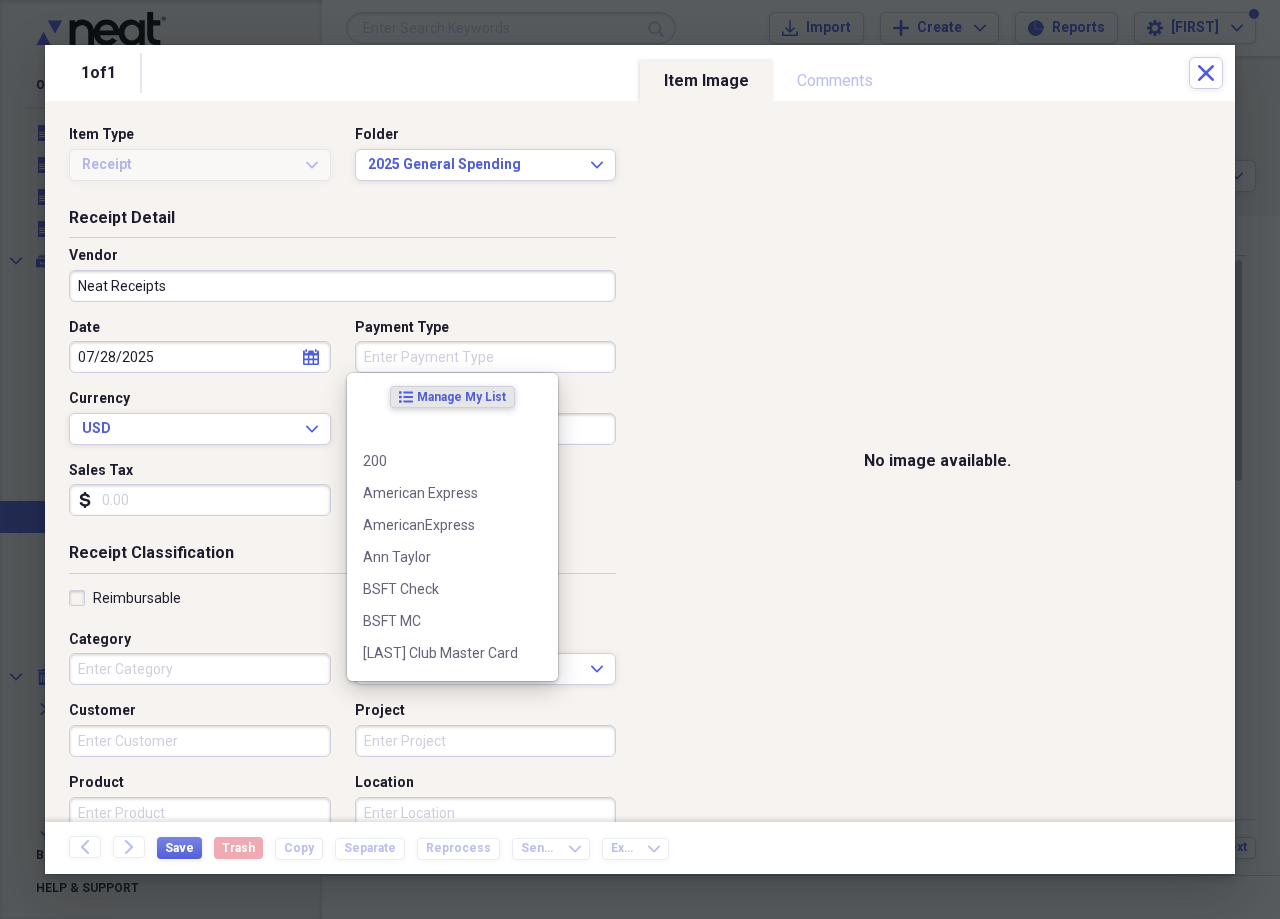 click on "Payment Type" at bounding box center (486, 357) 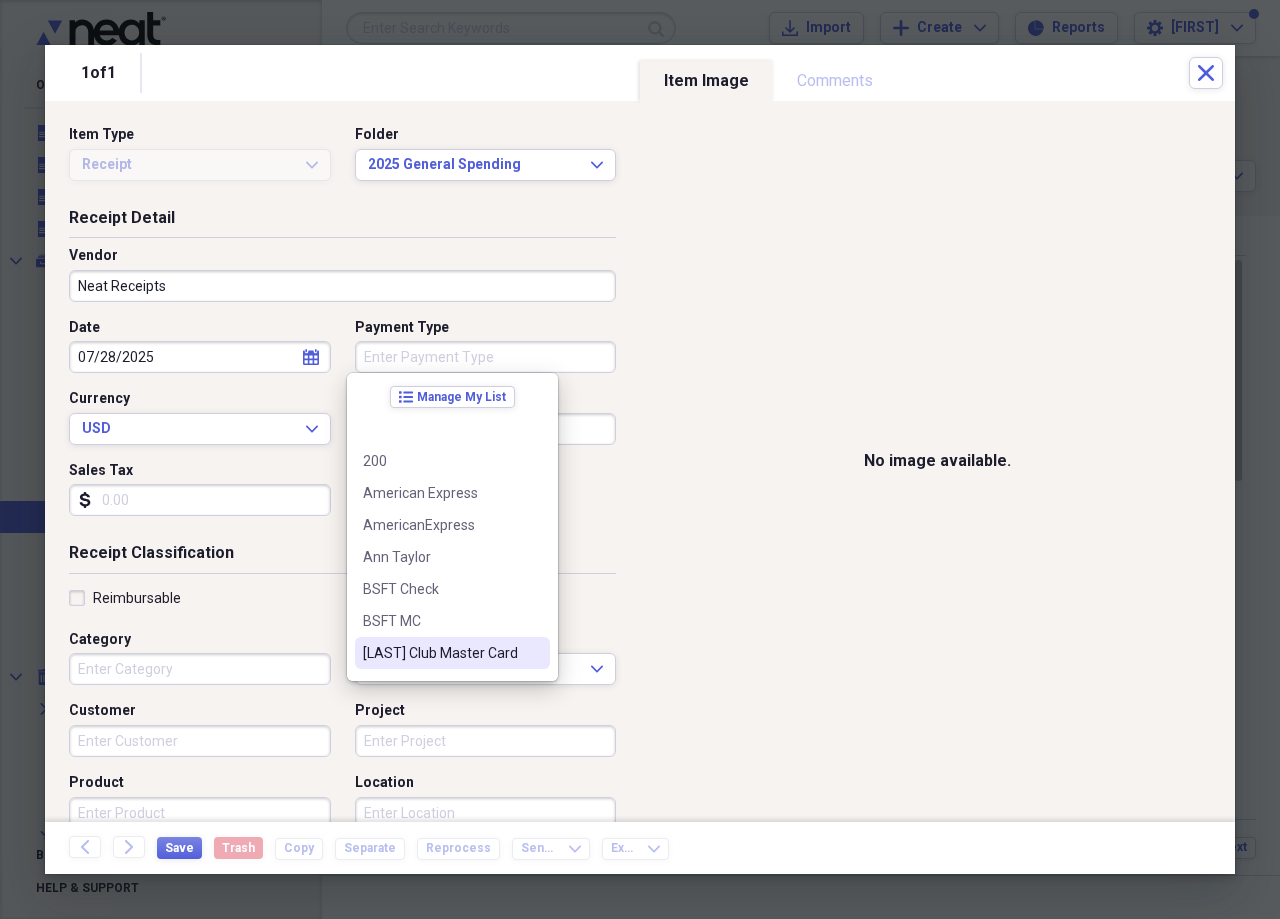 click on "[LAST] Club Master Card" at bounding box center (440, 653) 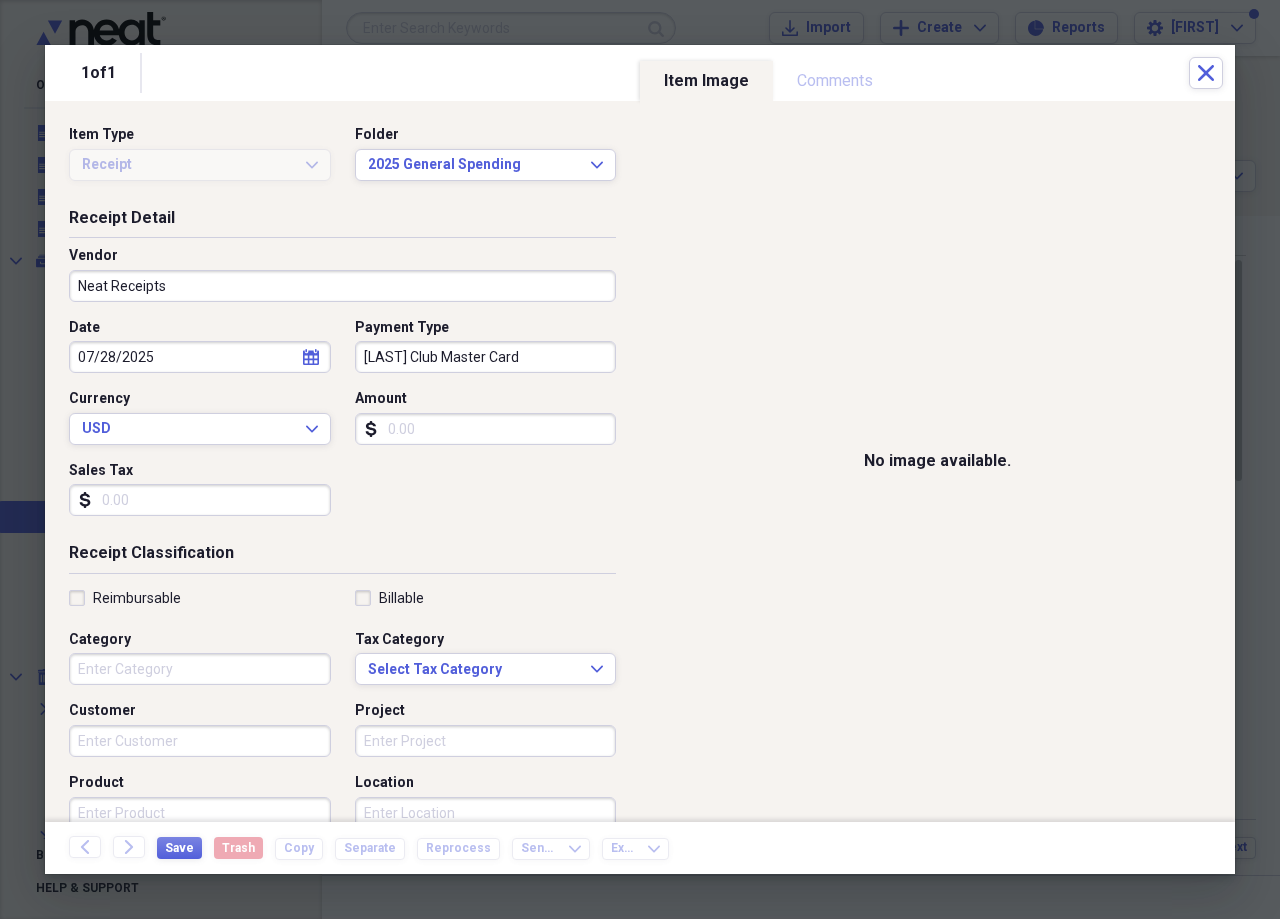 click on "Amount" at bounding box center (486, 429) 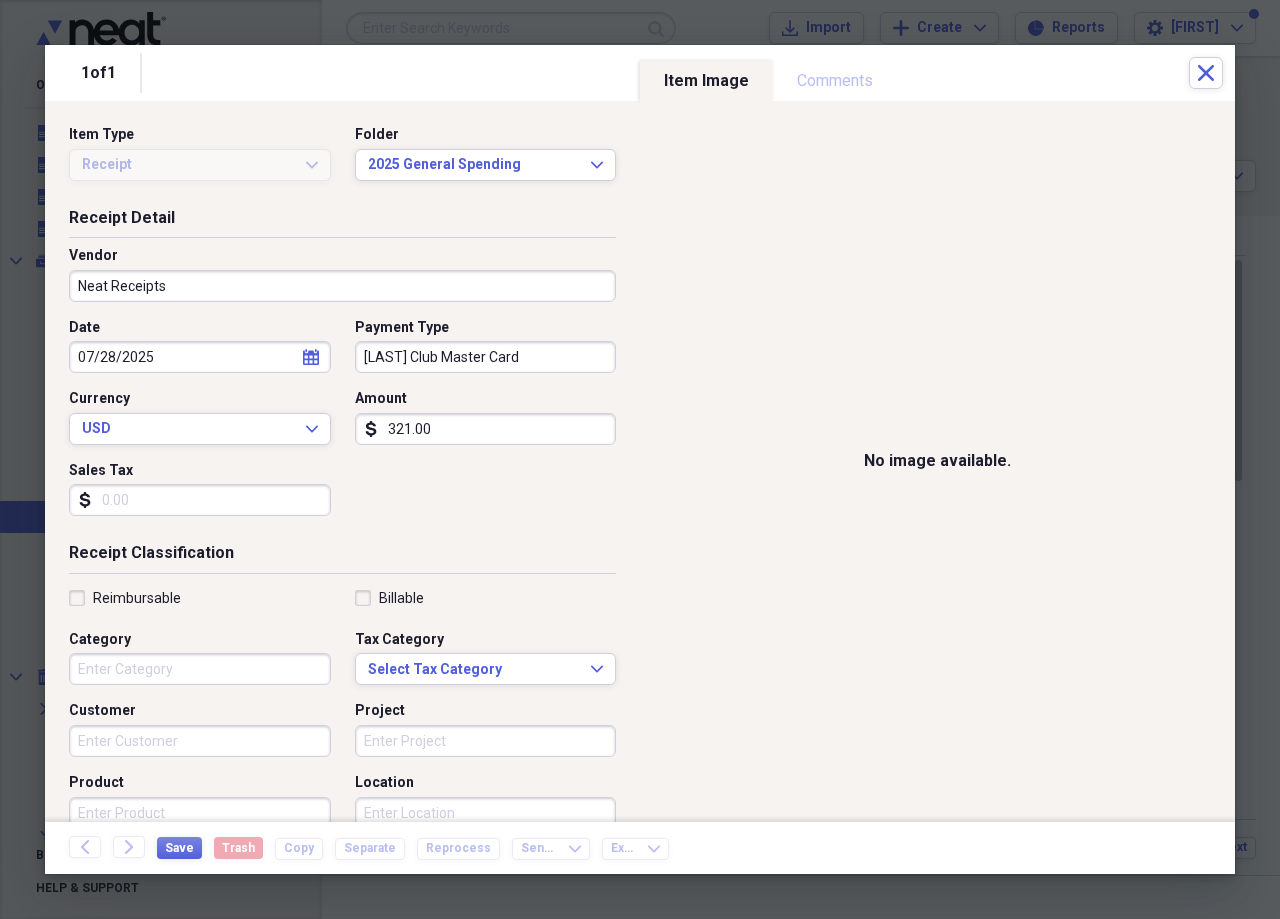 type on "321.00" 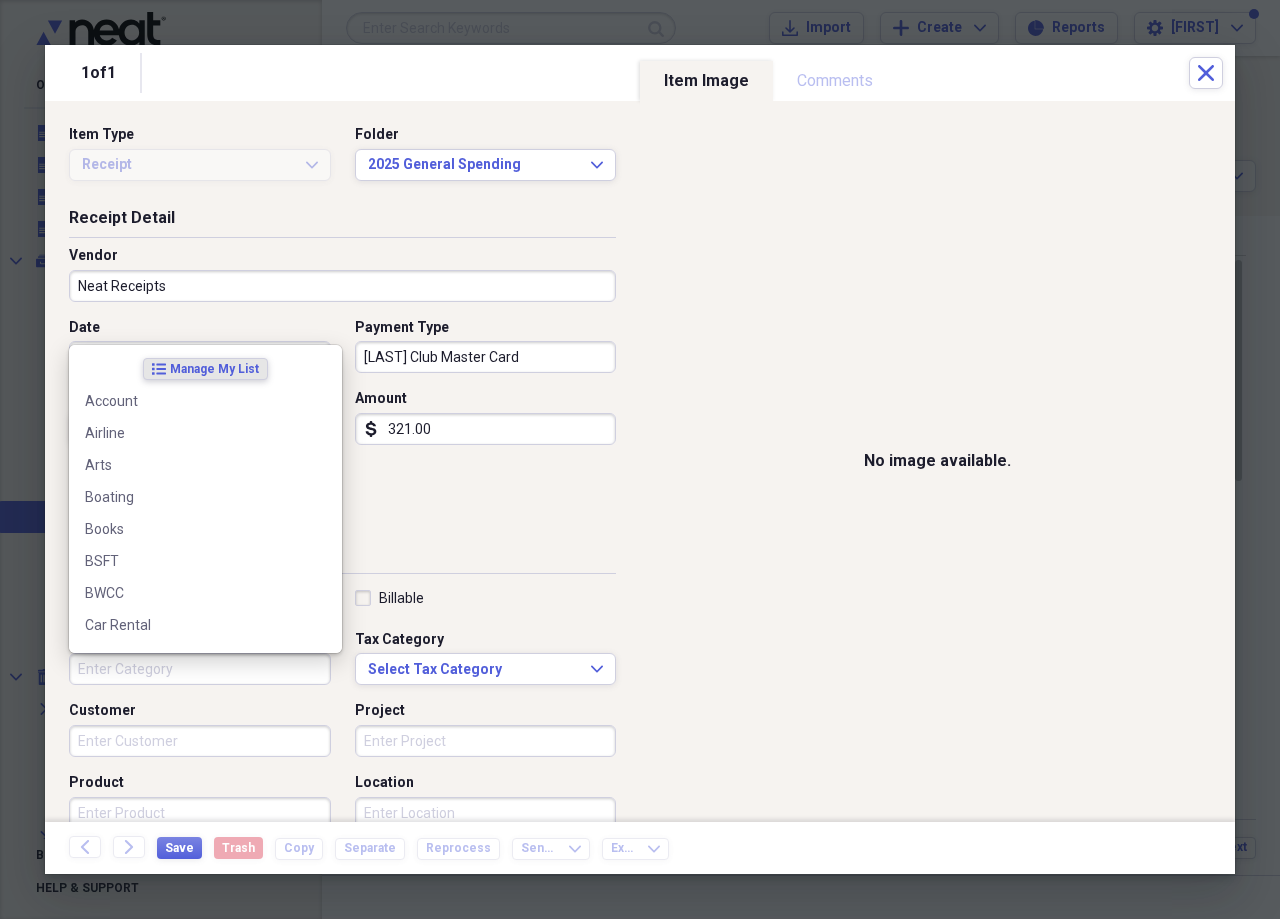 click on "Category" at bounding box center [200, 669] 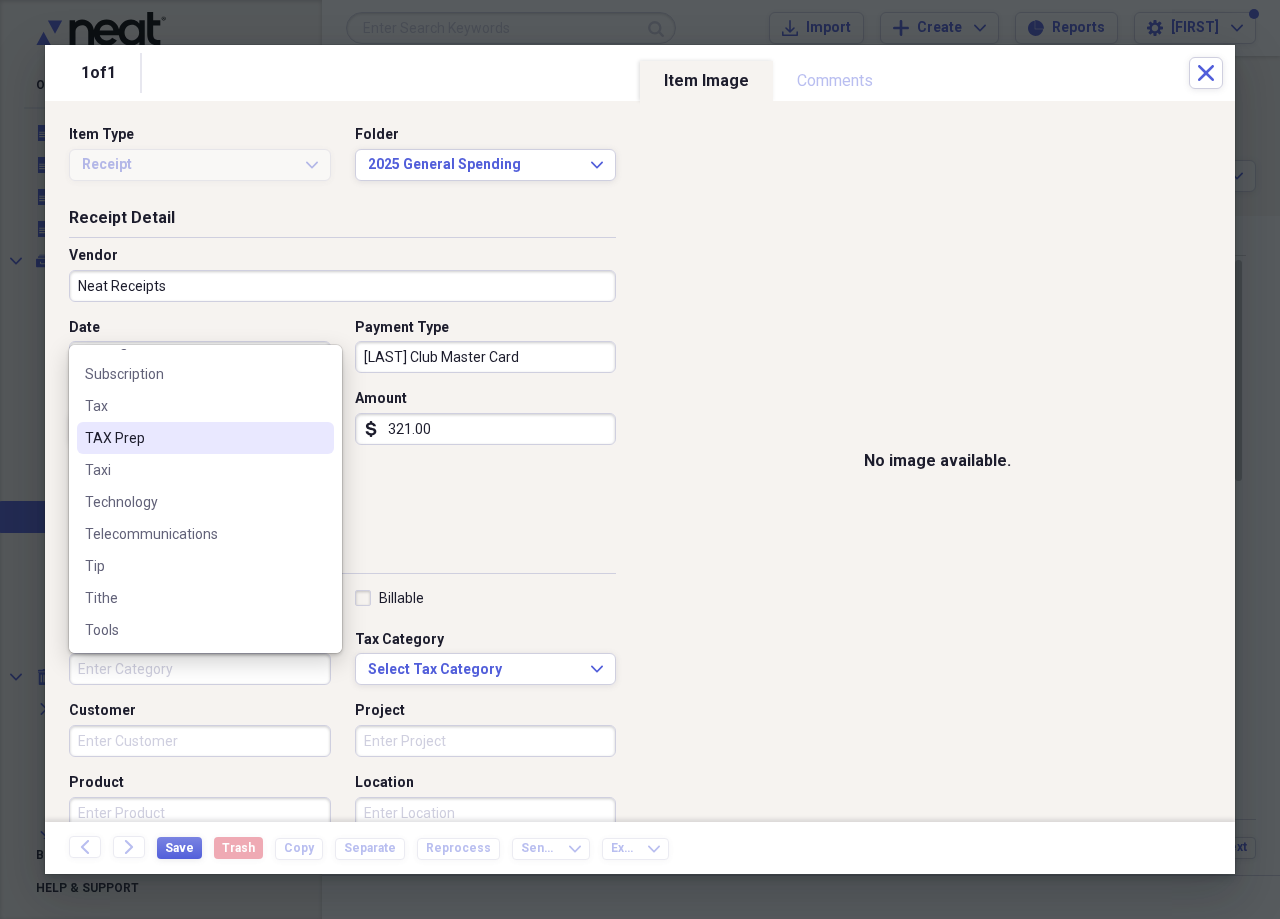 scroll, scrollTop: 2000, scrollLeft: 0, axis: vertical 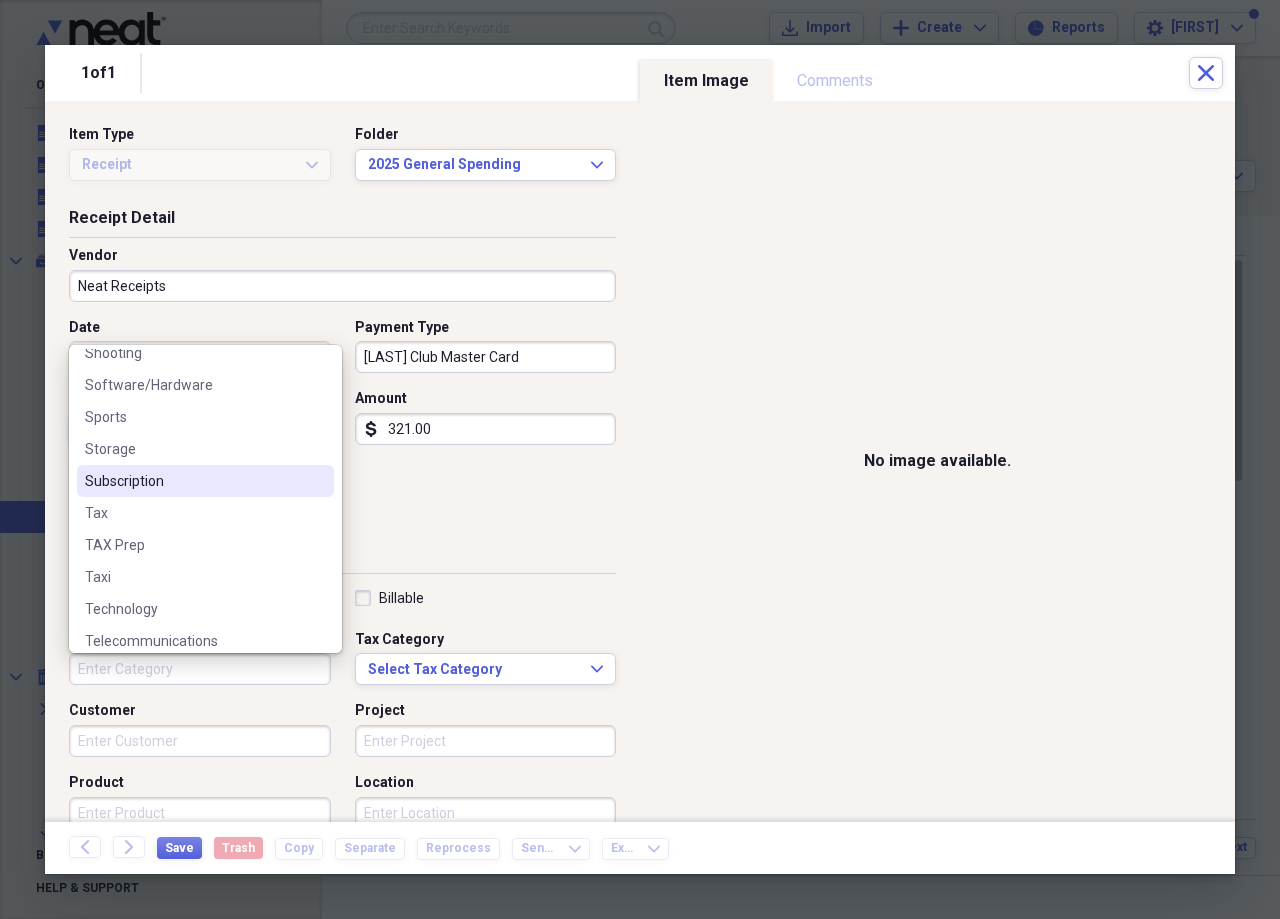click on "Subscription" at bounding box center [193, 481] 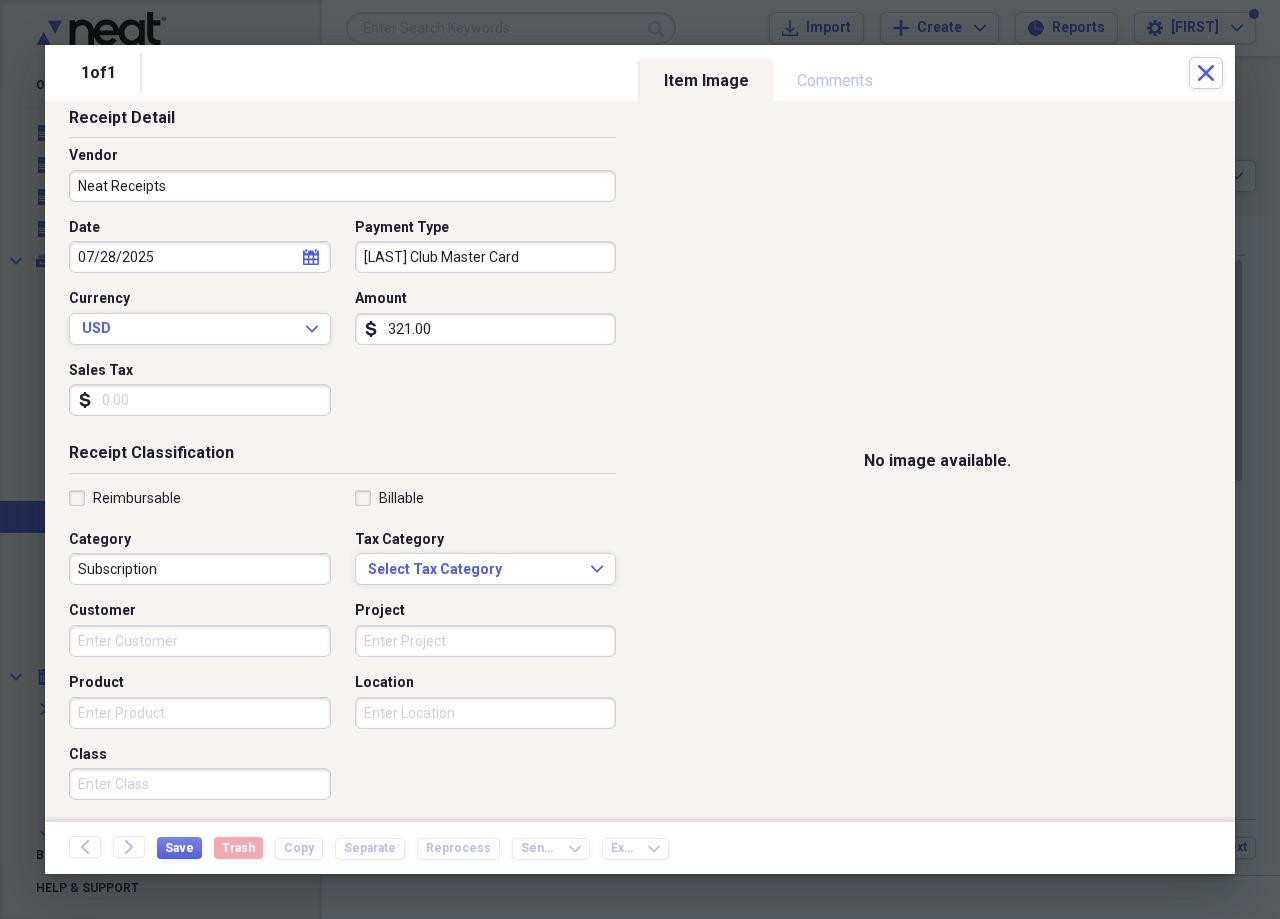 scroll, scrollTop: 300, scrollLeft: 0, axis: vertical 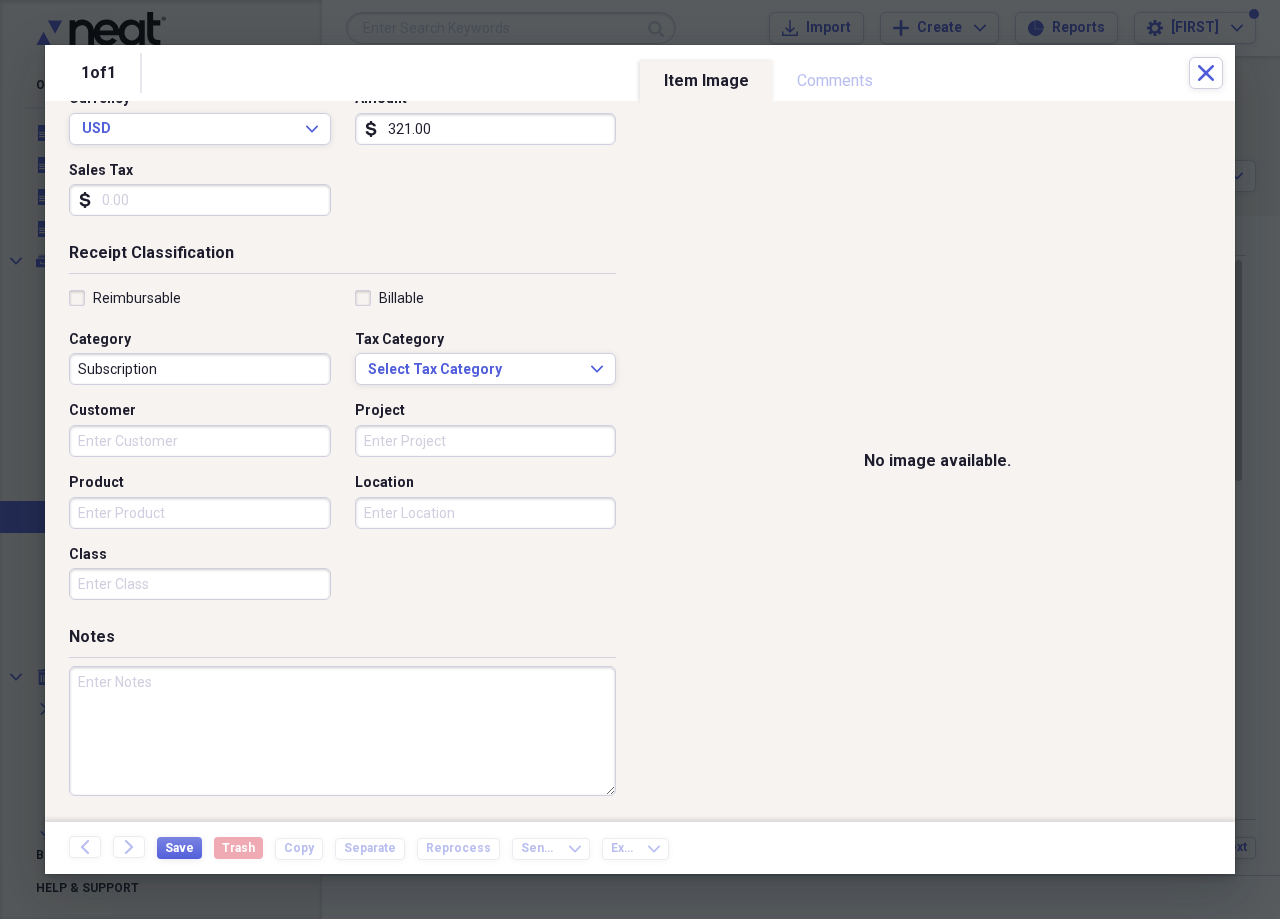 click at bounding box center (342, 731) 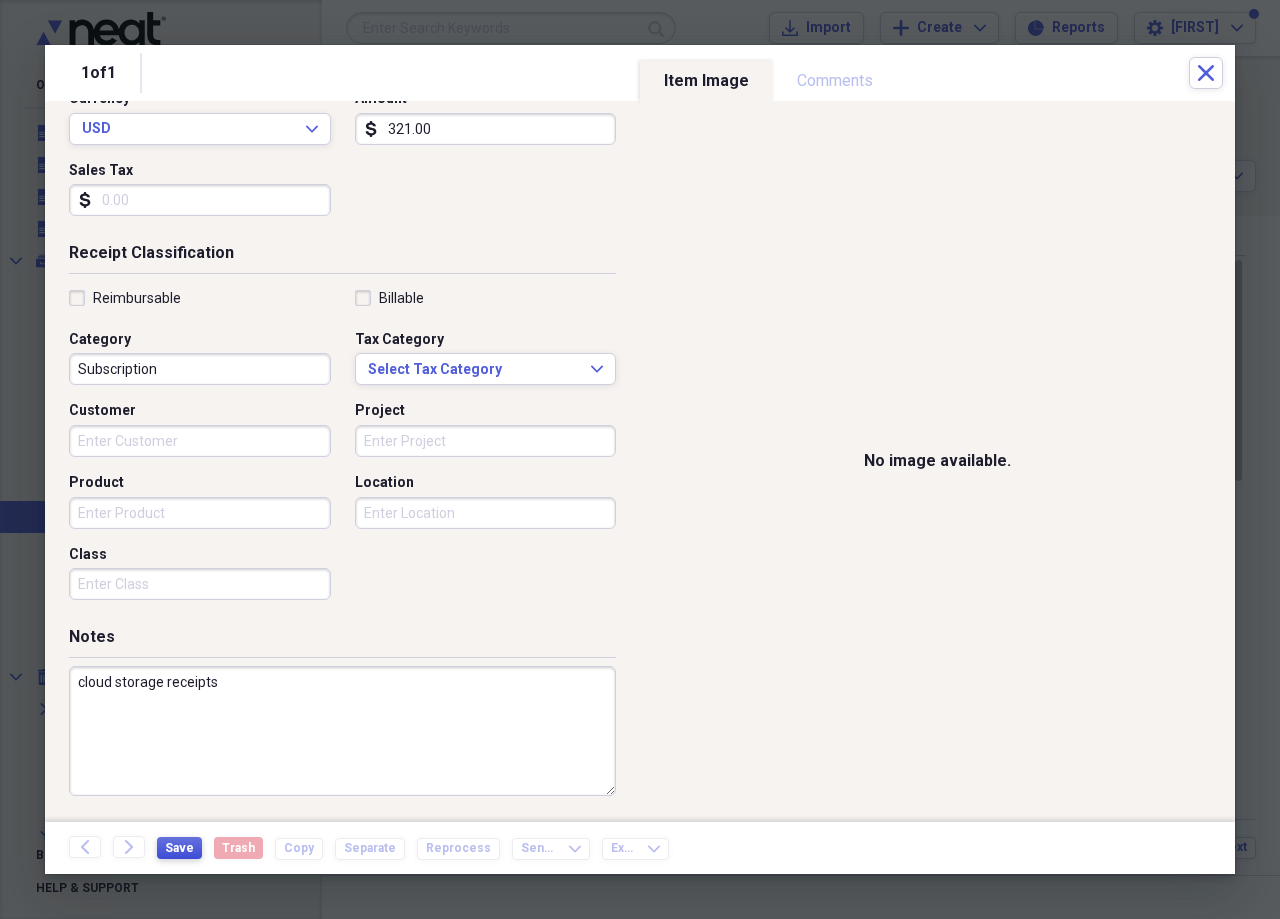 type on "cloud storage receipts" 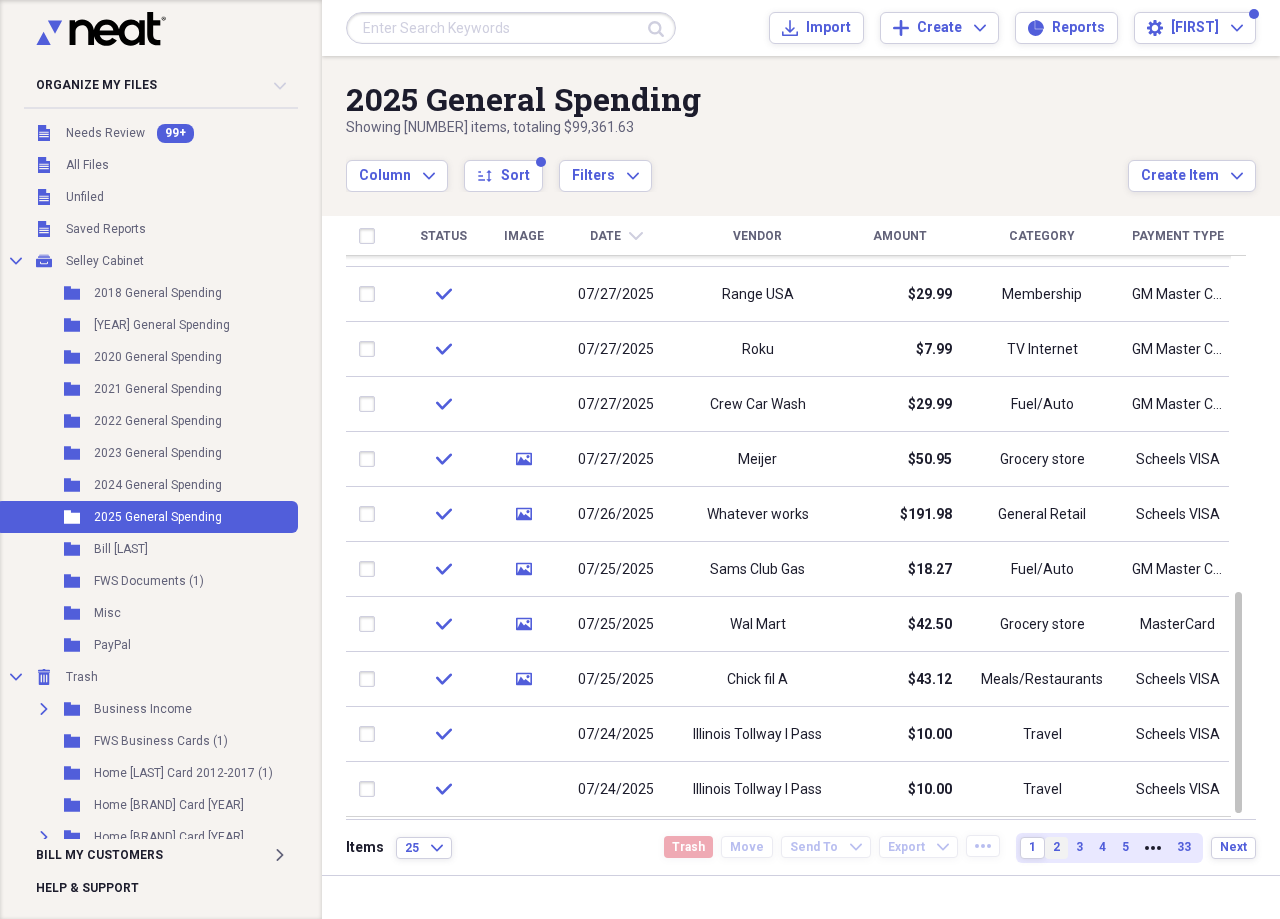 click on "2" at bounding box center [1056, 848] 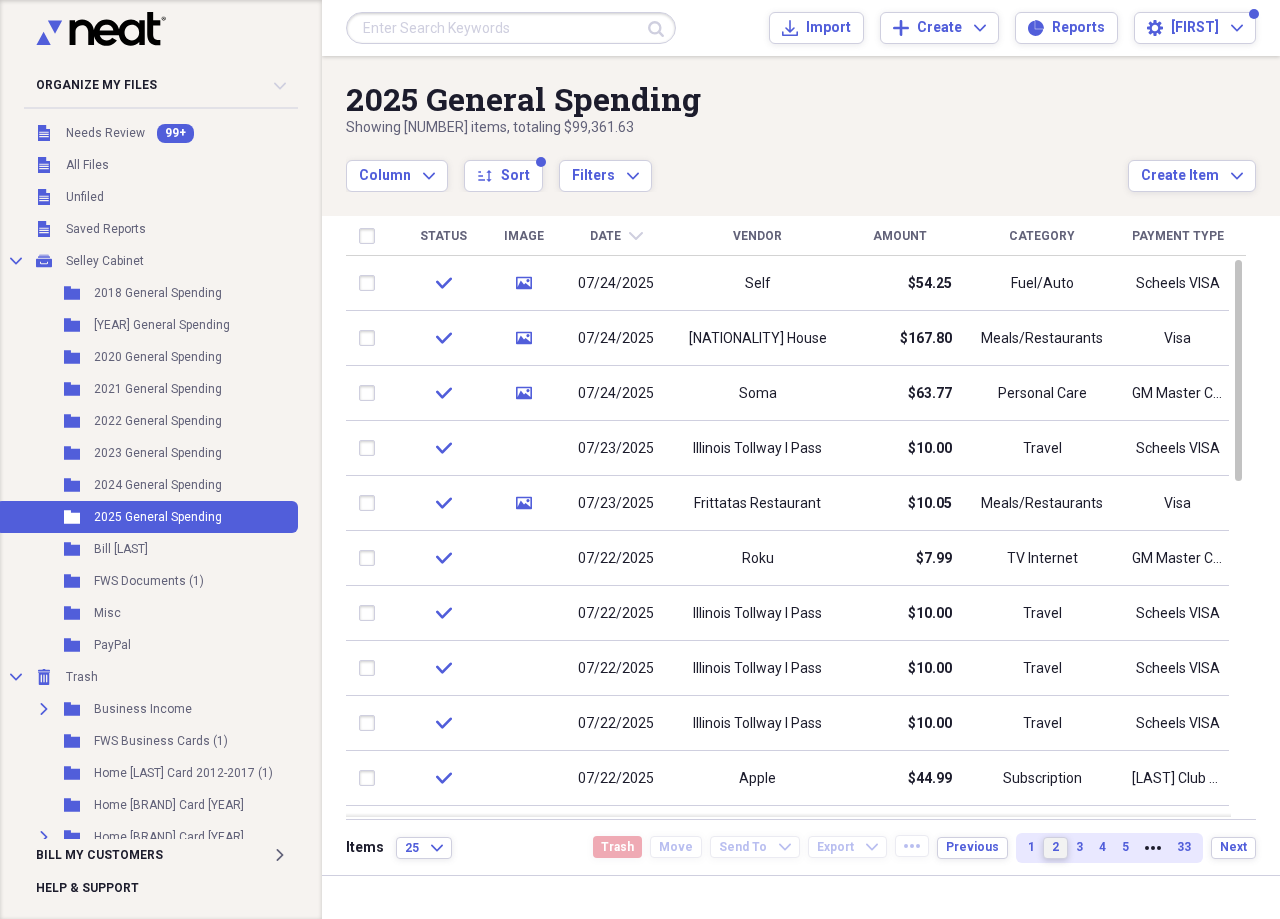 click on "2" at bounding box center [1055, 847] 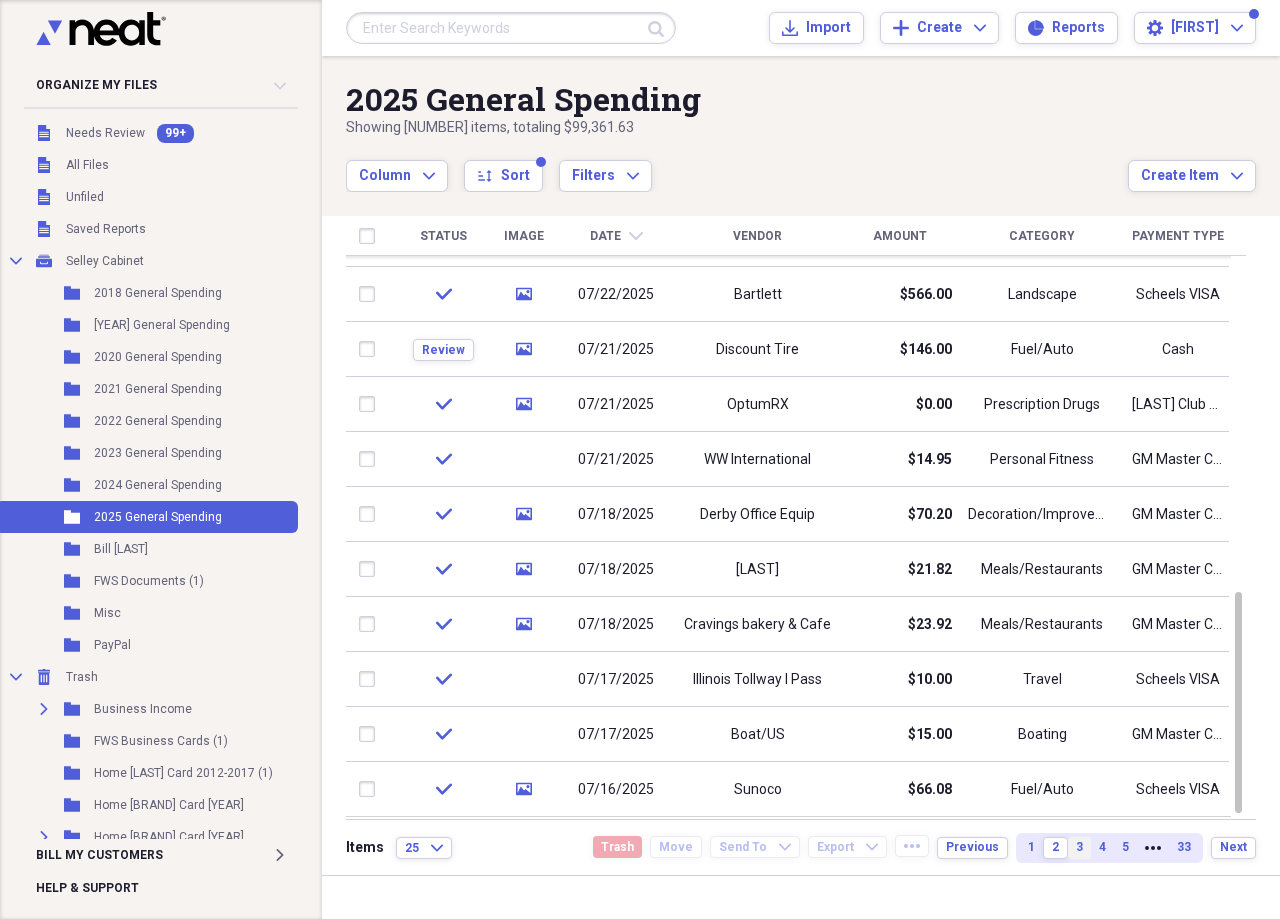 click on "3" at bounding box center [1079, 847] 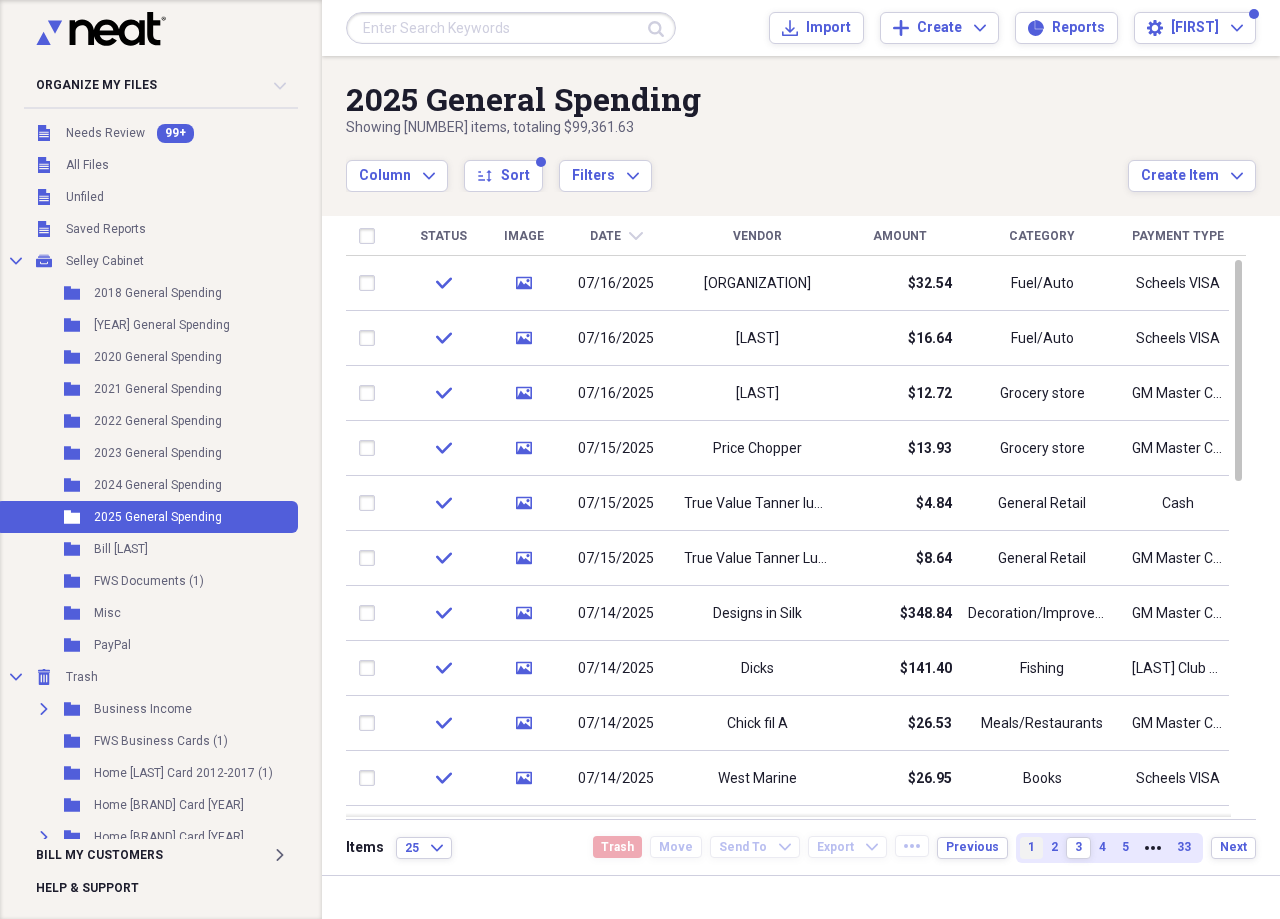 click on "1" at bounding box center (1031, 847) 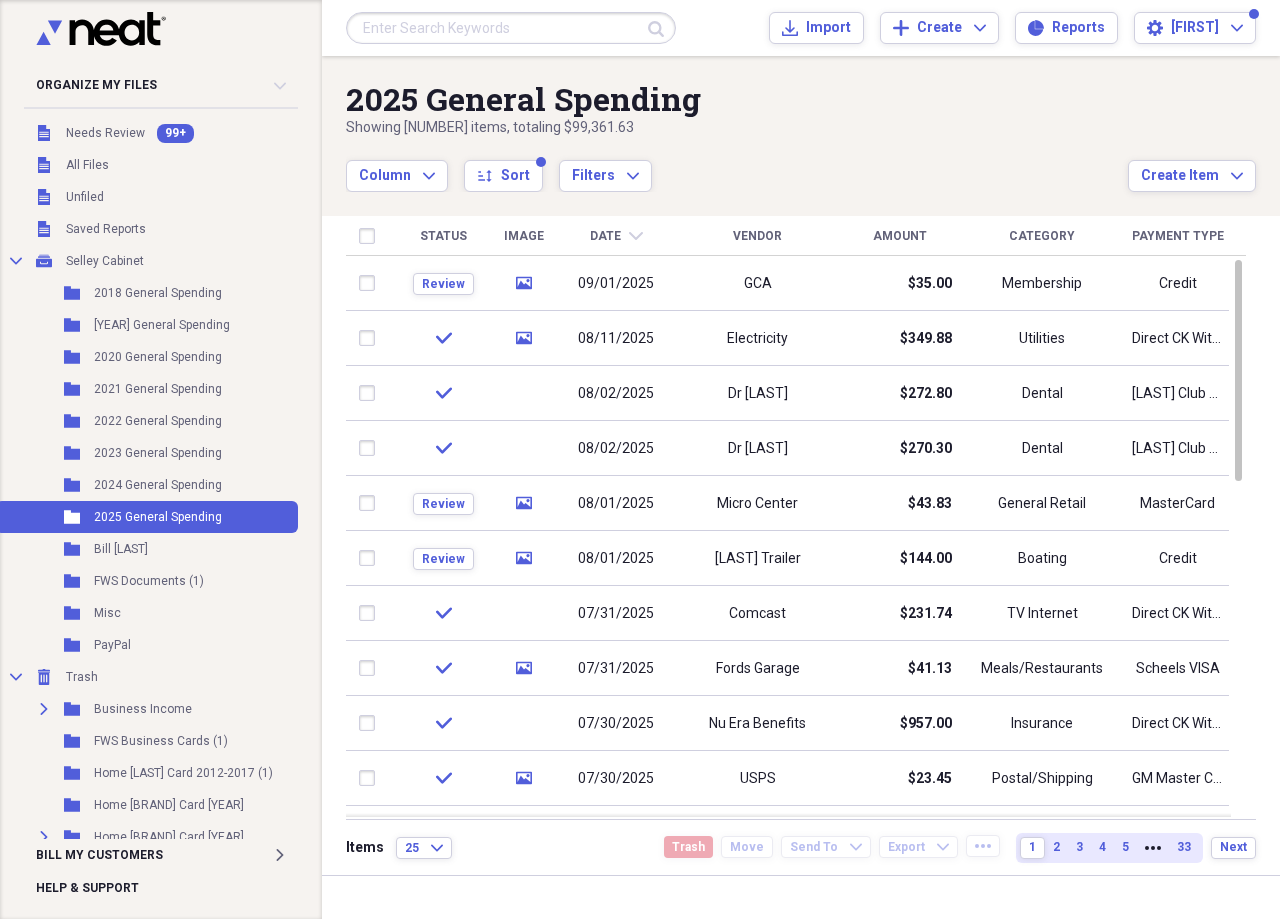 click on "Status" at bounding box center (443, 236) 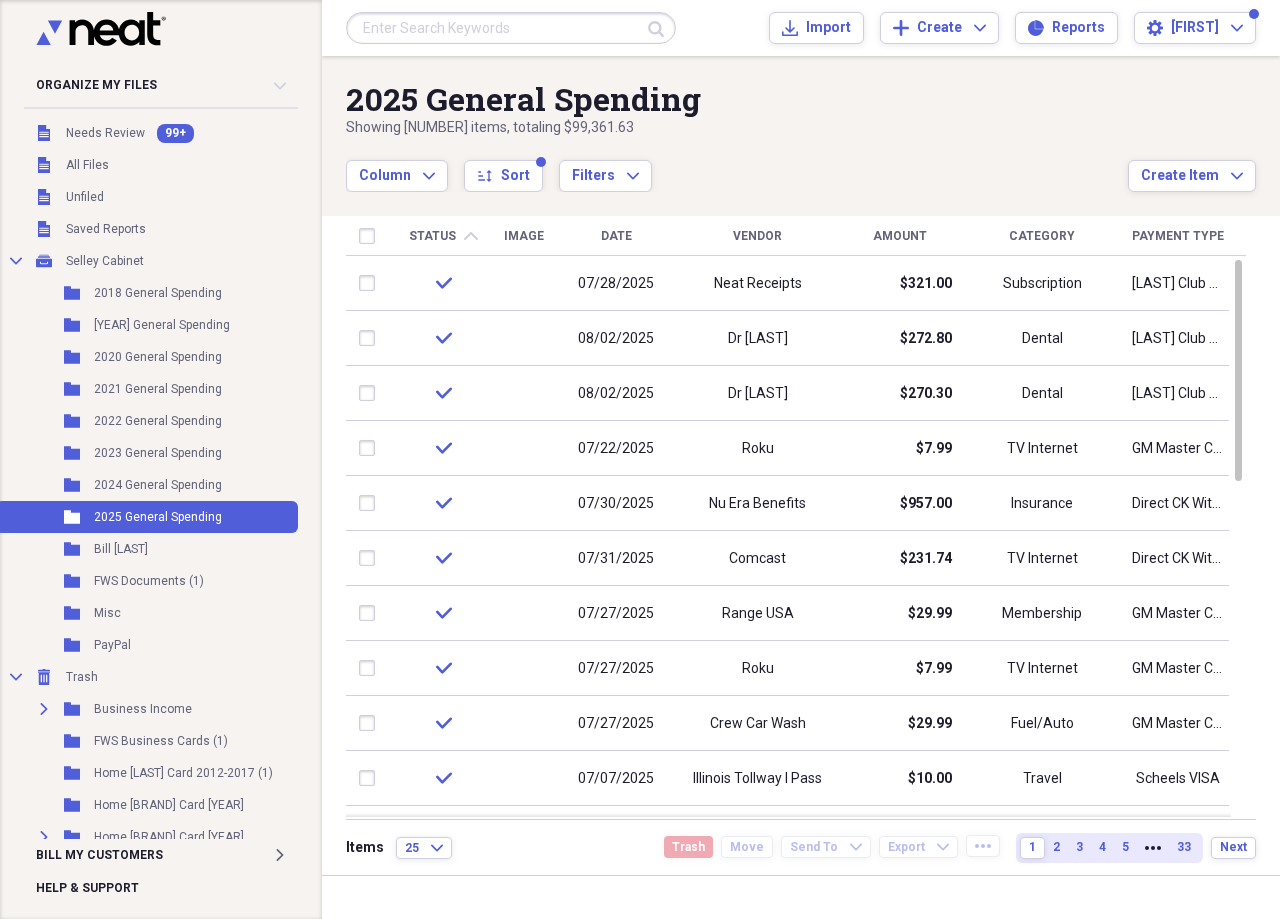 click on "Status" at bounding box center (432, 236) 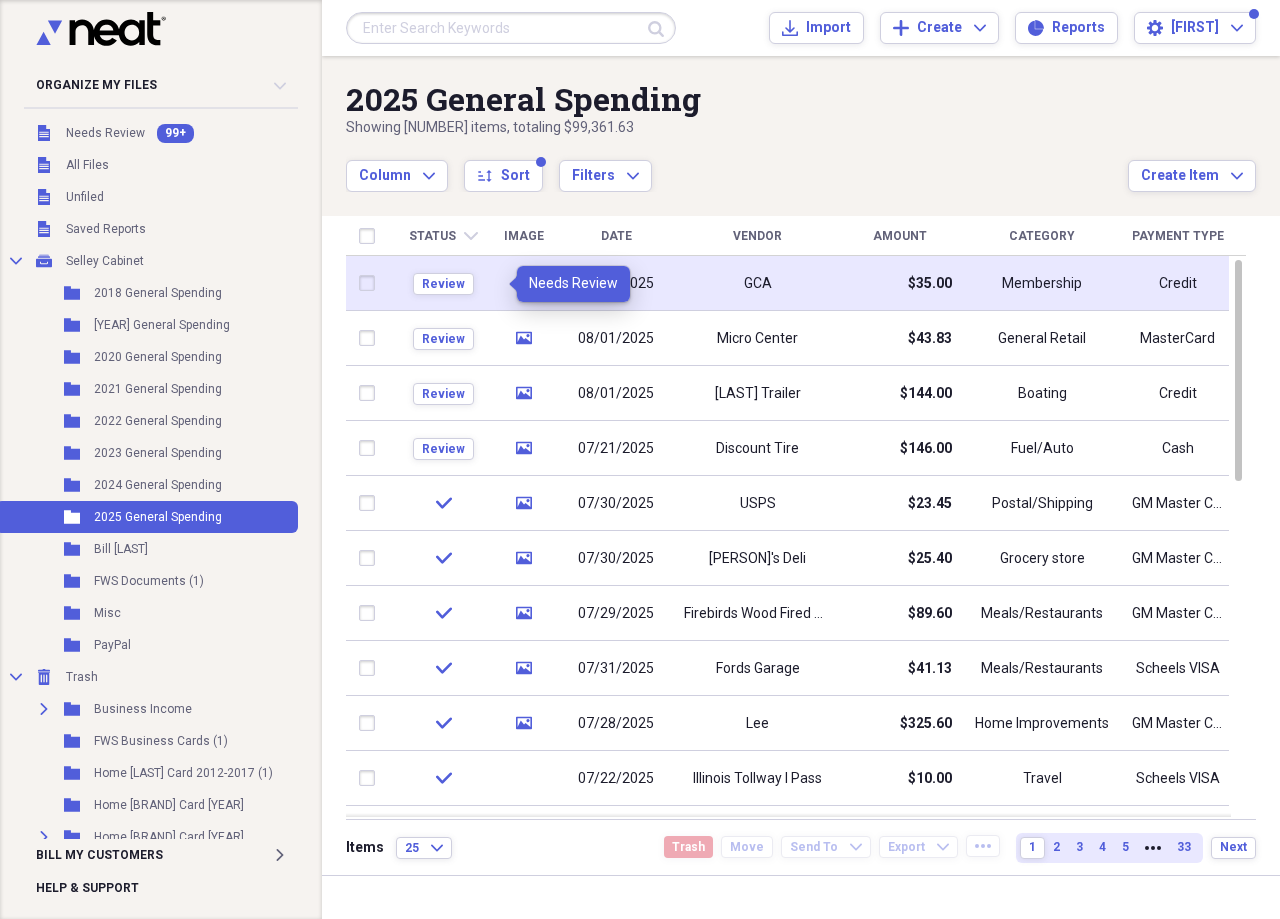 click on "Review" at bounding box center (443, 283) 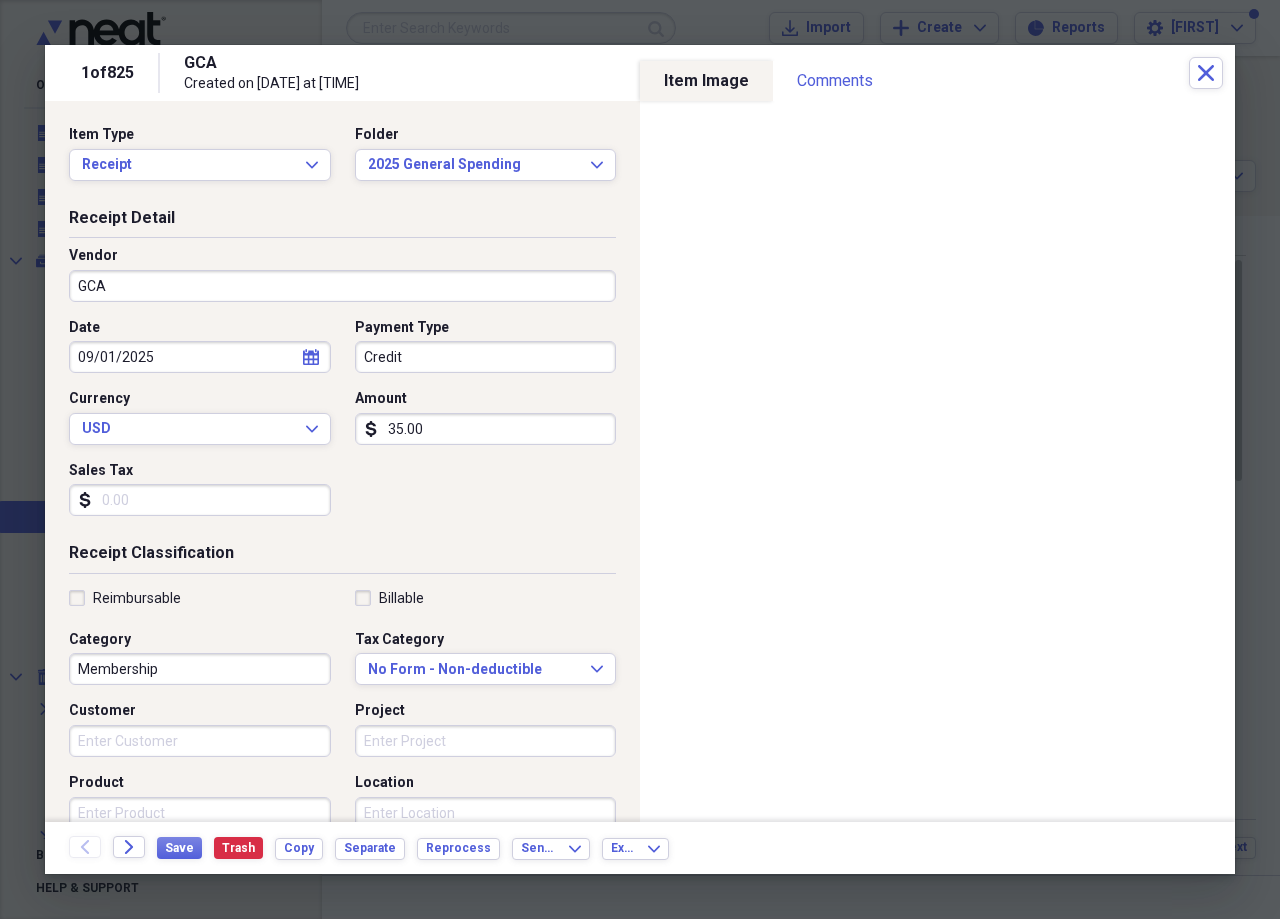 click 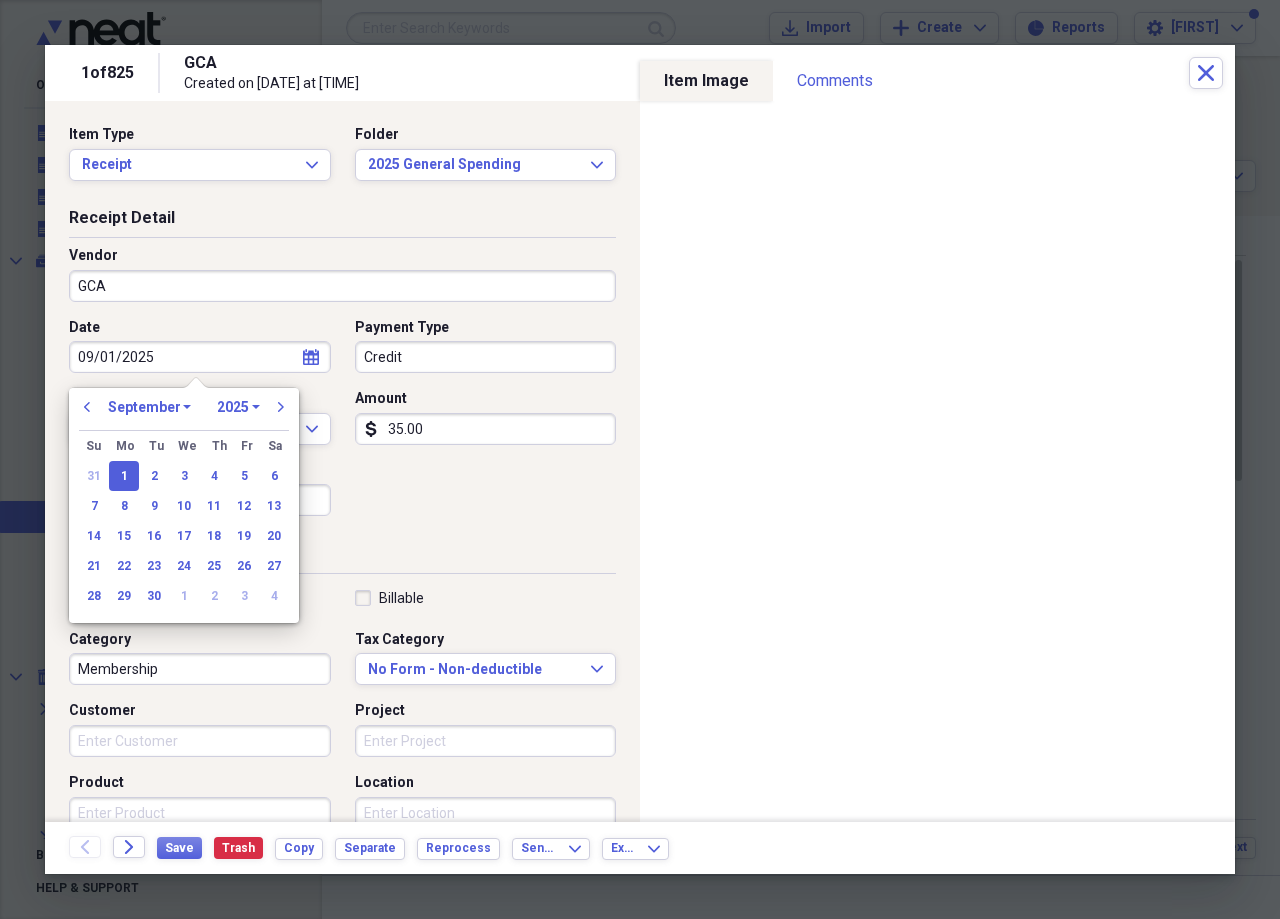 click on "1" at bounding box center (124, 476) 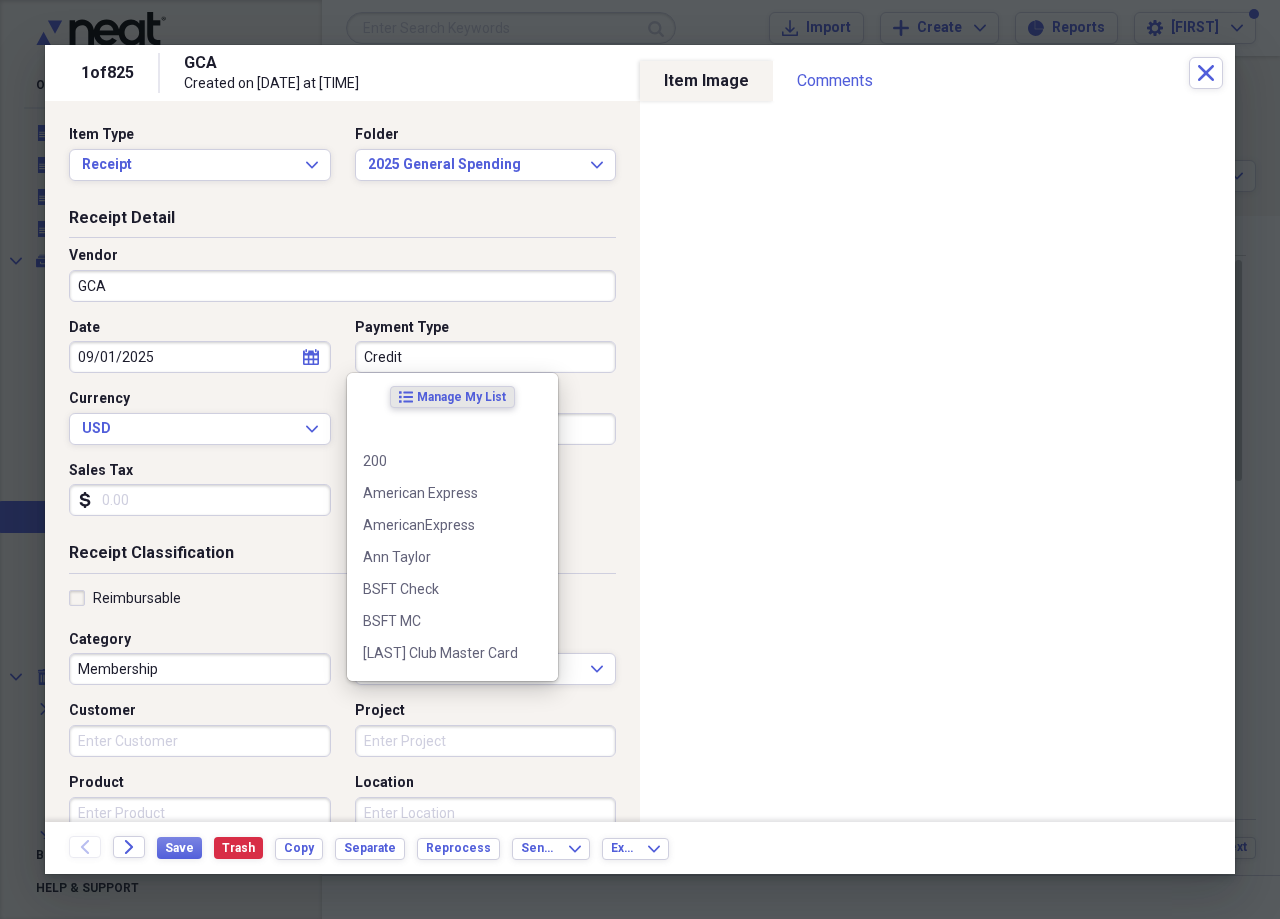 click on "Credit" at bounding box center [486, 357] 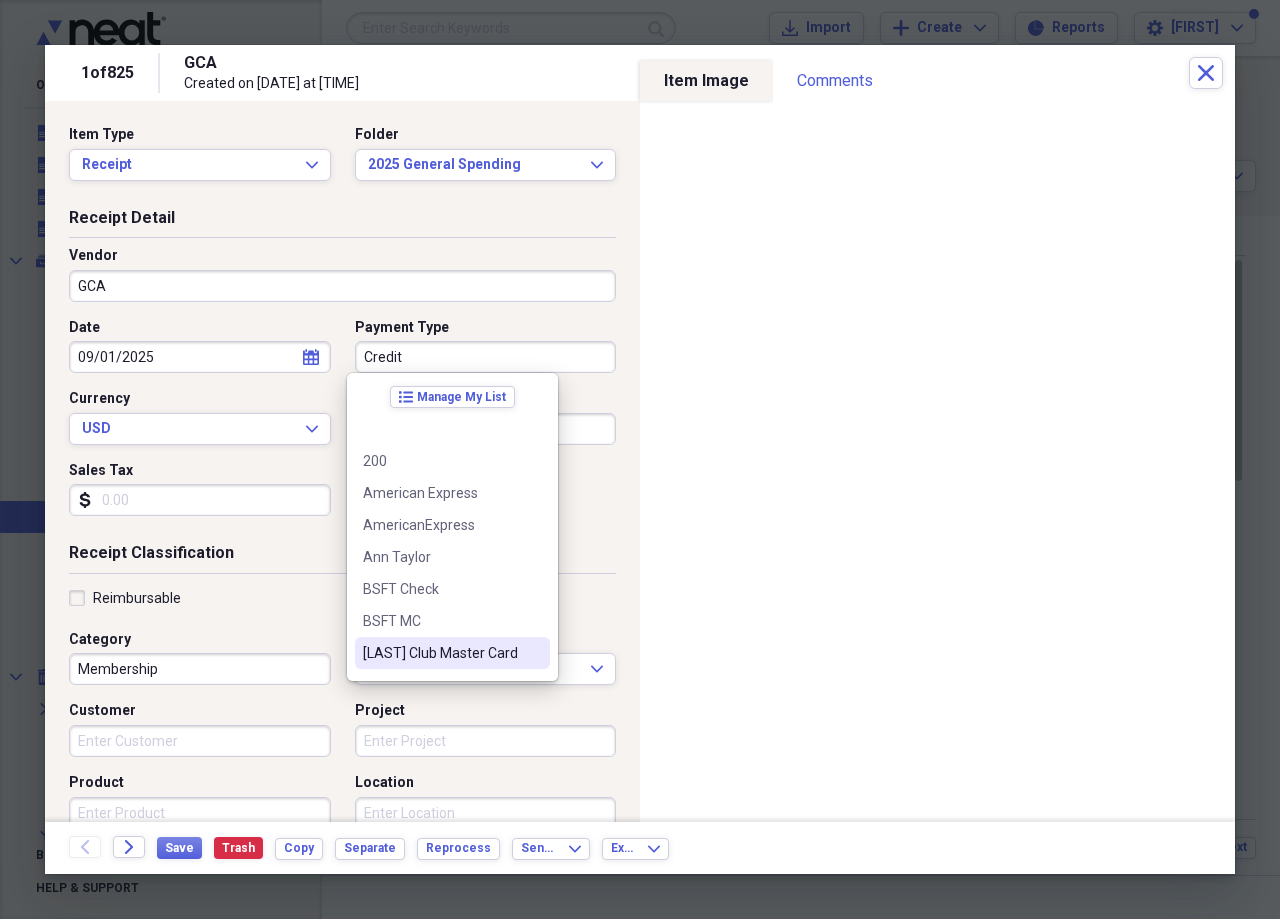 click on "[LAST] Club Master Card" at bounding box center (440, 653) 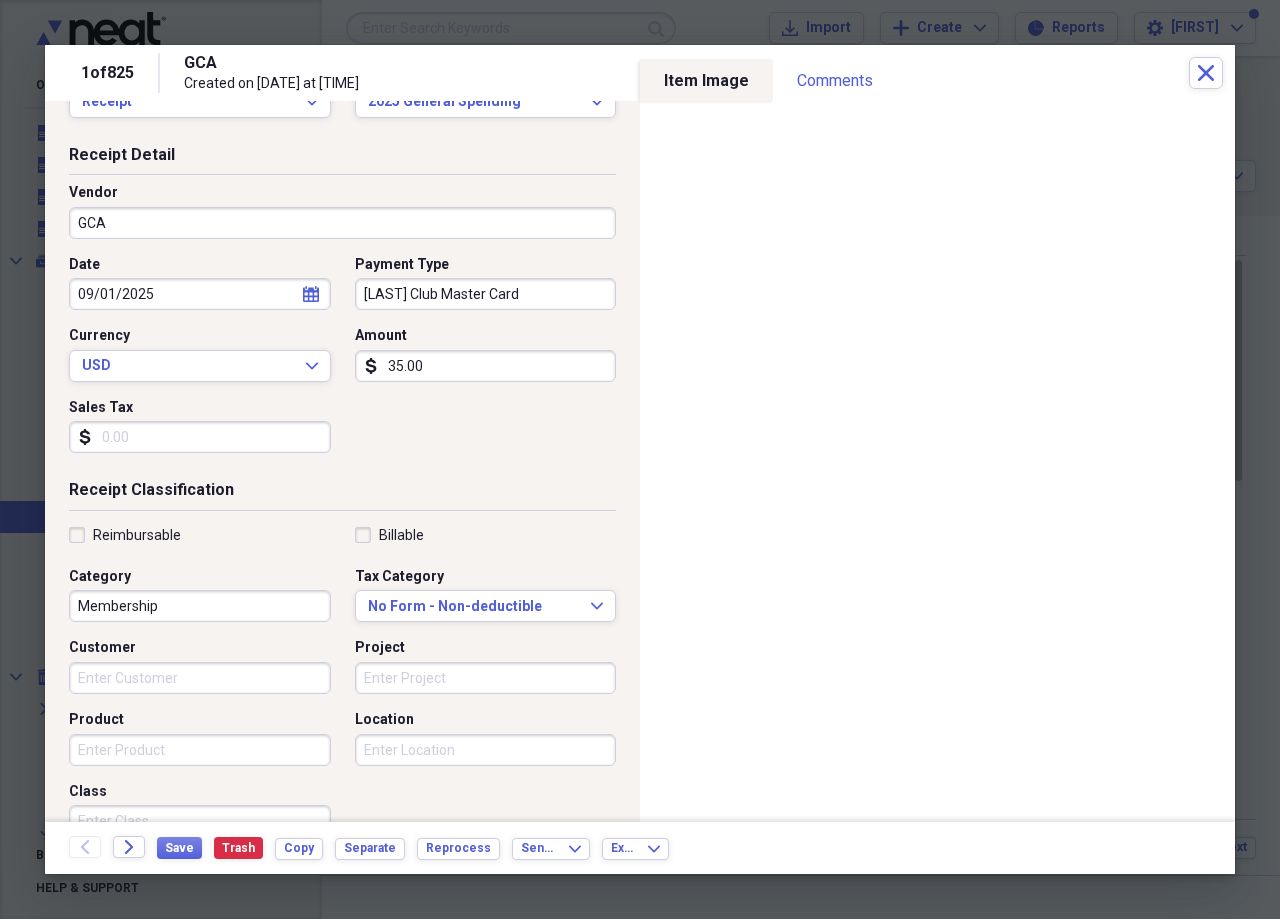 scroll, scrollTop: 300, scrollLeft: 0, axis: vertical 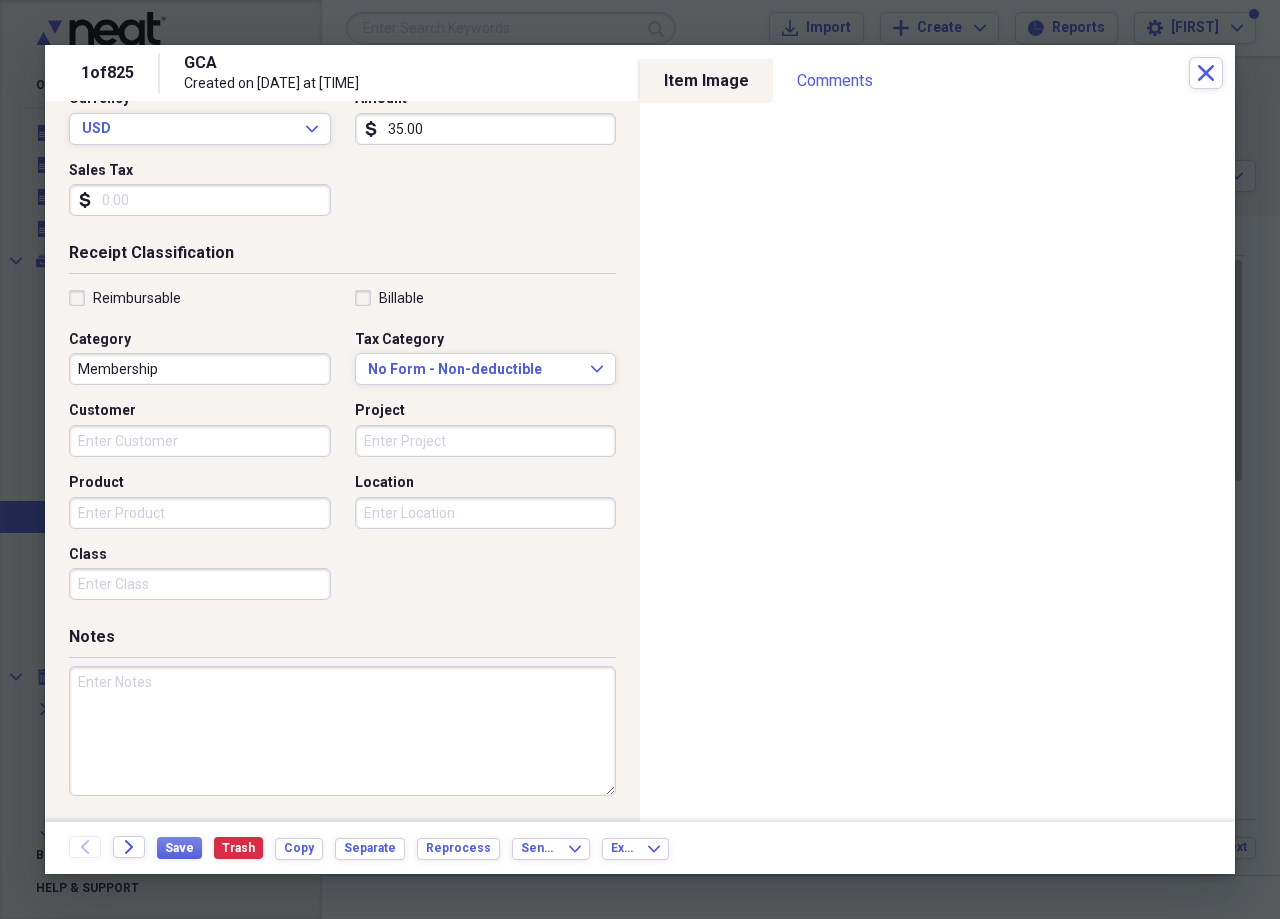 click at bounding box center [342, 731] 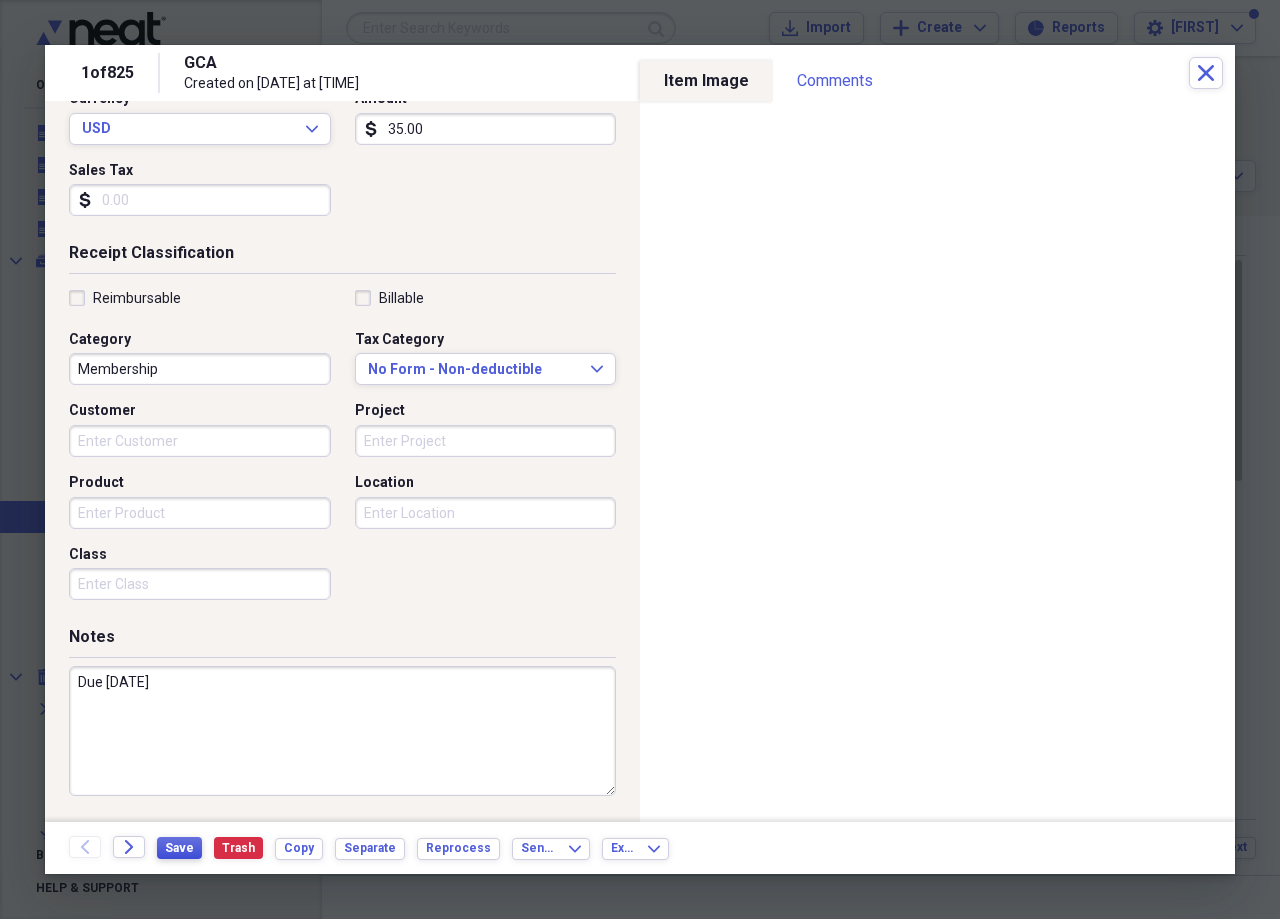 type on "Due [DATE]" 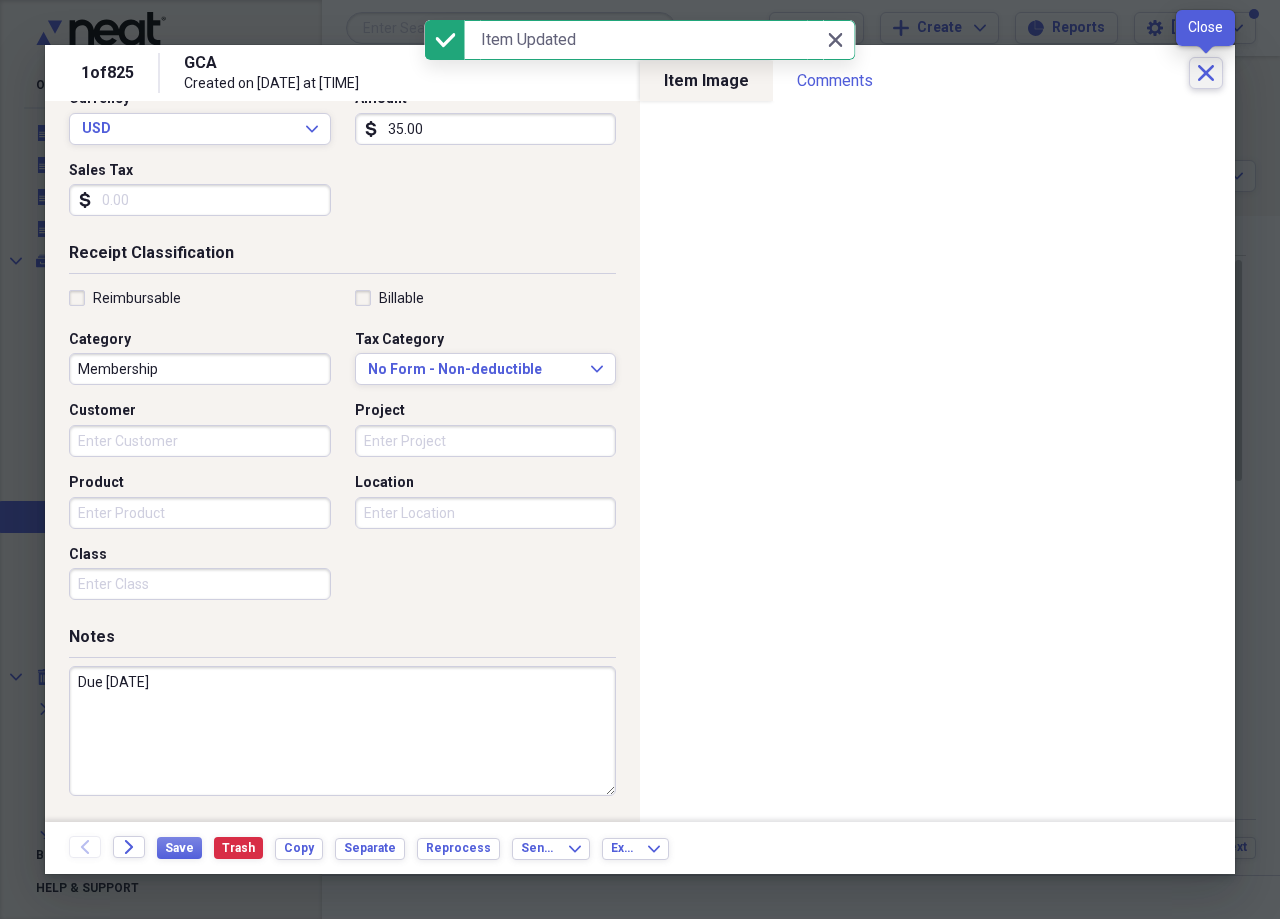 click on "Close" at bounding box center [1206, 73] 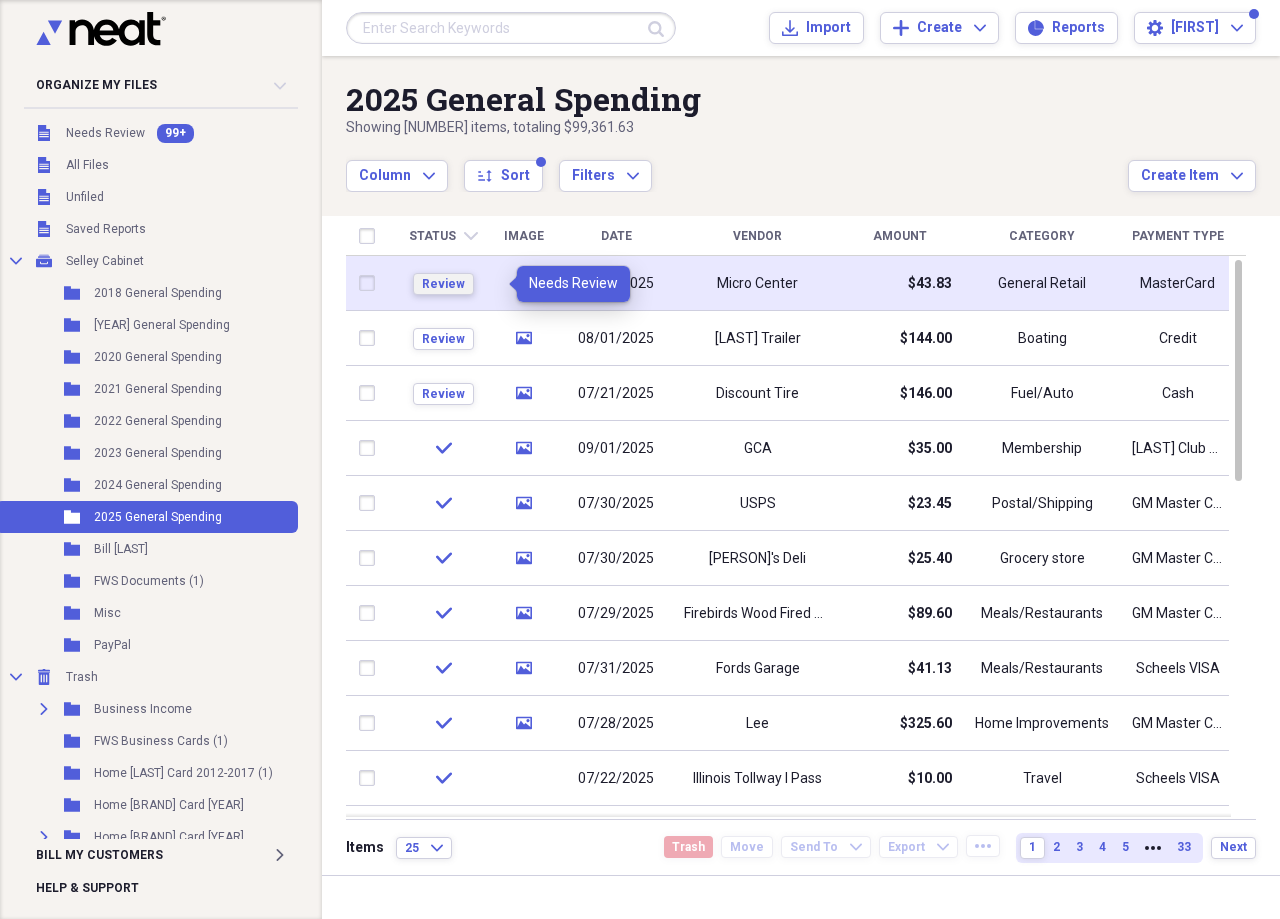 click on "Review" at bounding box center [443, 284] 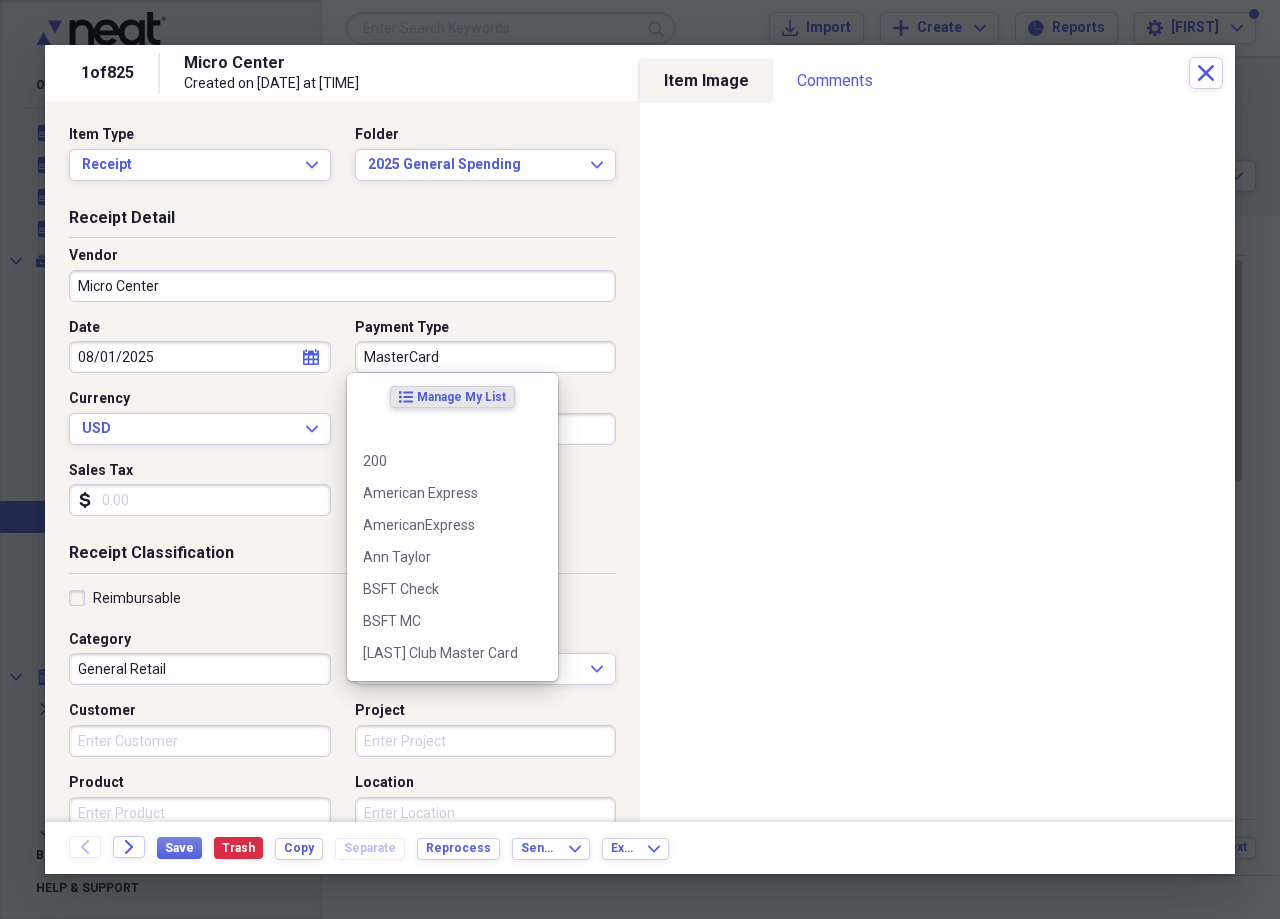 click on "MasterCard" at bounding box center [486, 357] 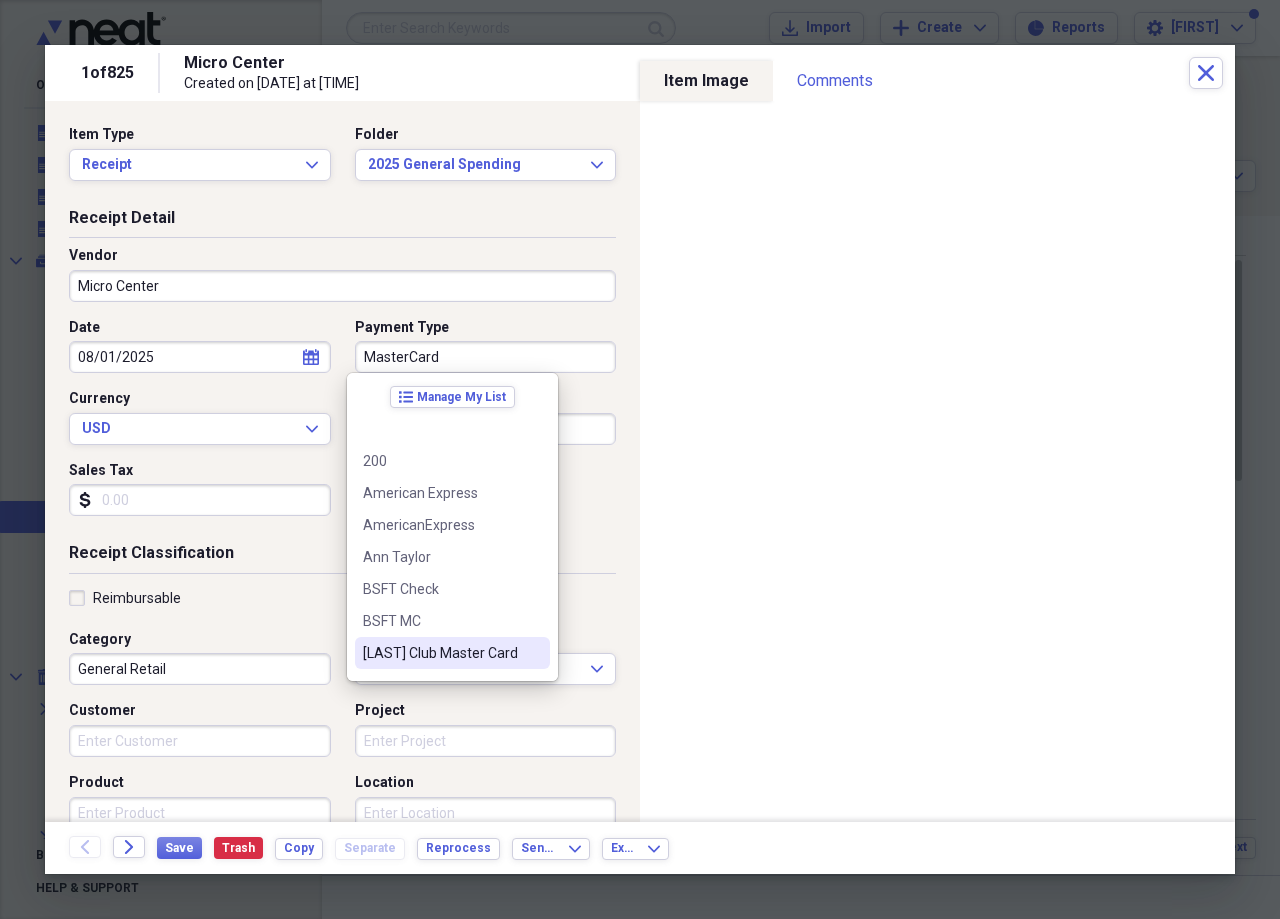 click on "[LAST] Club Master Card" at bounding box center (440, 653) 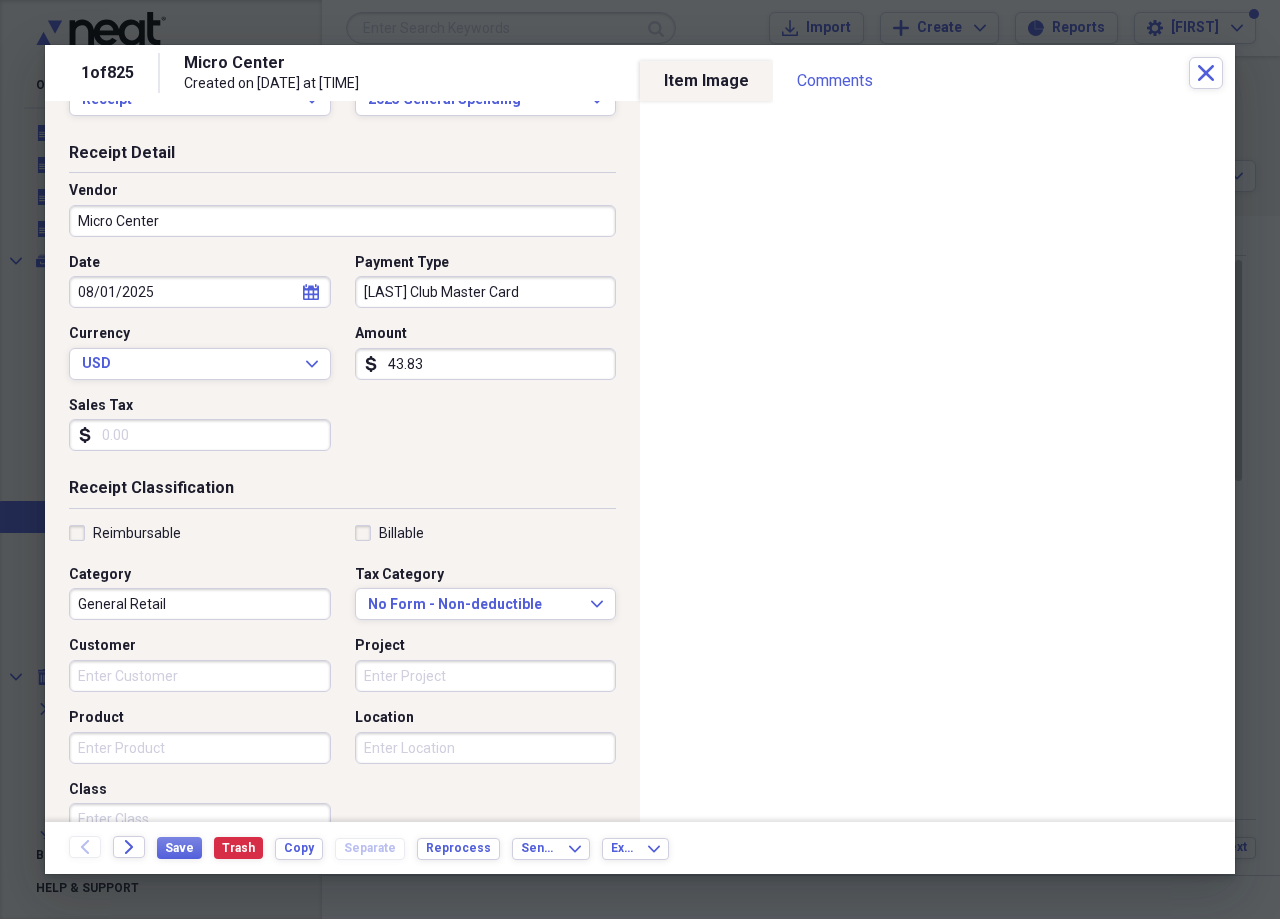 scroll, scrollTop: 100, scrollLeft: 0, axis: vertical 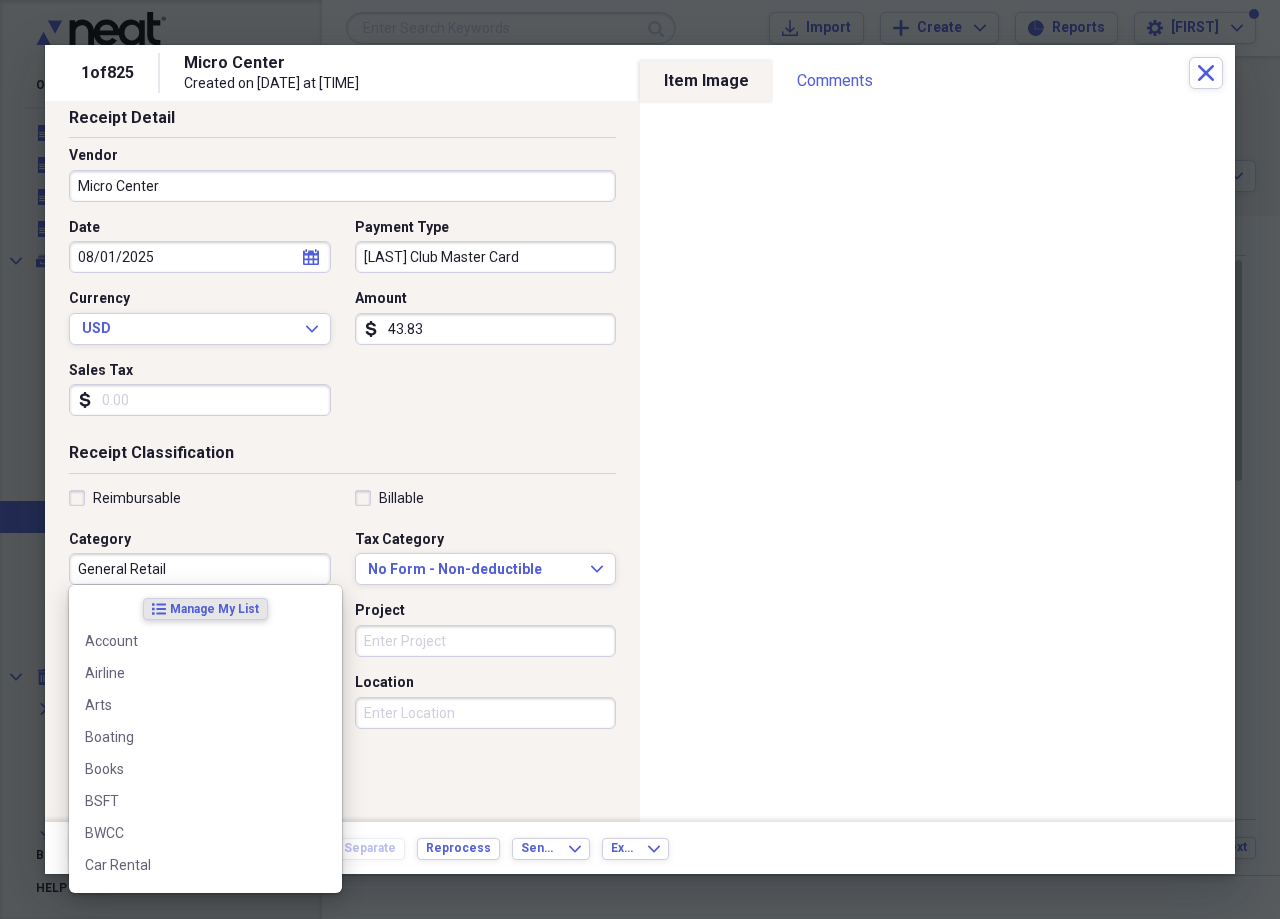 click on "General Retail" at bounding box center [200, 569] 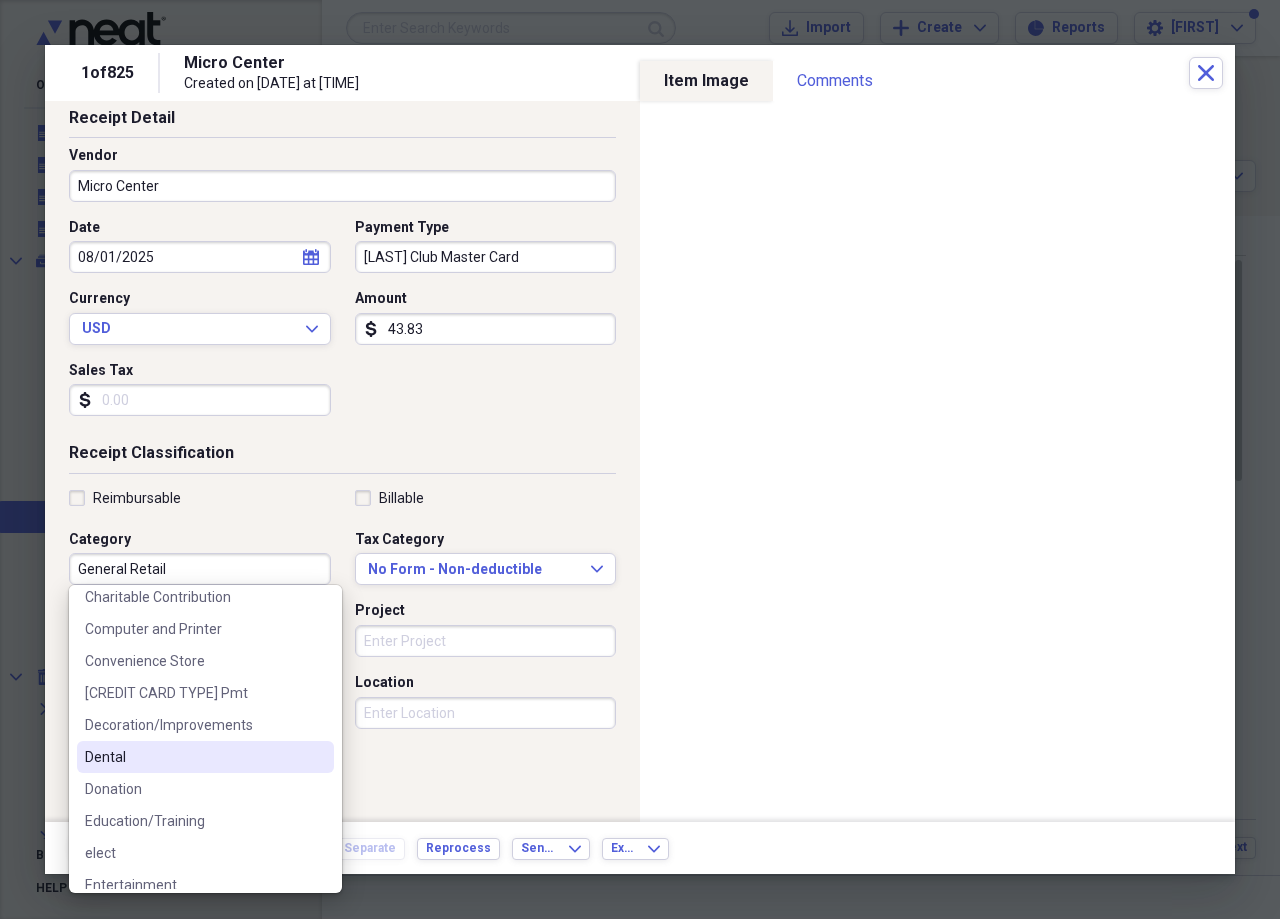 scroll, scrollTop: 300, scrollLeft: 0, axis: vertical 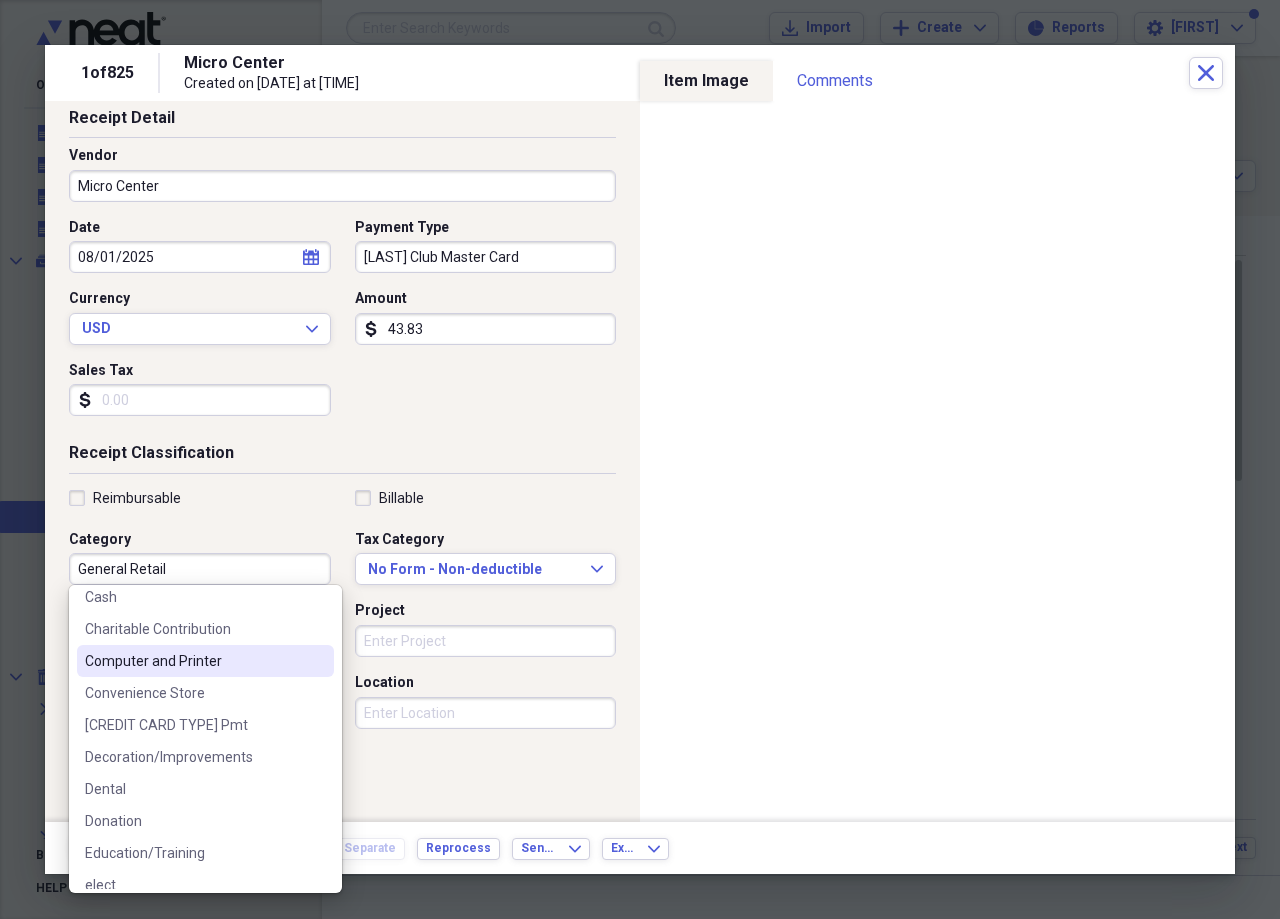 click on "Computer and Printer" at bounding box center [193, 661] 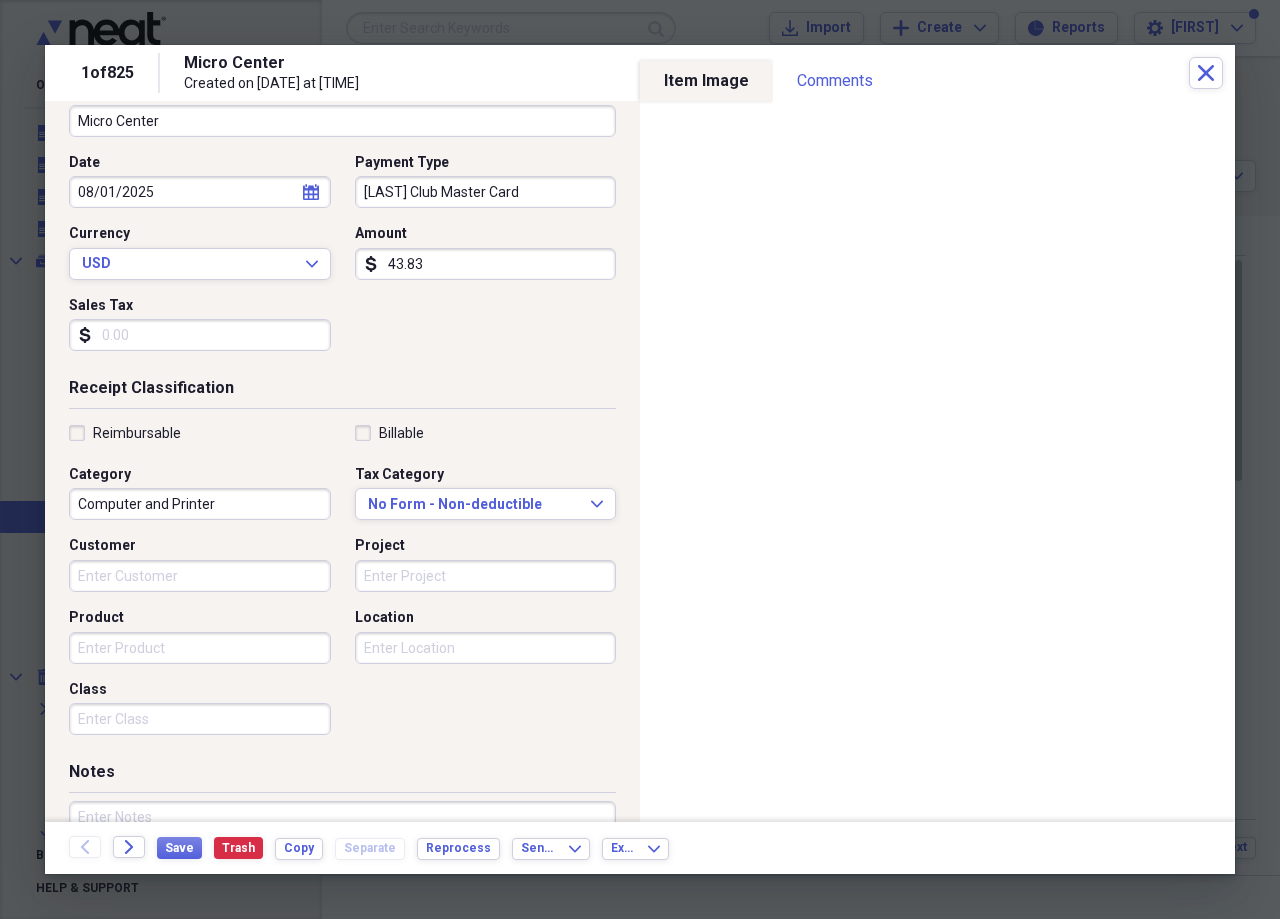 scroll, scrollTop: 200, scrollLeft: 0, axis: vertical 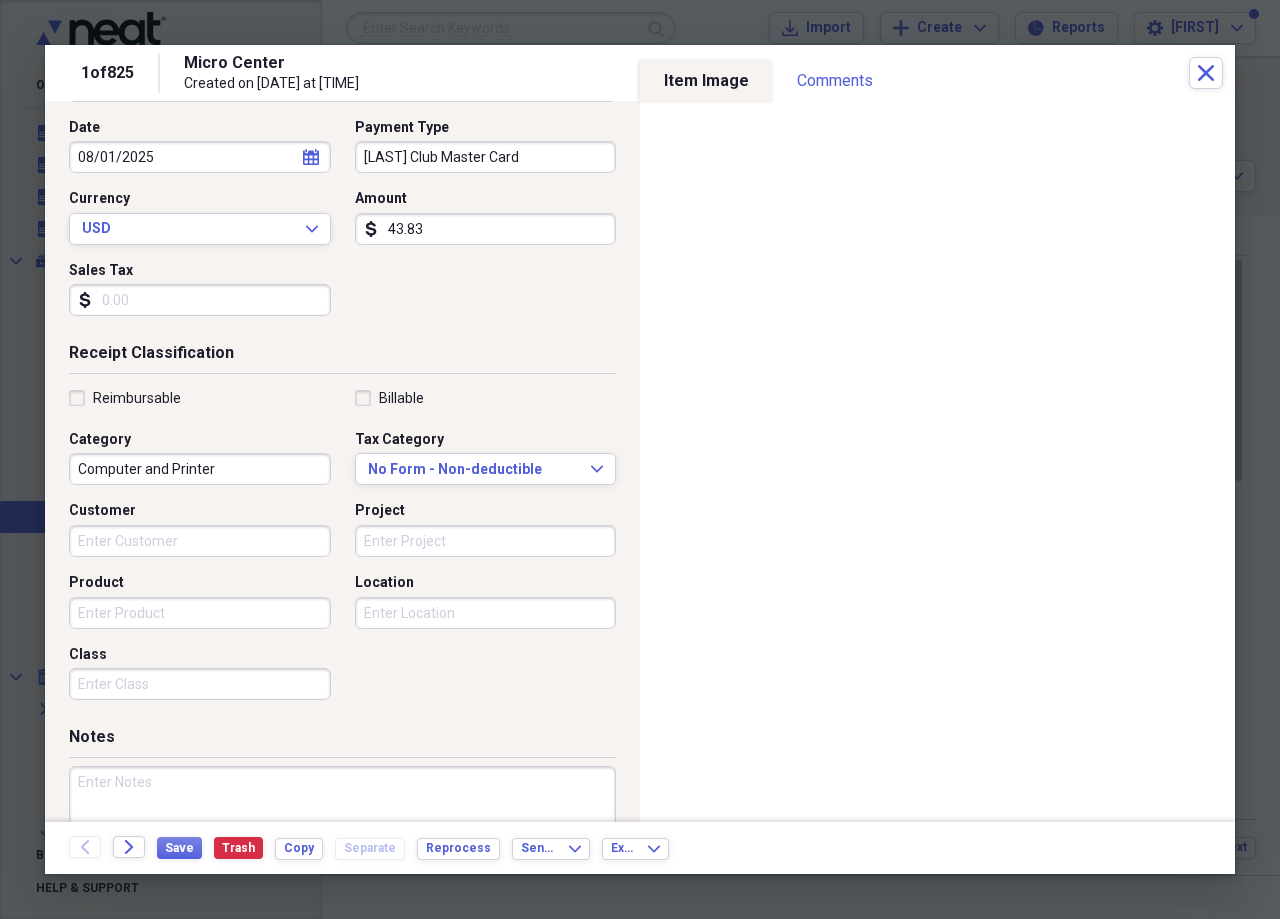 click at bounding box center (342, 831) 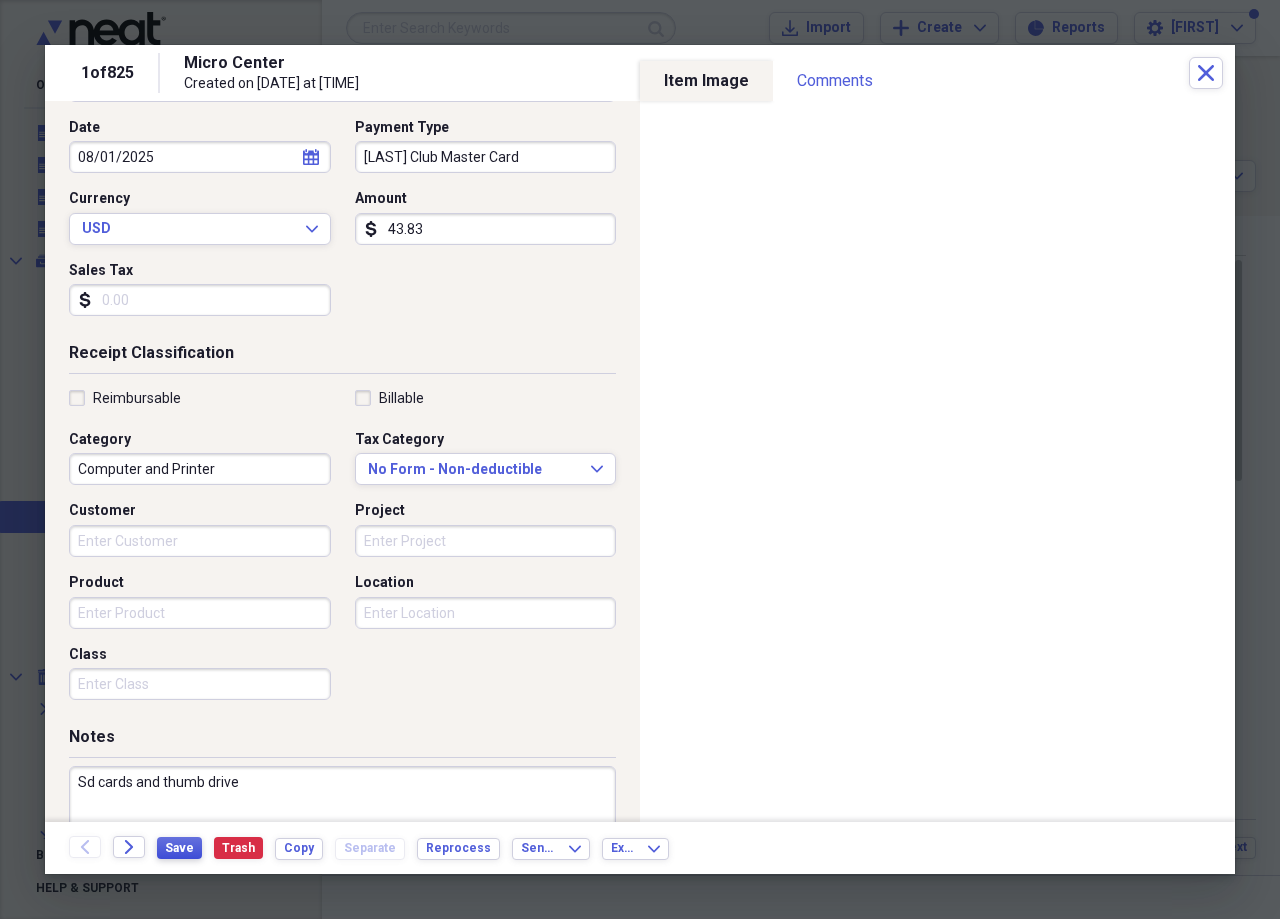 type on "Sd cards and thumb drive" 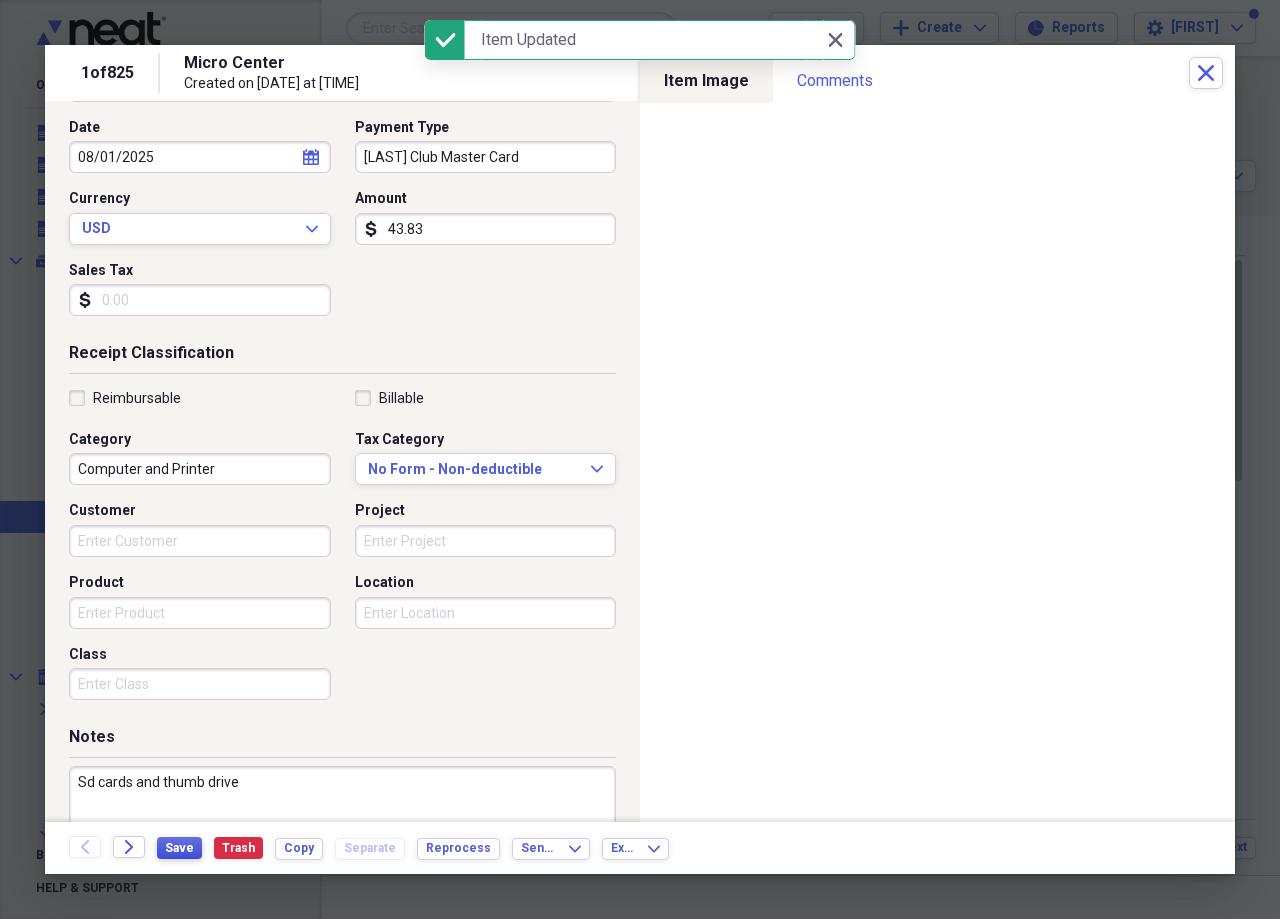 click on "Save" at bounding box center (179, 848) 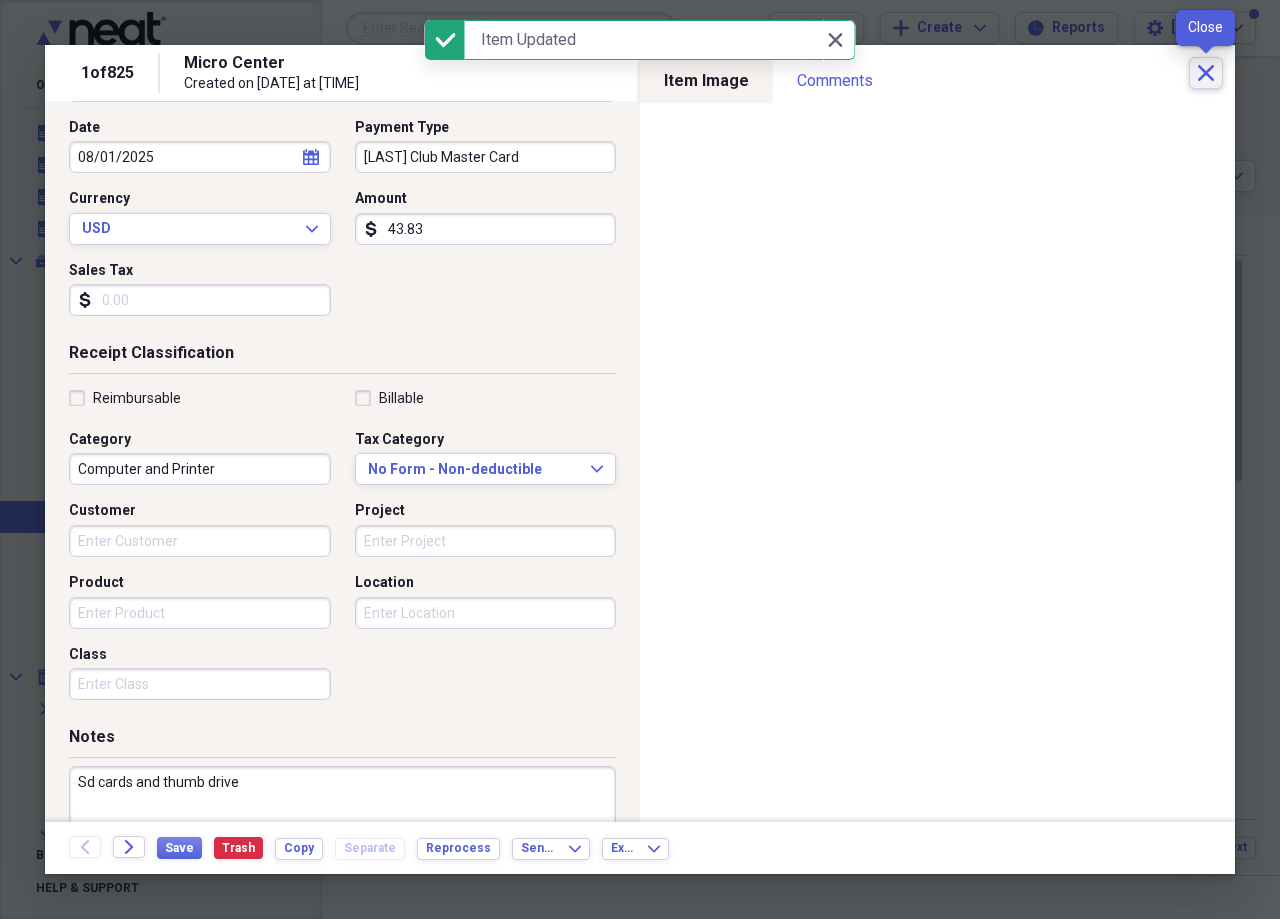 click on "Close" at bounding box center (1206, 73) 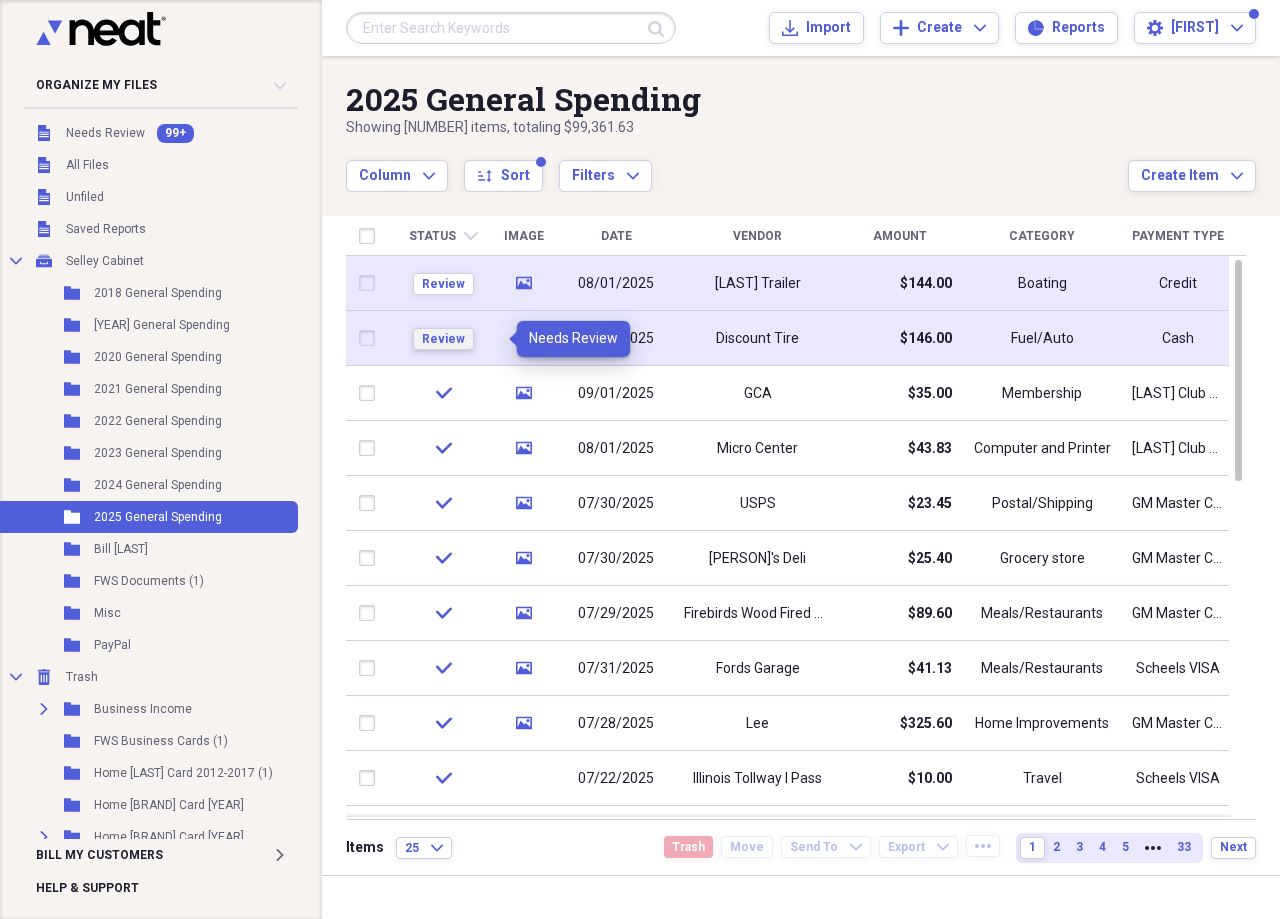 click on "Review" at bounding box center [443, 339] 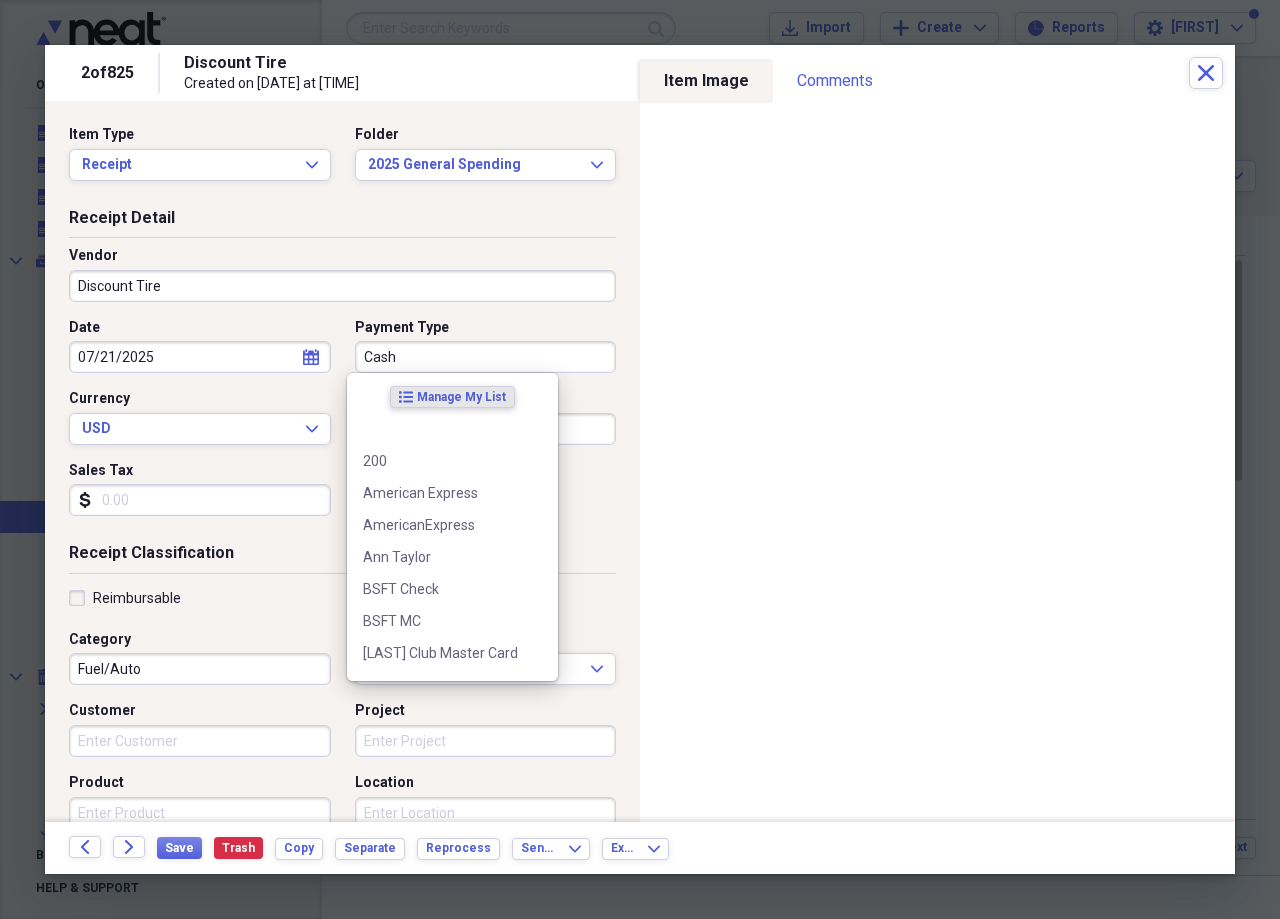 click on "Cash" at bounding box center [486, 357] 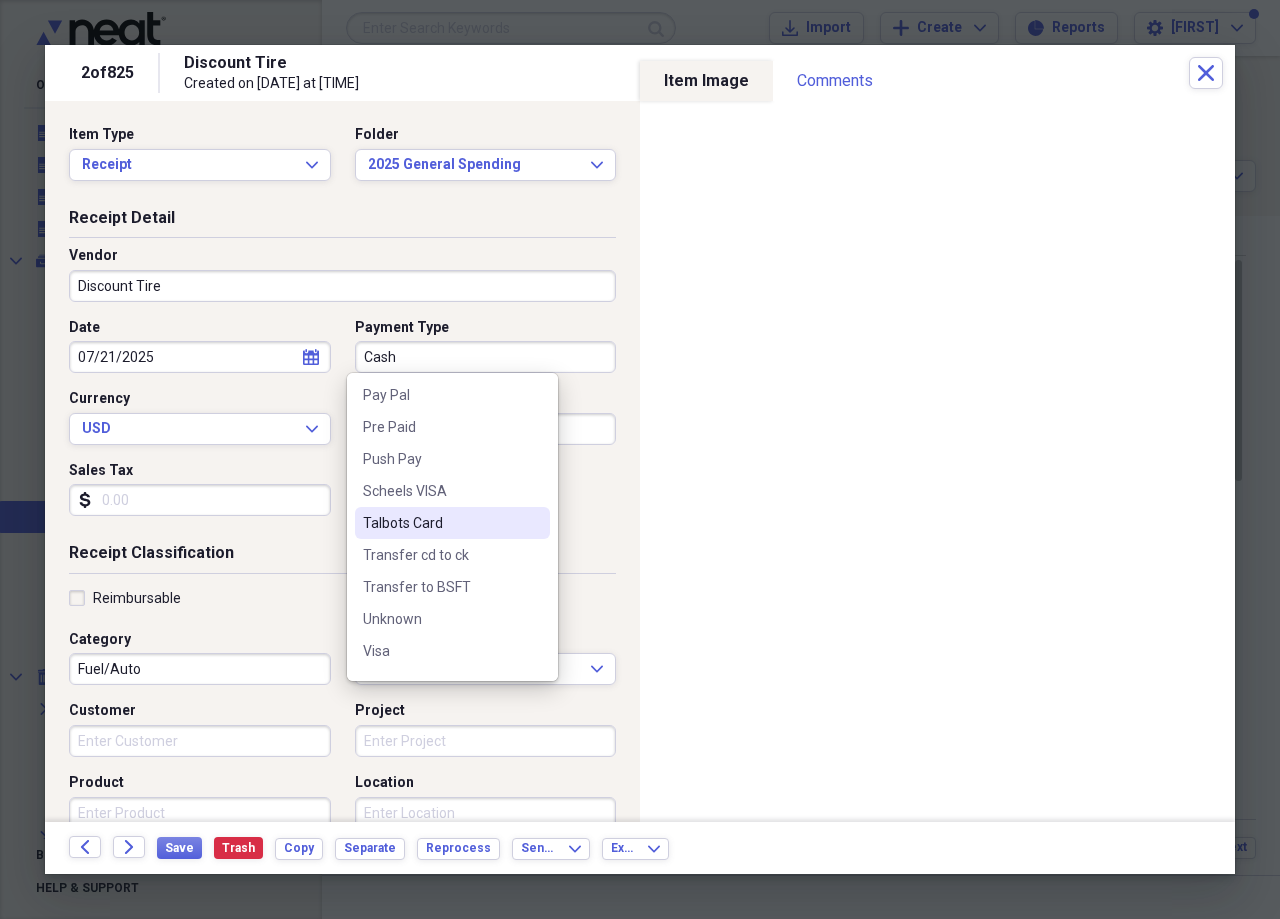 scroll, scrollTop: 900, scrollLeft: 0, axis: vertical 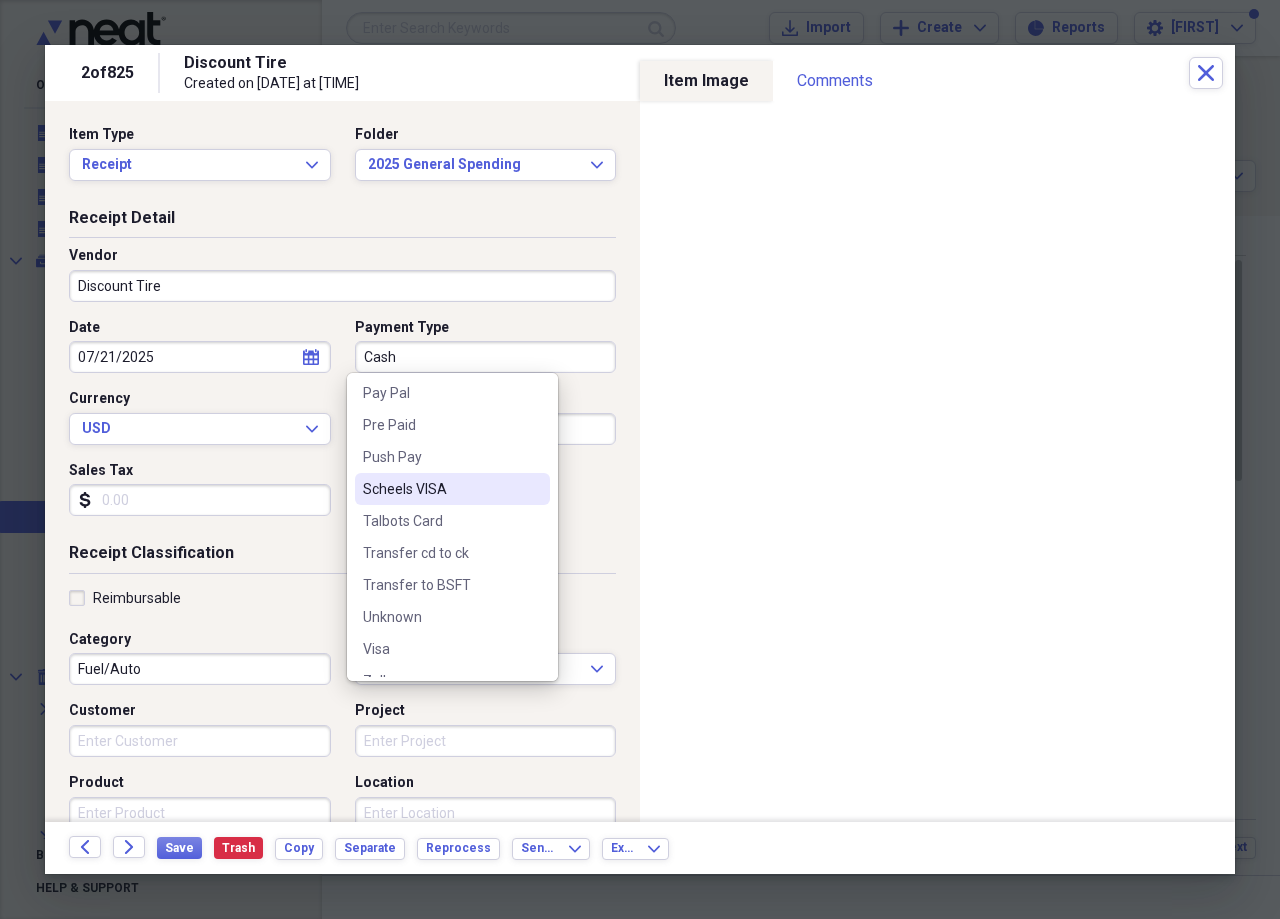 click on "Scheels VISA" at bounding box center [440, 489] 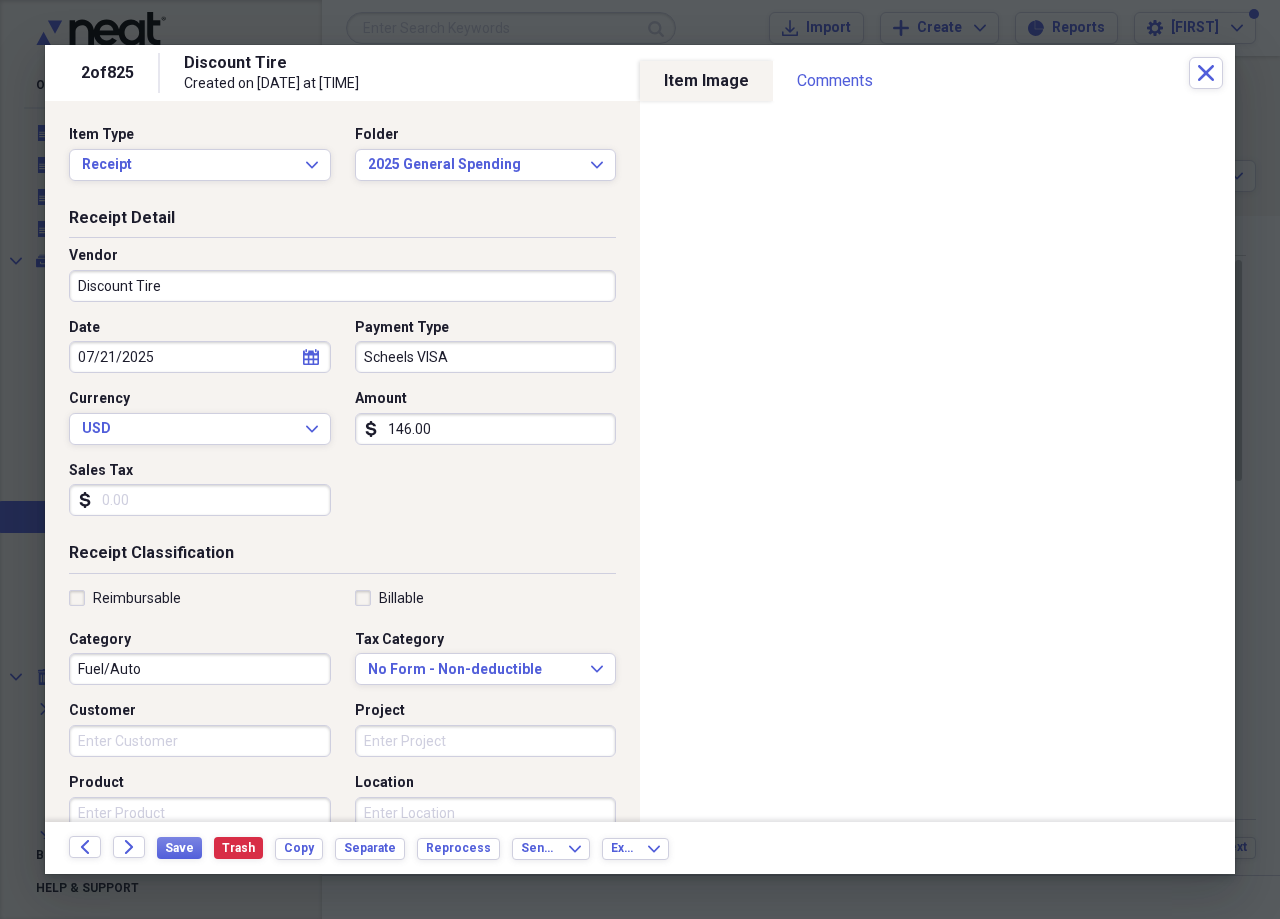 click on "146.00" at bounding box center [486, 429] 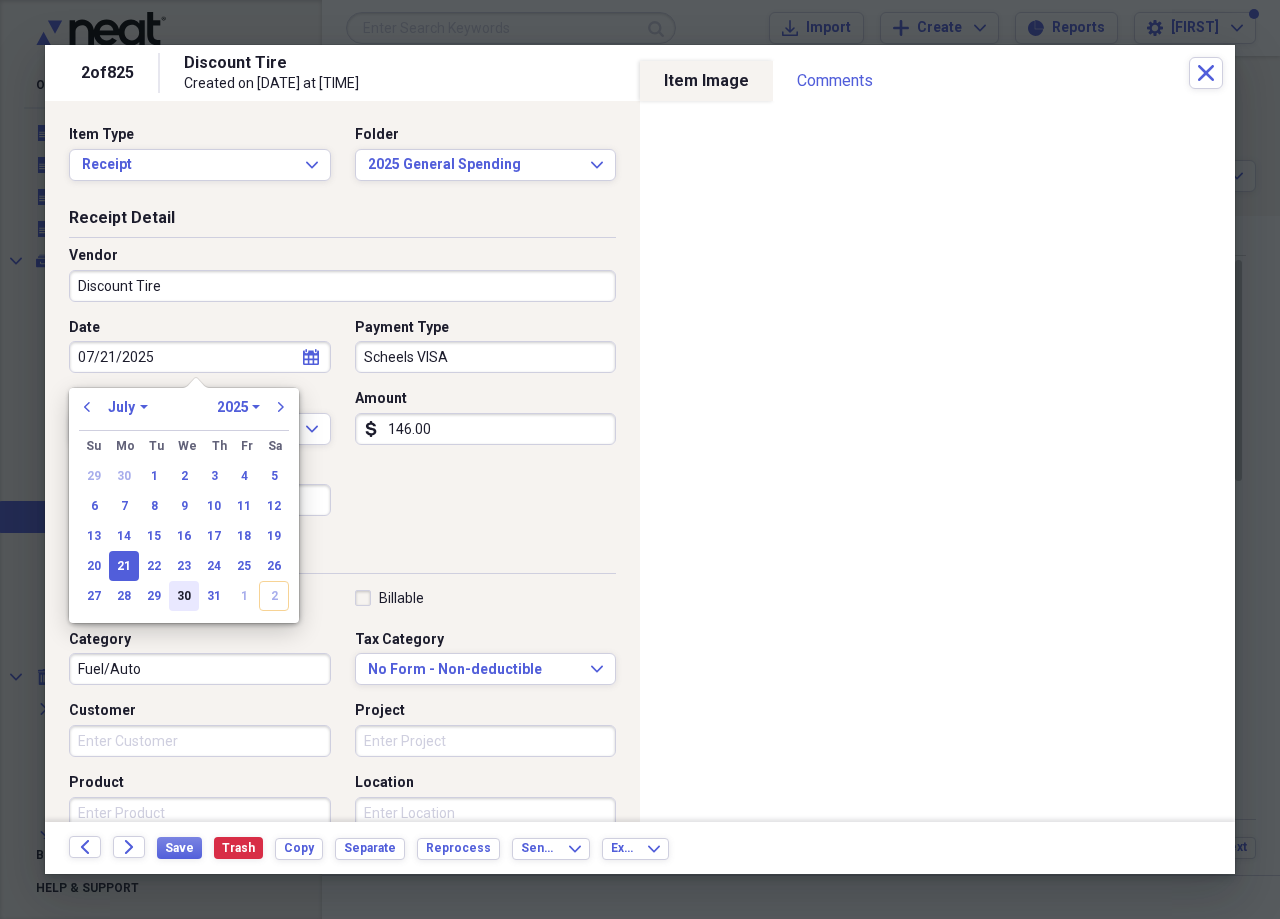 click on "30" at bounding box center (184, 596) 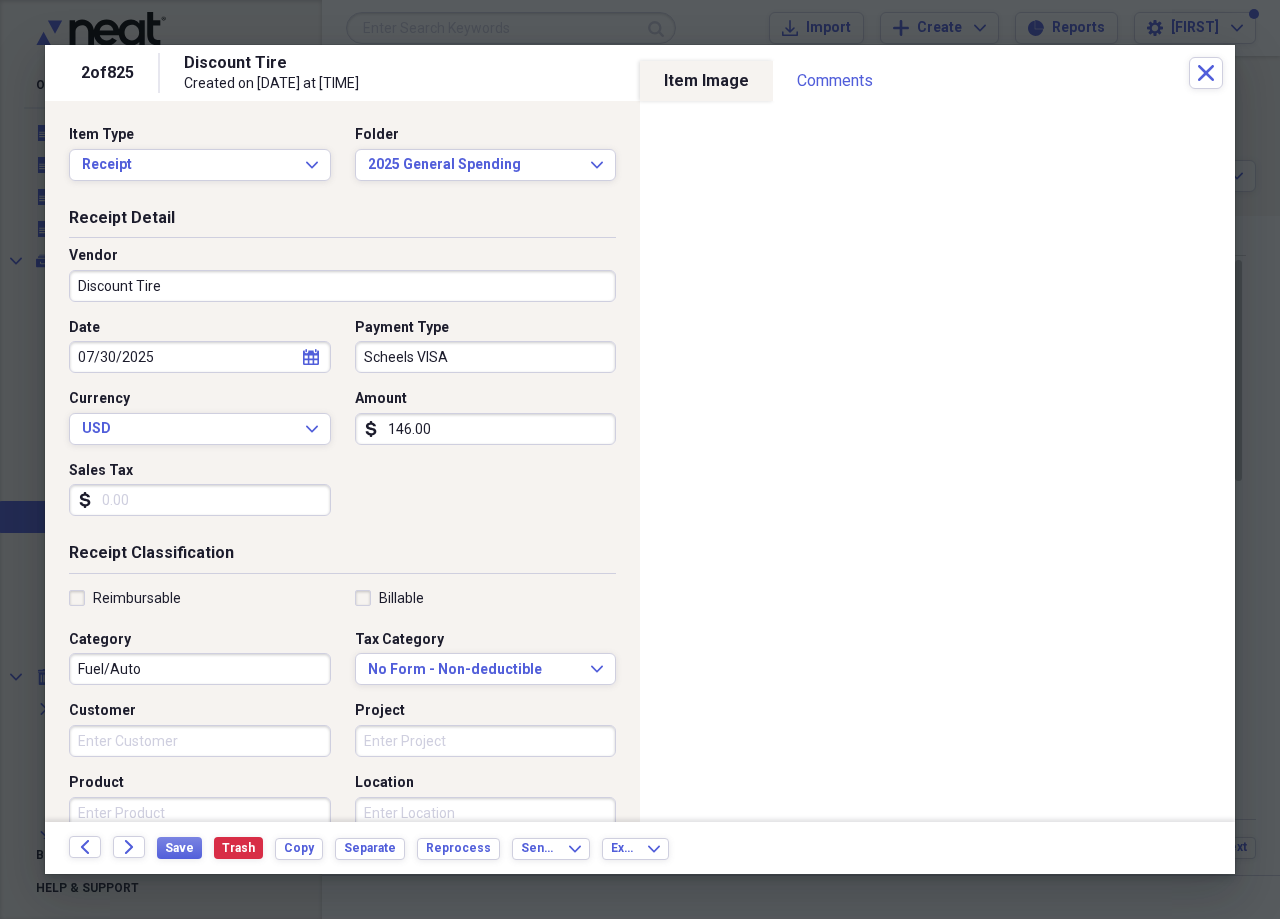 click on "146.00" at bounding box center (486, 429) 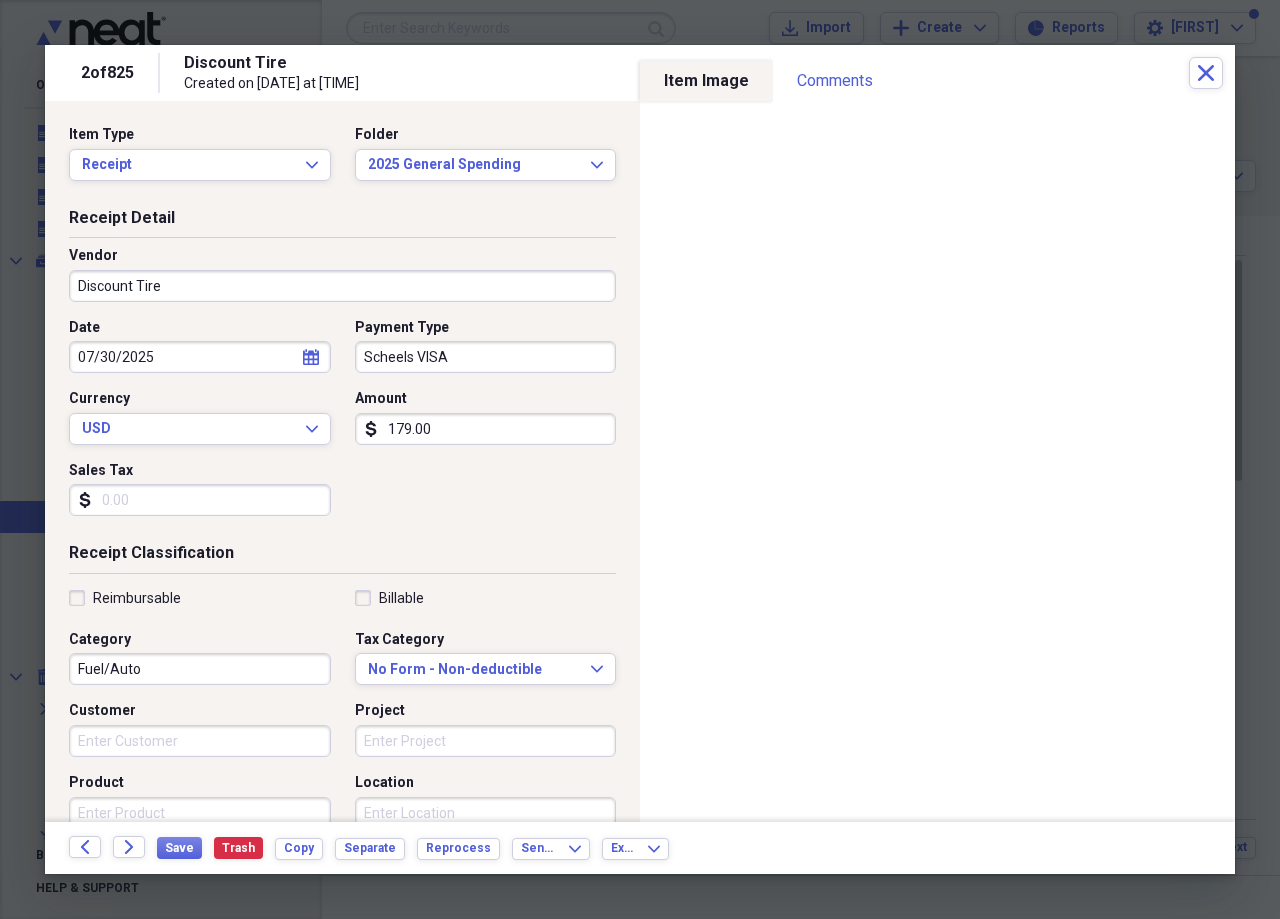 type on "179.00" 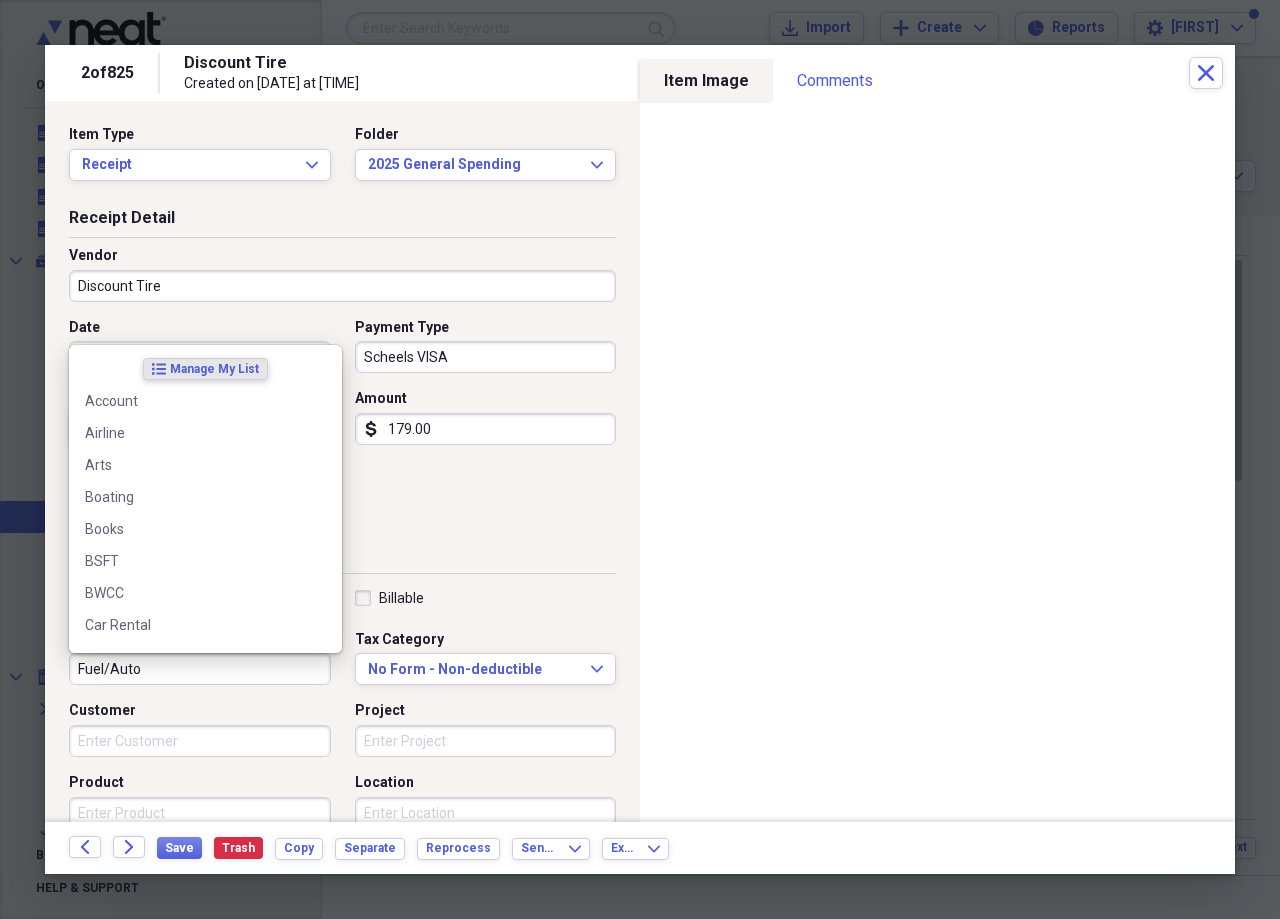 click on "Fuel/Auto" at bounding box center [200, 669] 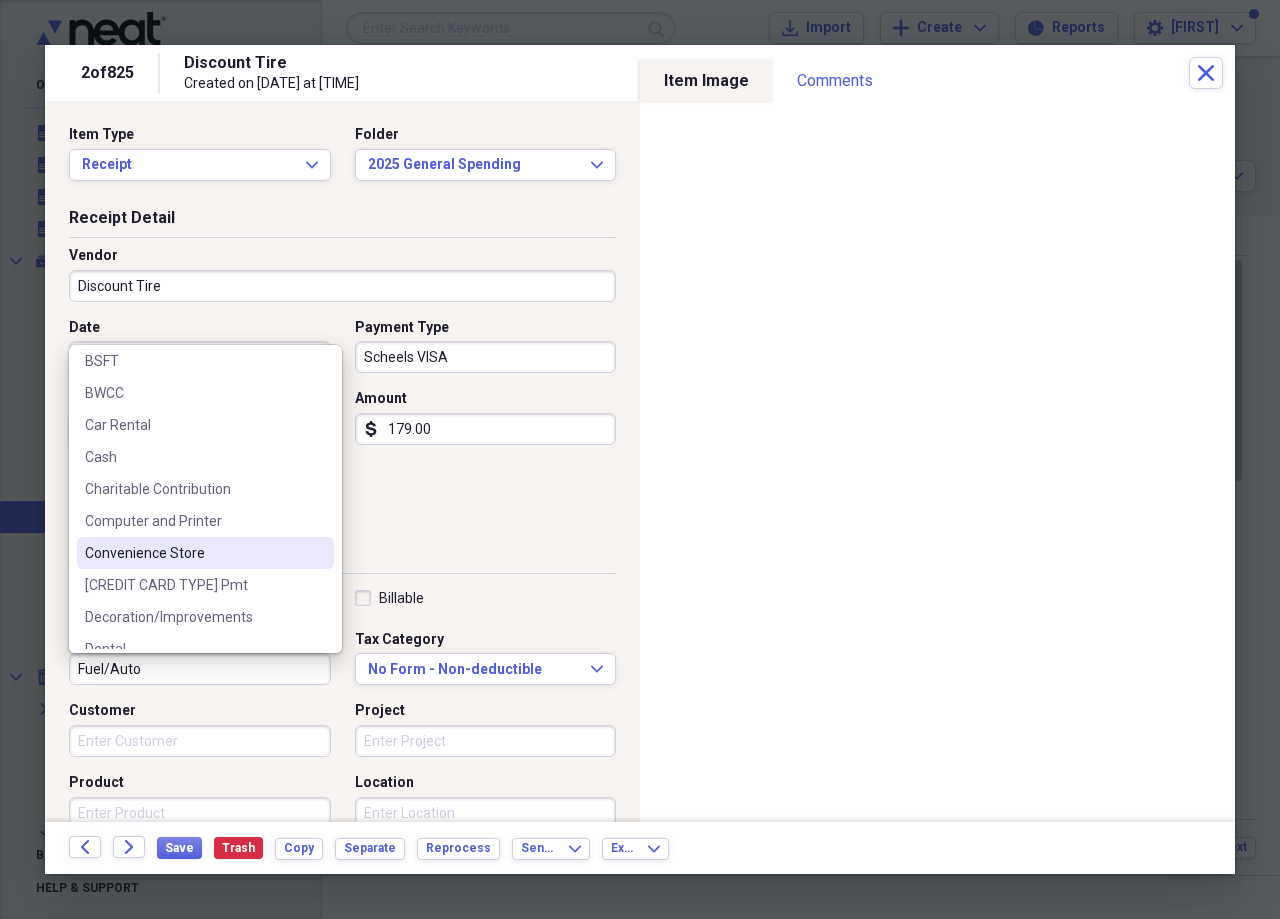 scroll, scrollTop: 0, scrollLeft: 0, axis: both 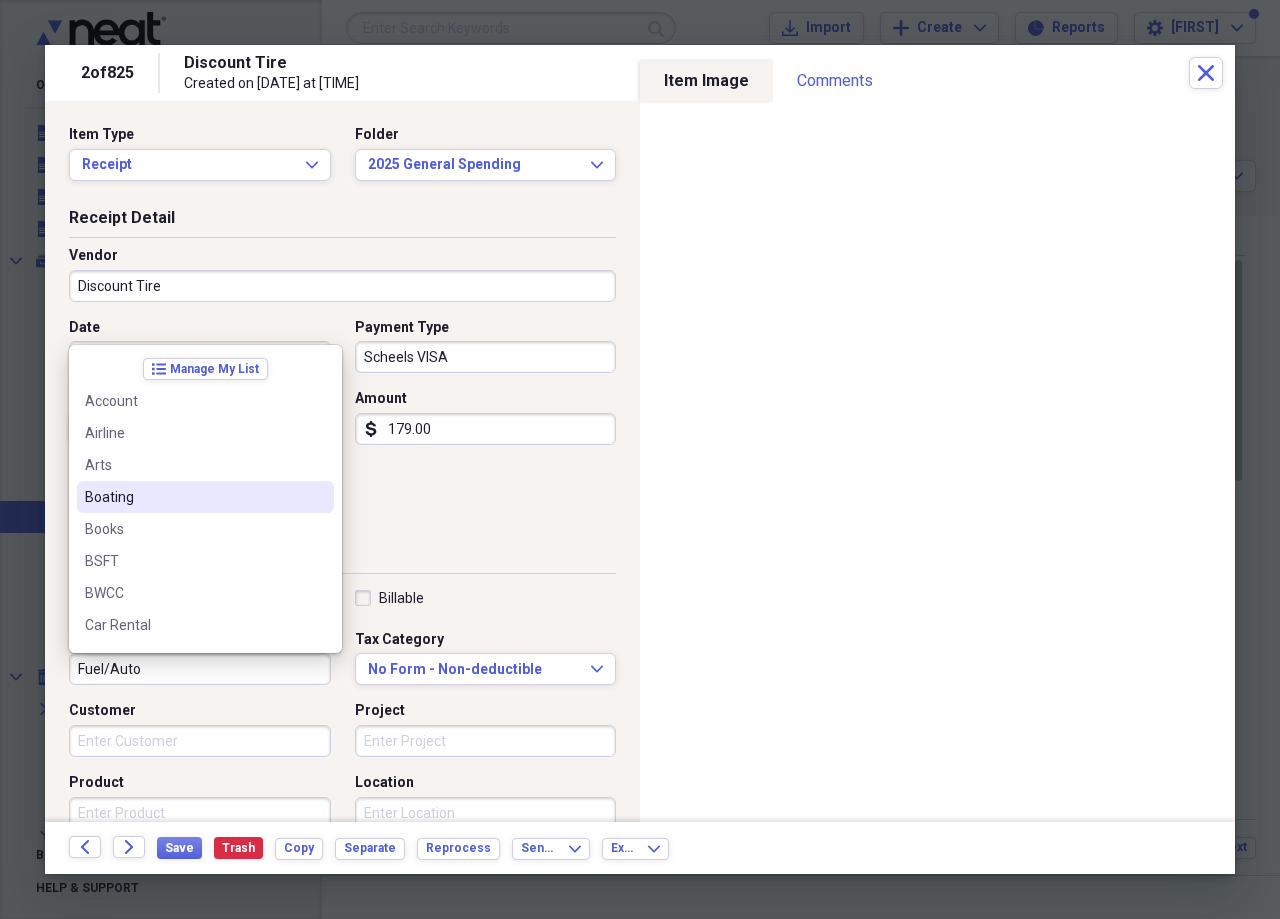 click on "Boating" at bounding box center (205, 497) 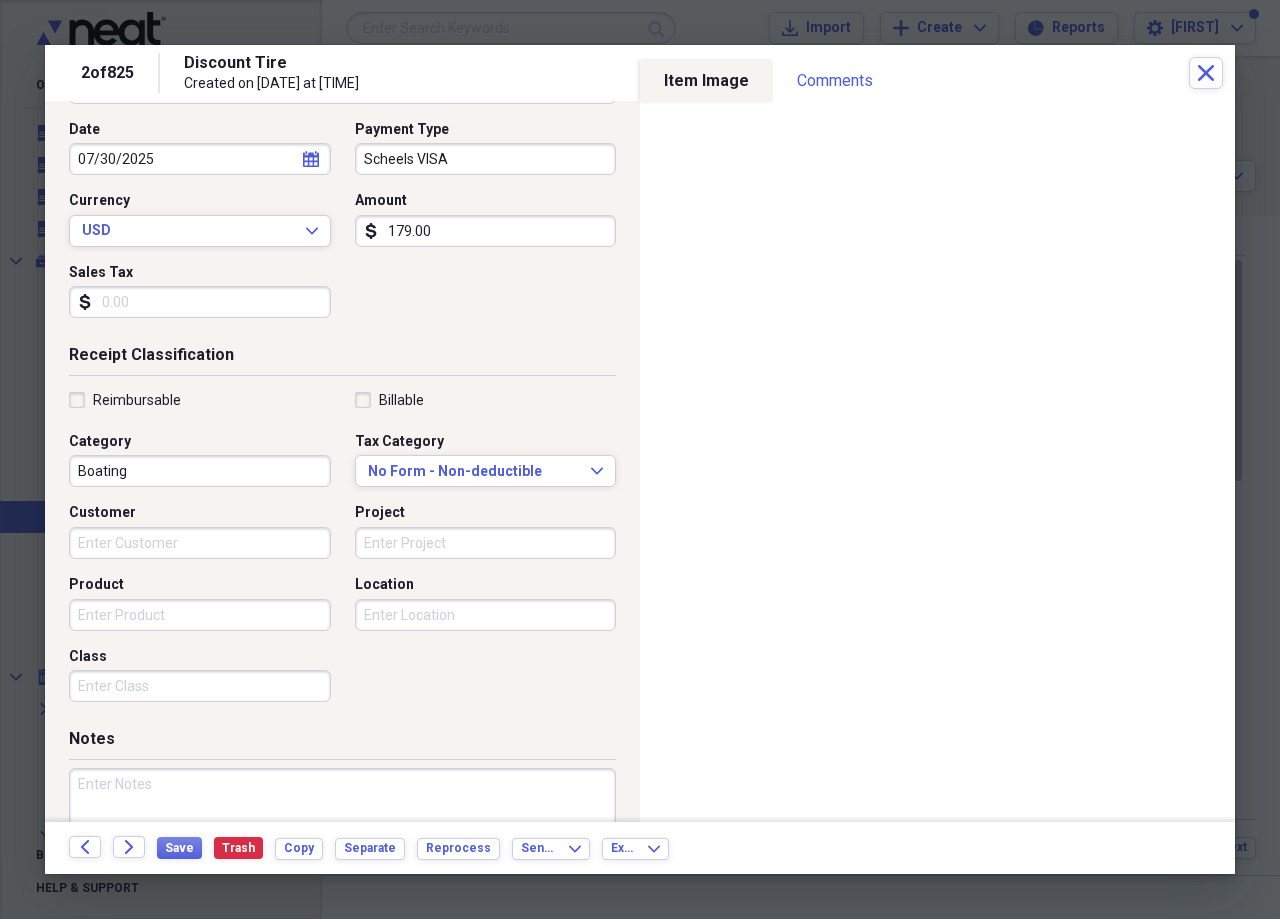 scroll, scrollTop: 200, scrollLeft: 0, axis: vertical 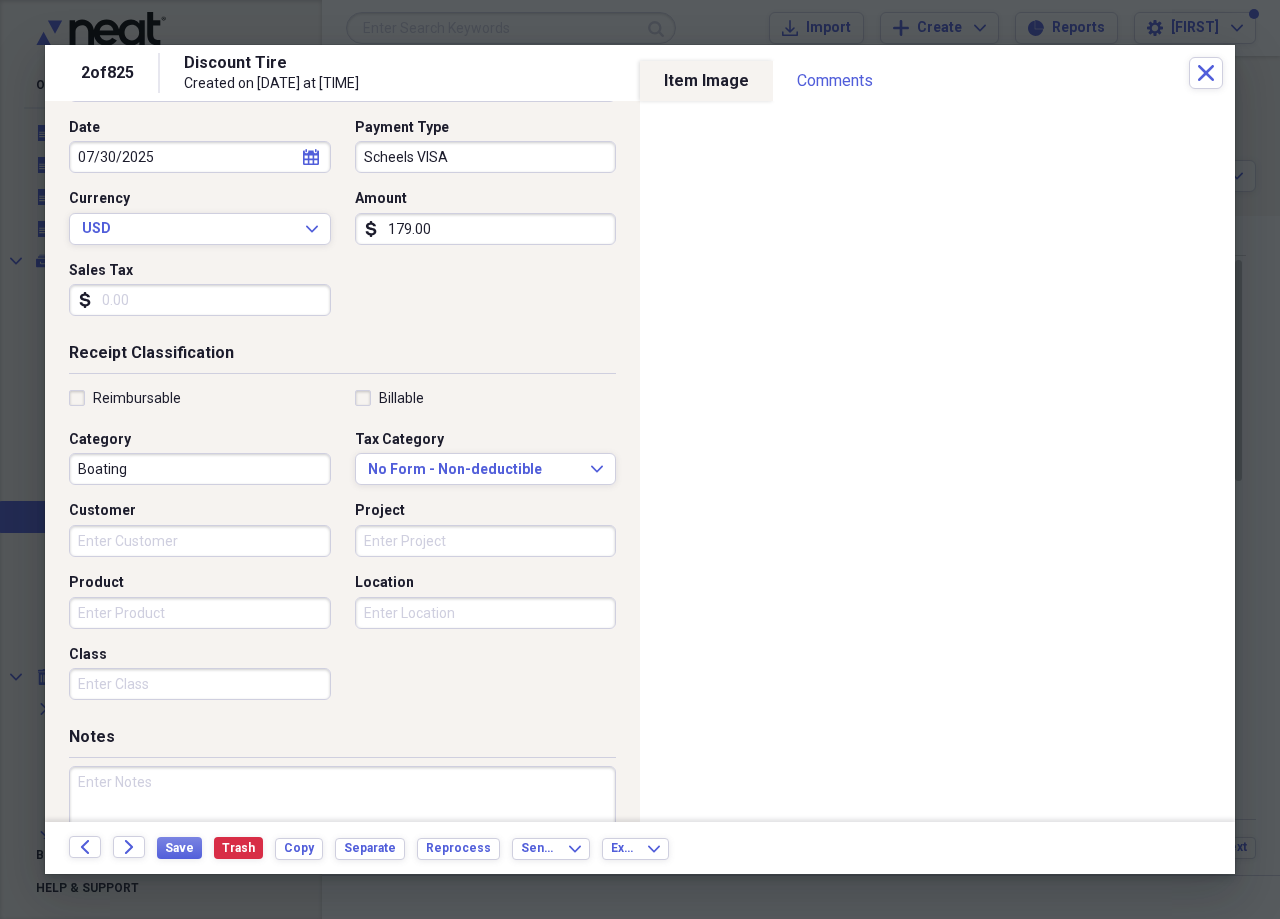 click at bounding box center (342, 831) 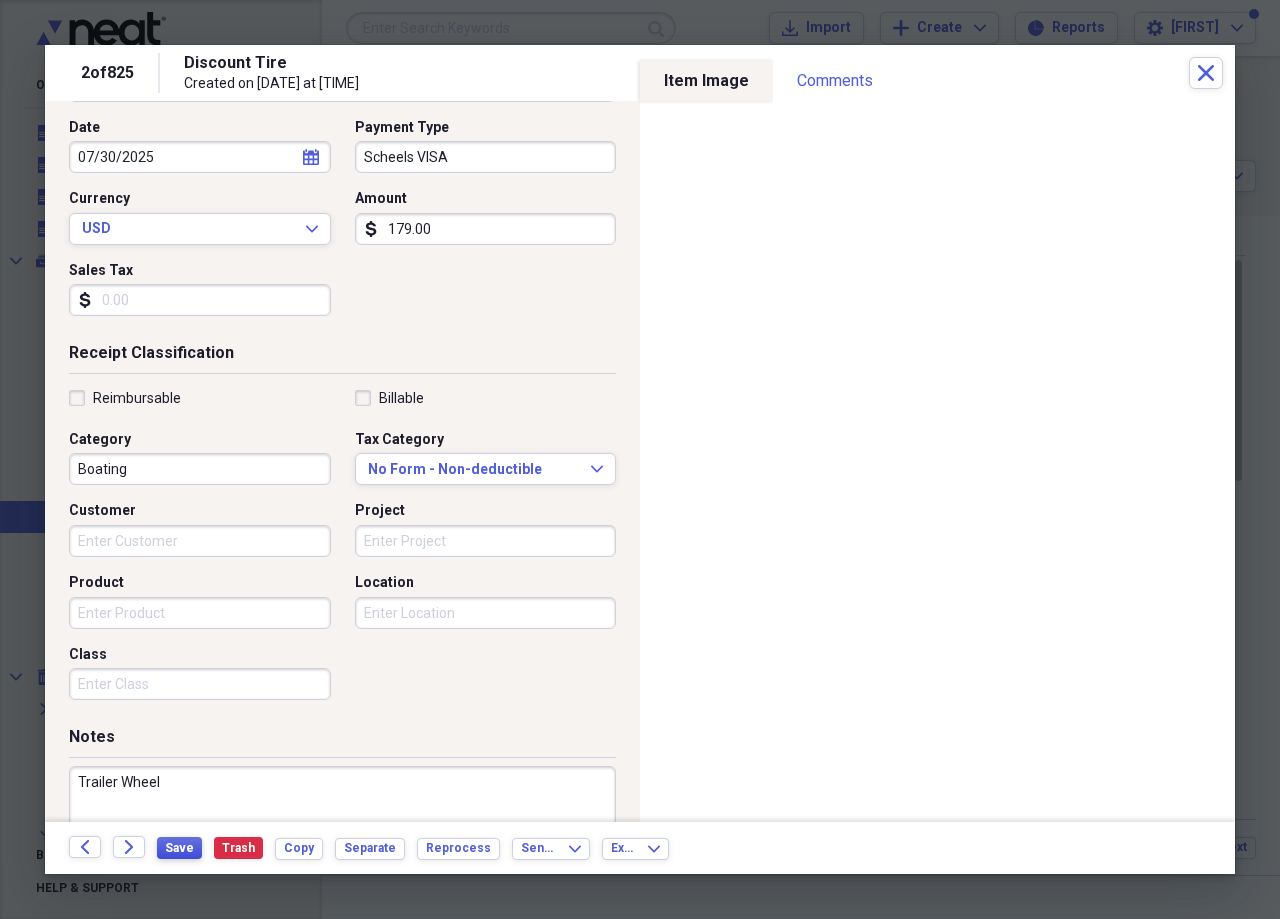 type on "Trailer Wheel" 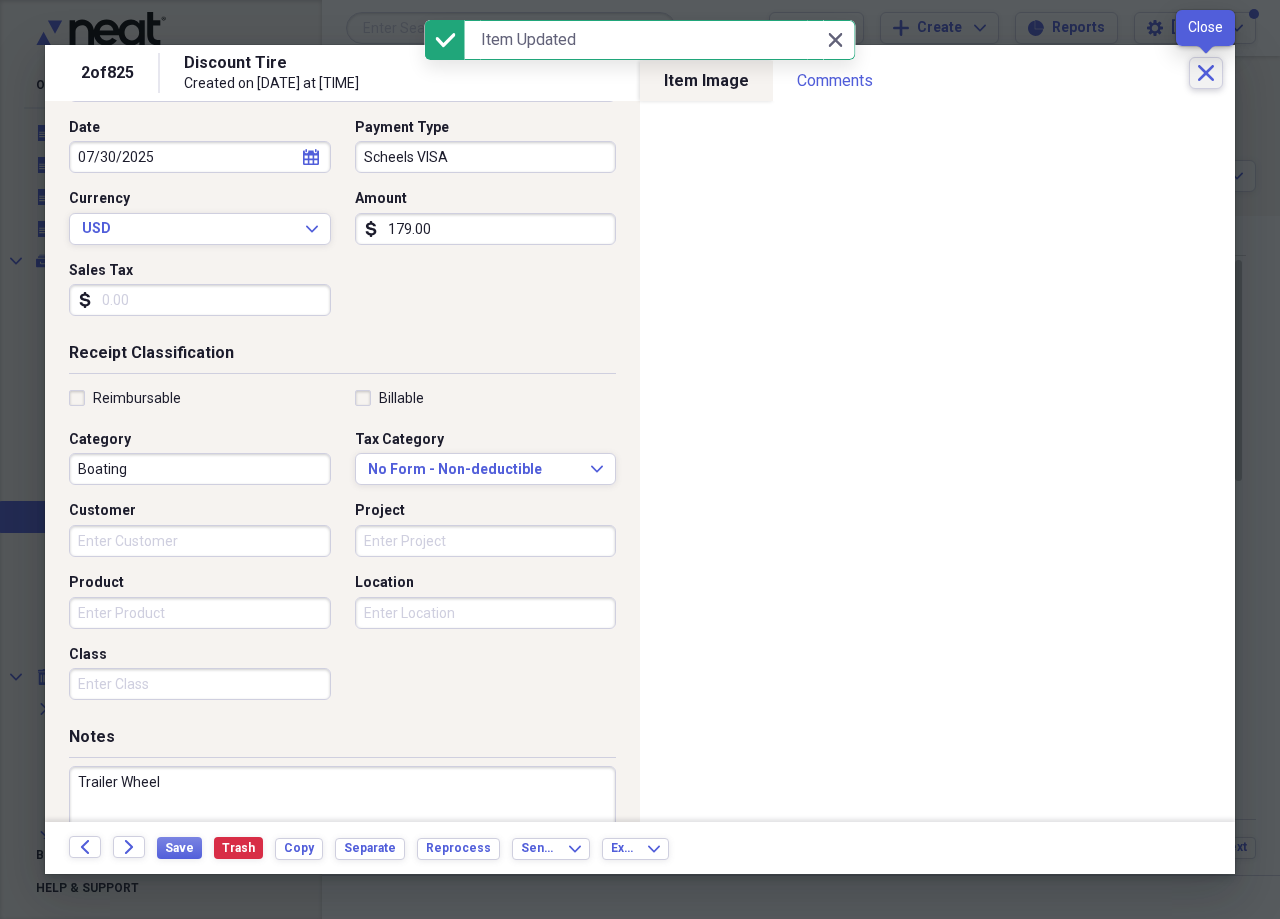 click 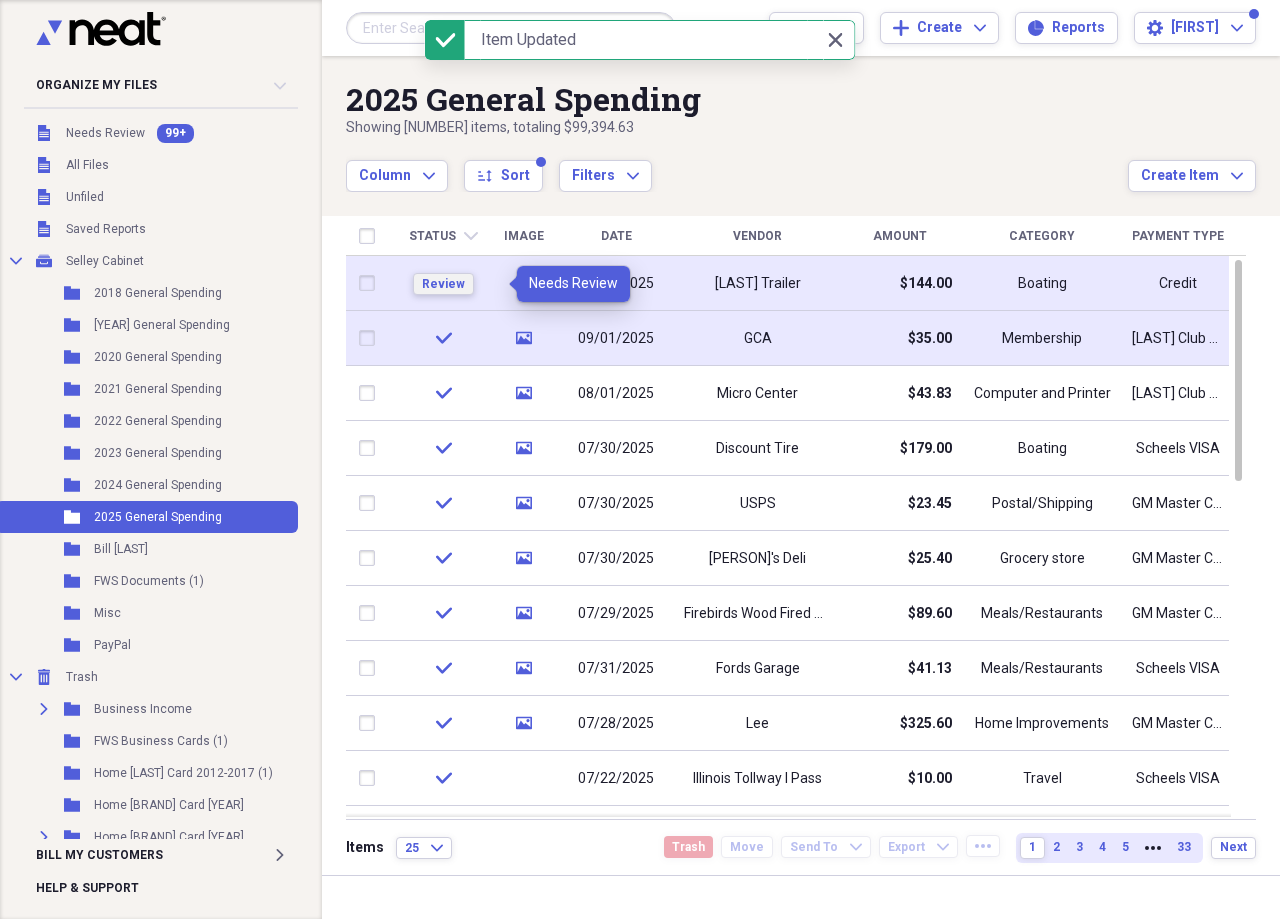 click on "Review" at bounding box center [443, 284] 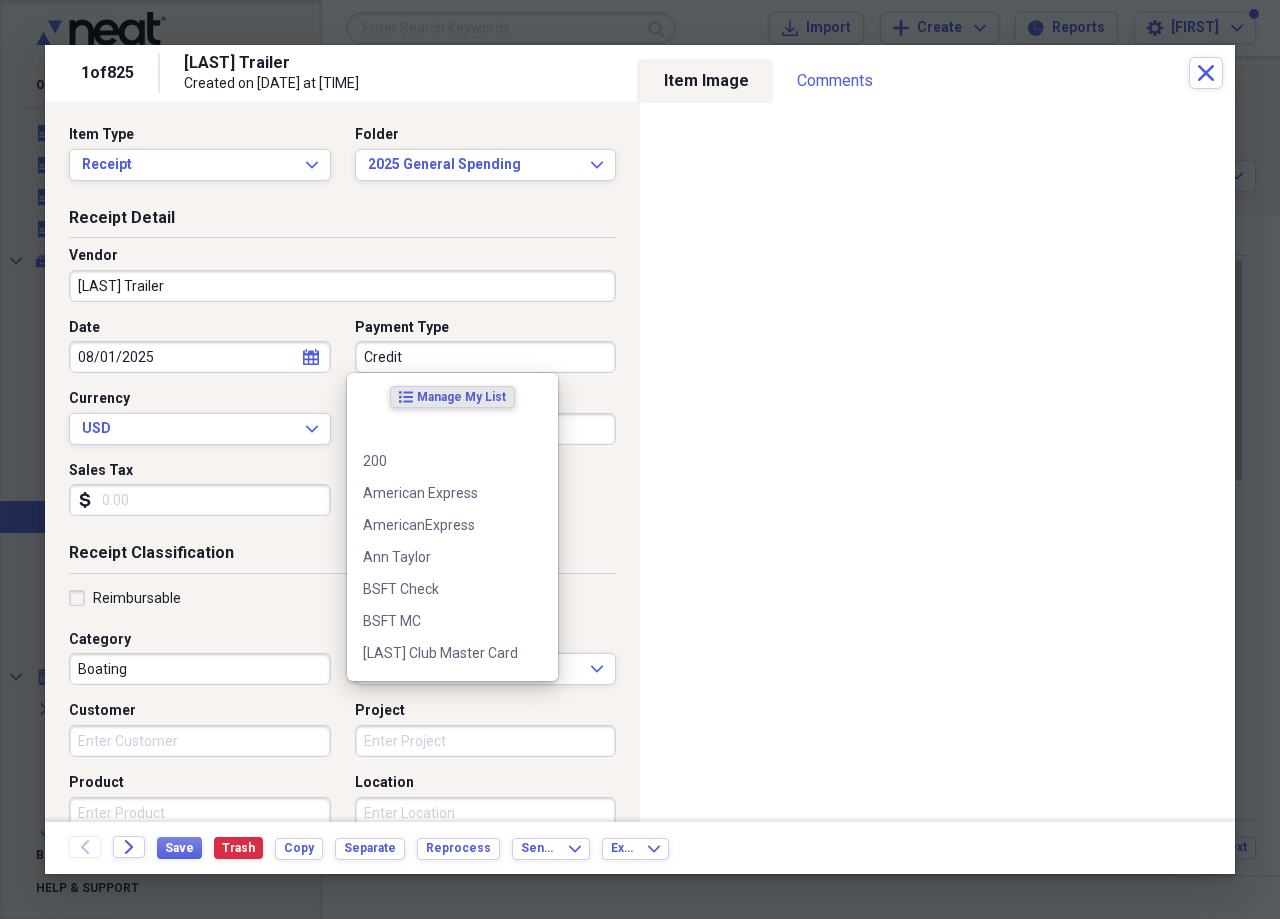 click on "Credit" at bounding box center [486, 357] 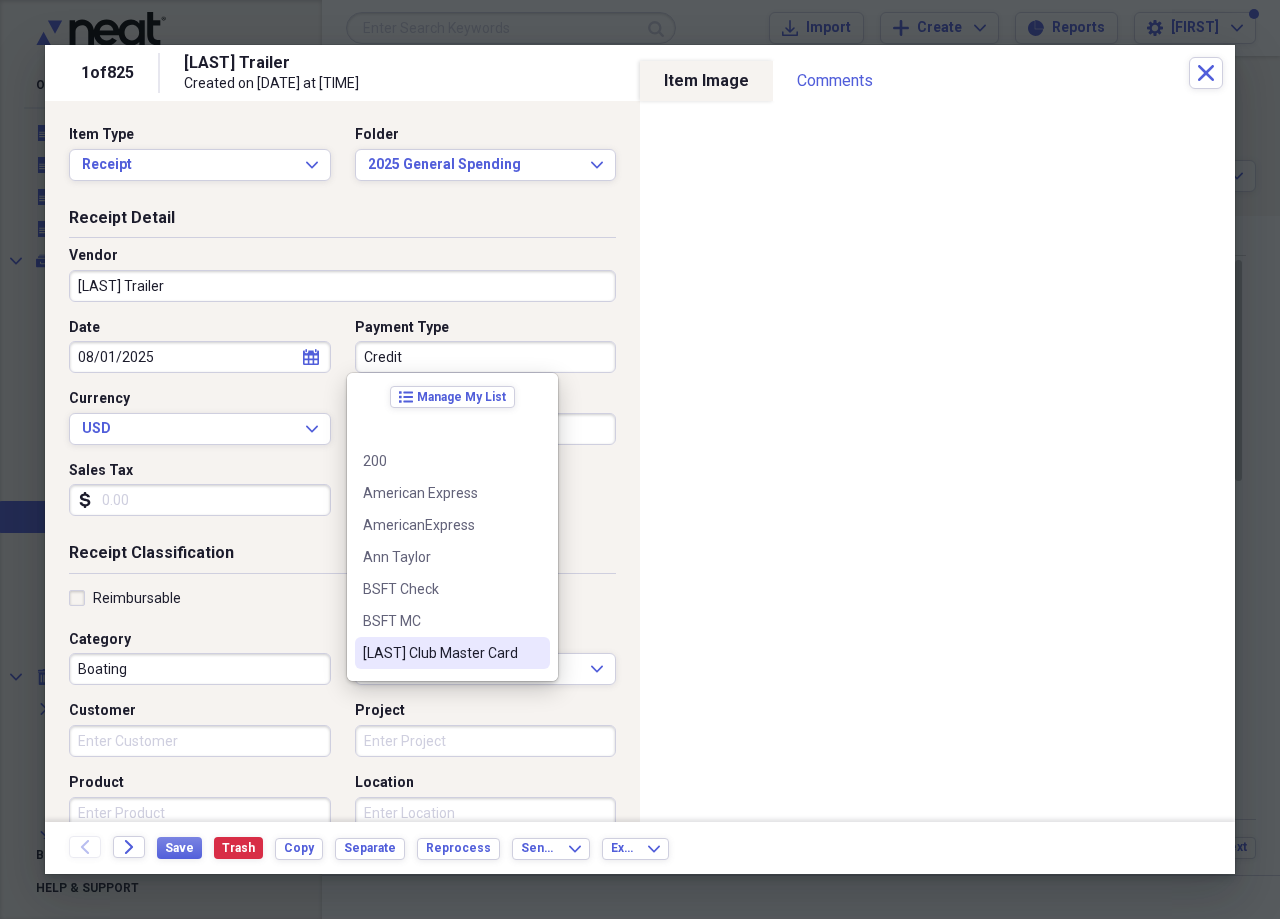 click on "[LAST] Club Master Card" at bounding box center [440, 653] 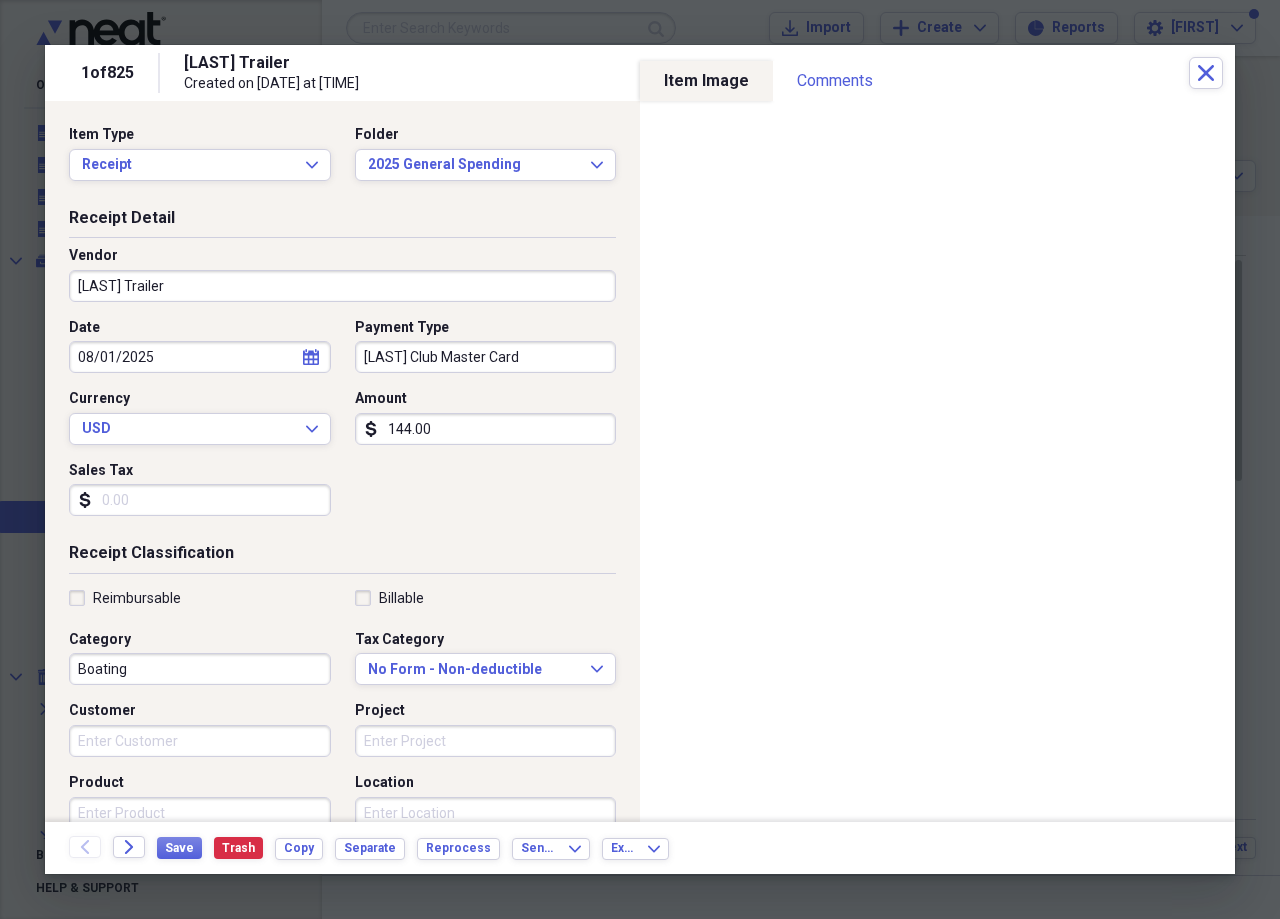 click on "144.00" at bounding box center [486, 429] 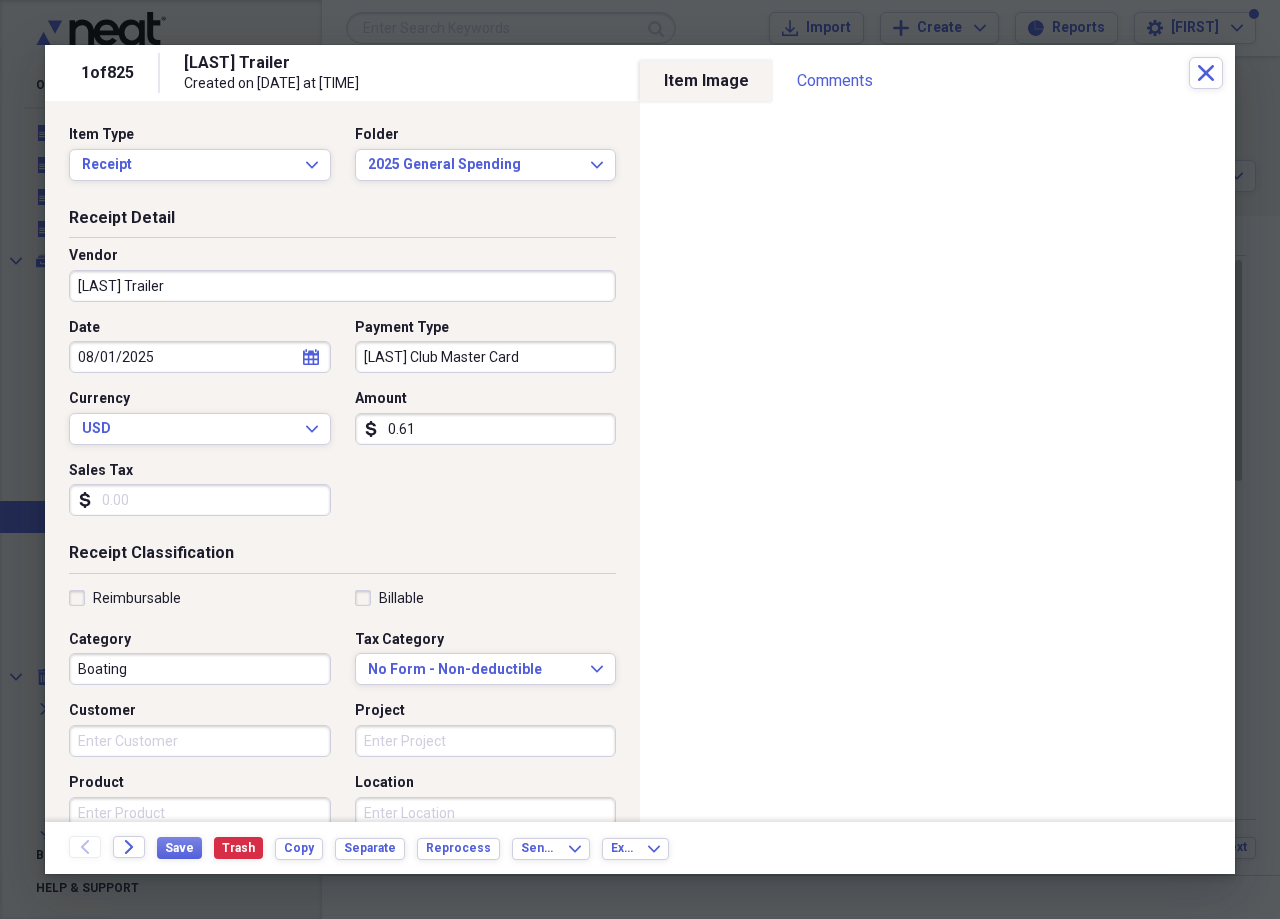type on "0.06" 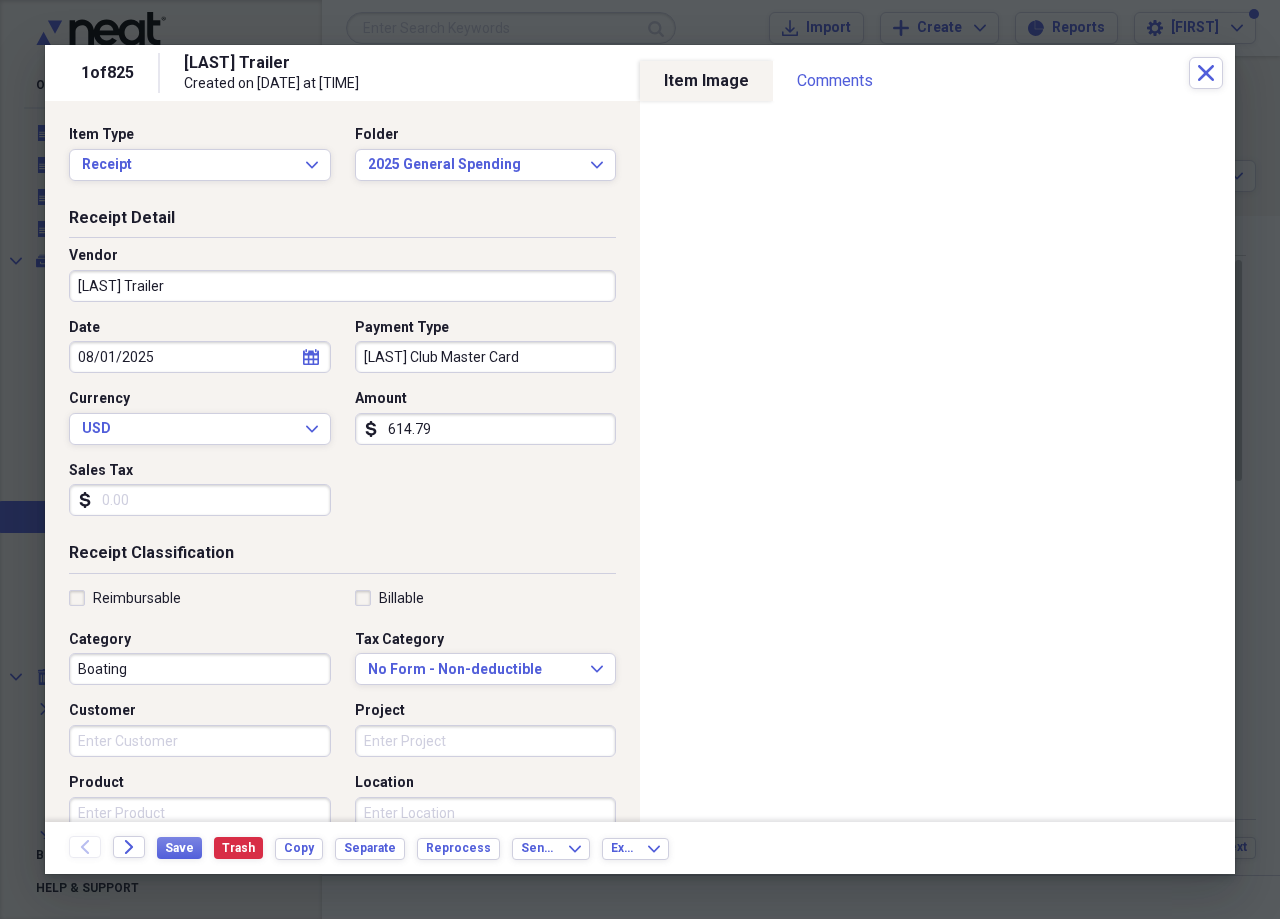 type on "614.79" 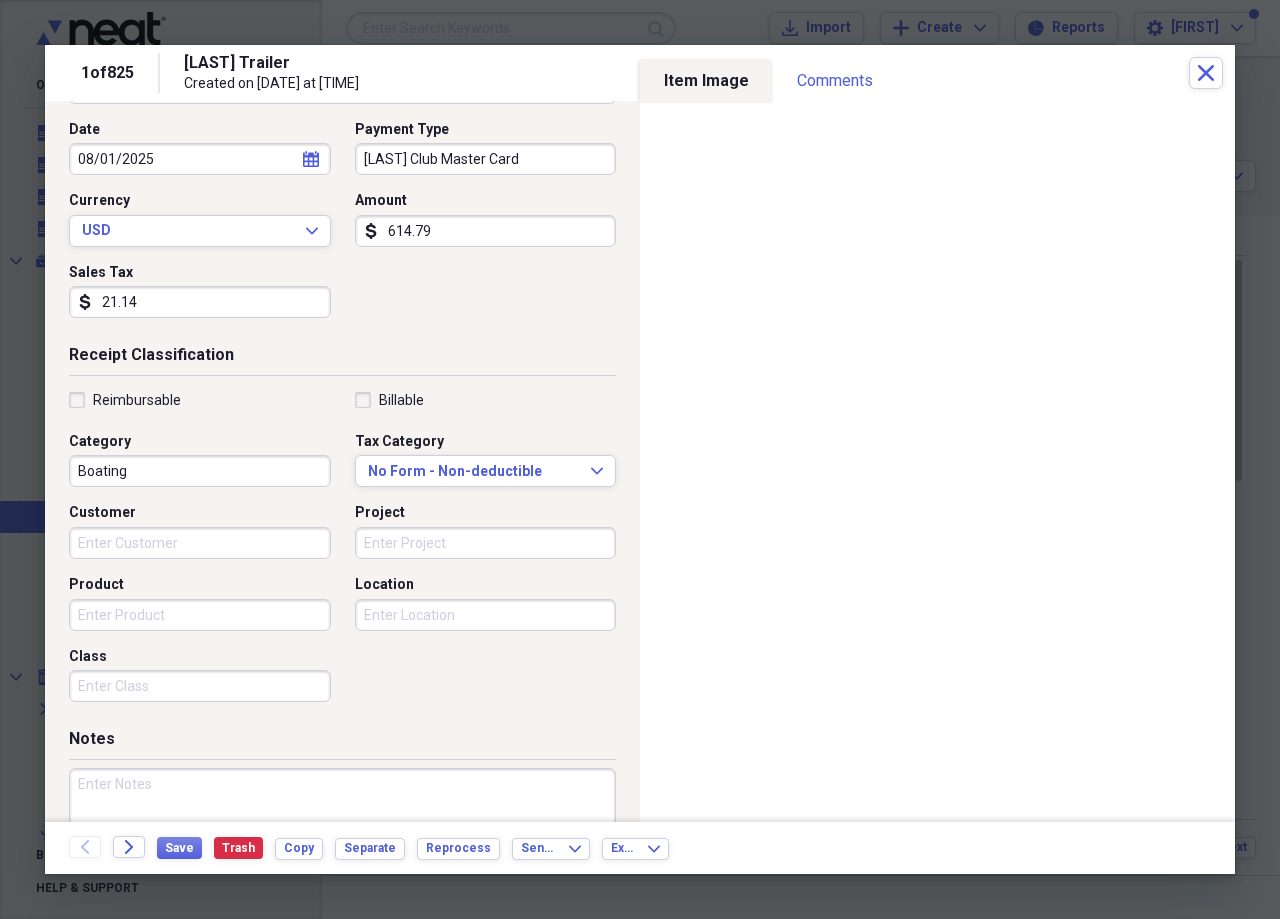 scroll, scrollTop: 200, scrollLeft: 0, axis: vertical 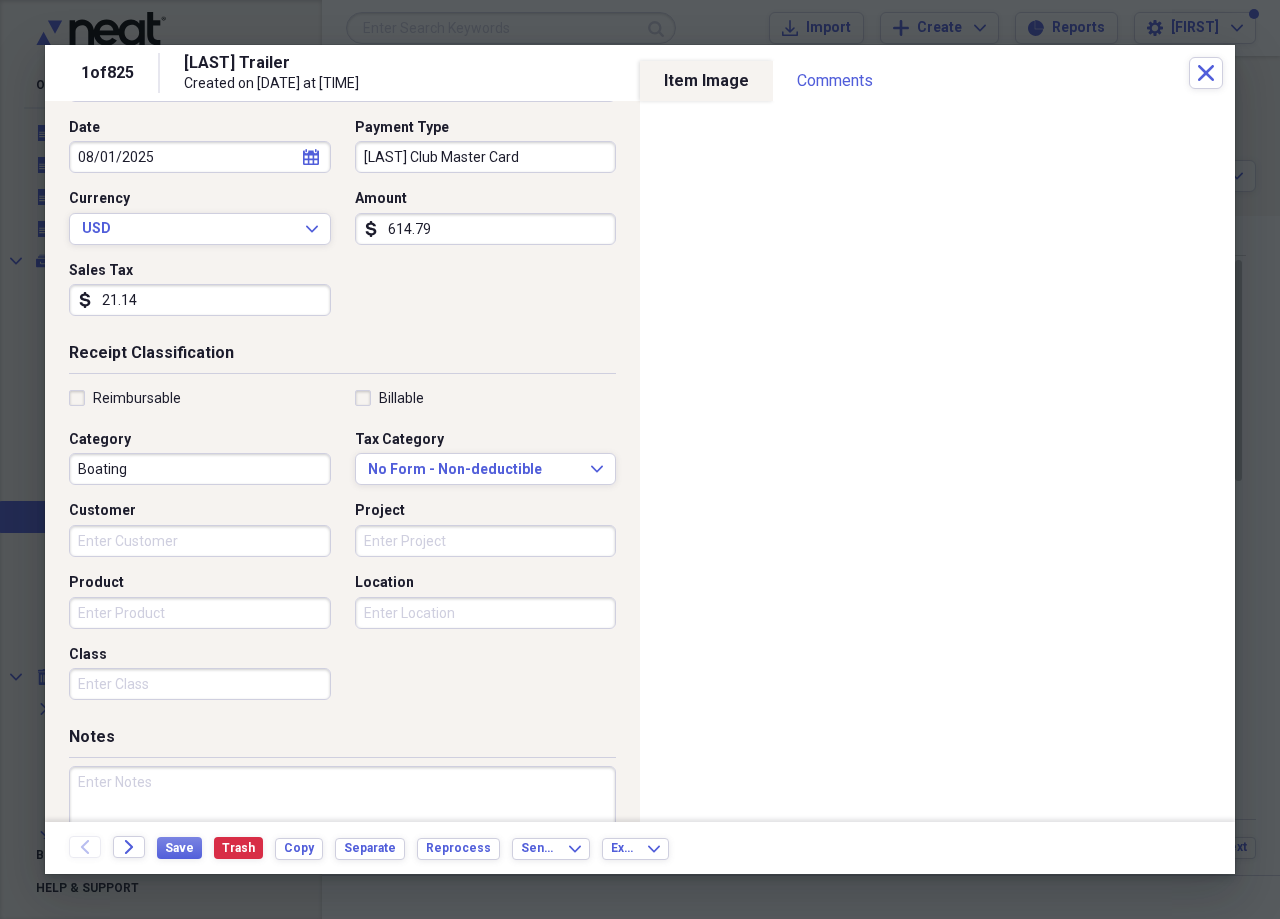 type on "21.14" 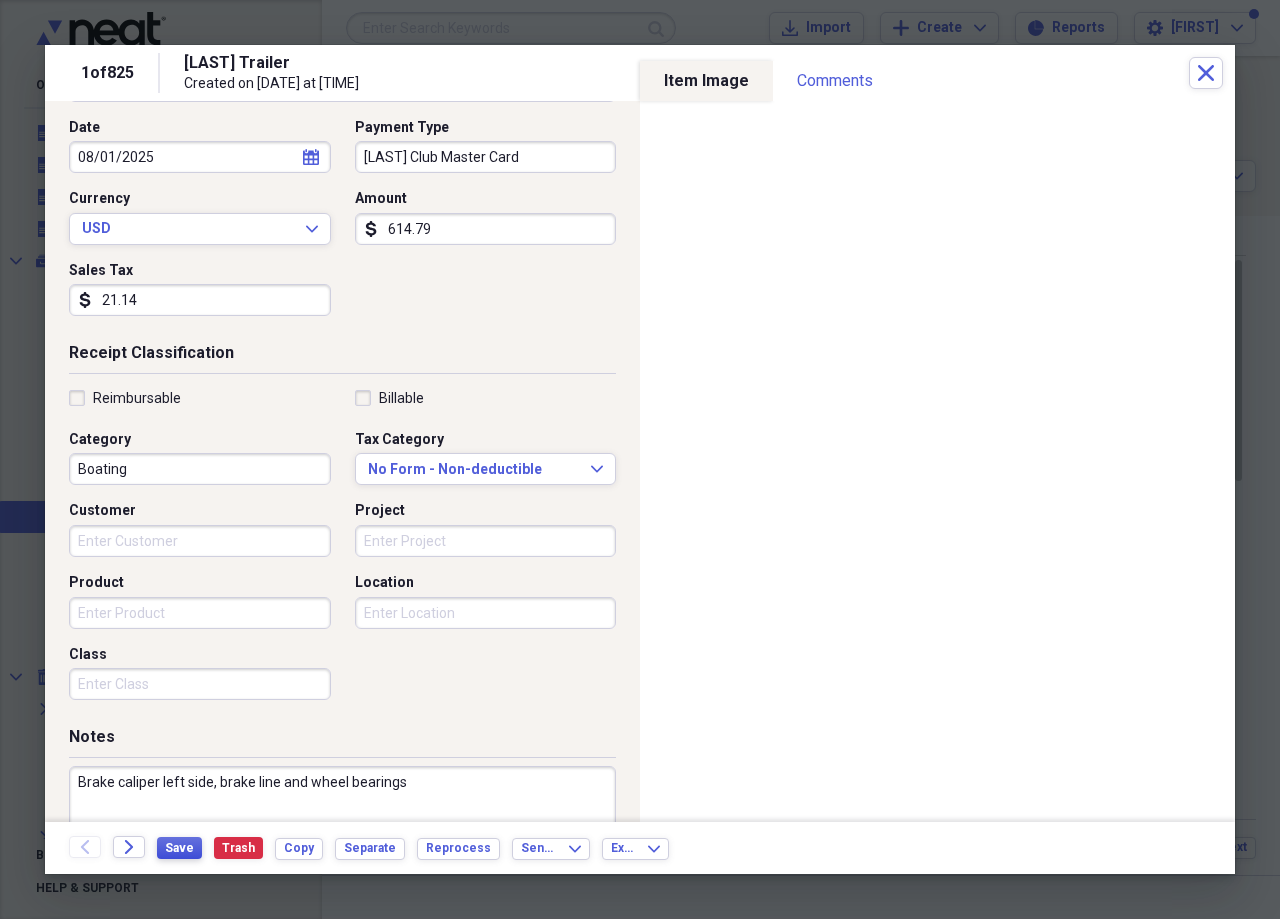 type on "Brake caliper left side, brake line and wheel bearings" 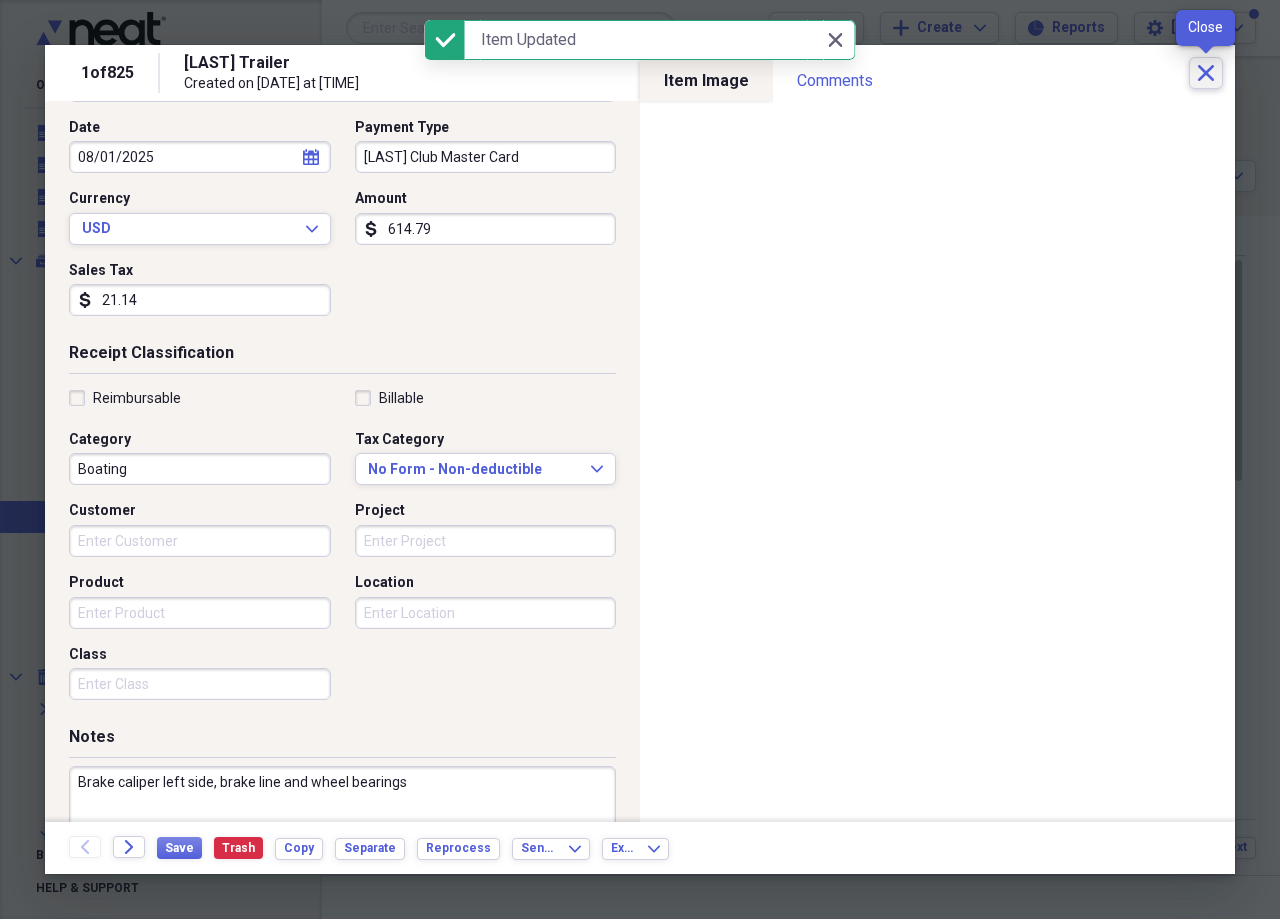 click on "Close" at bounding box center (1206, 73) 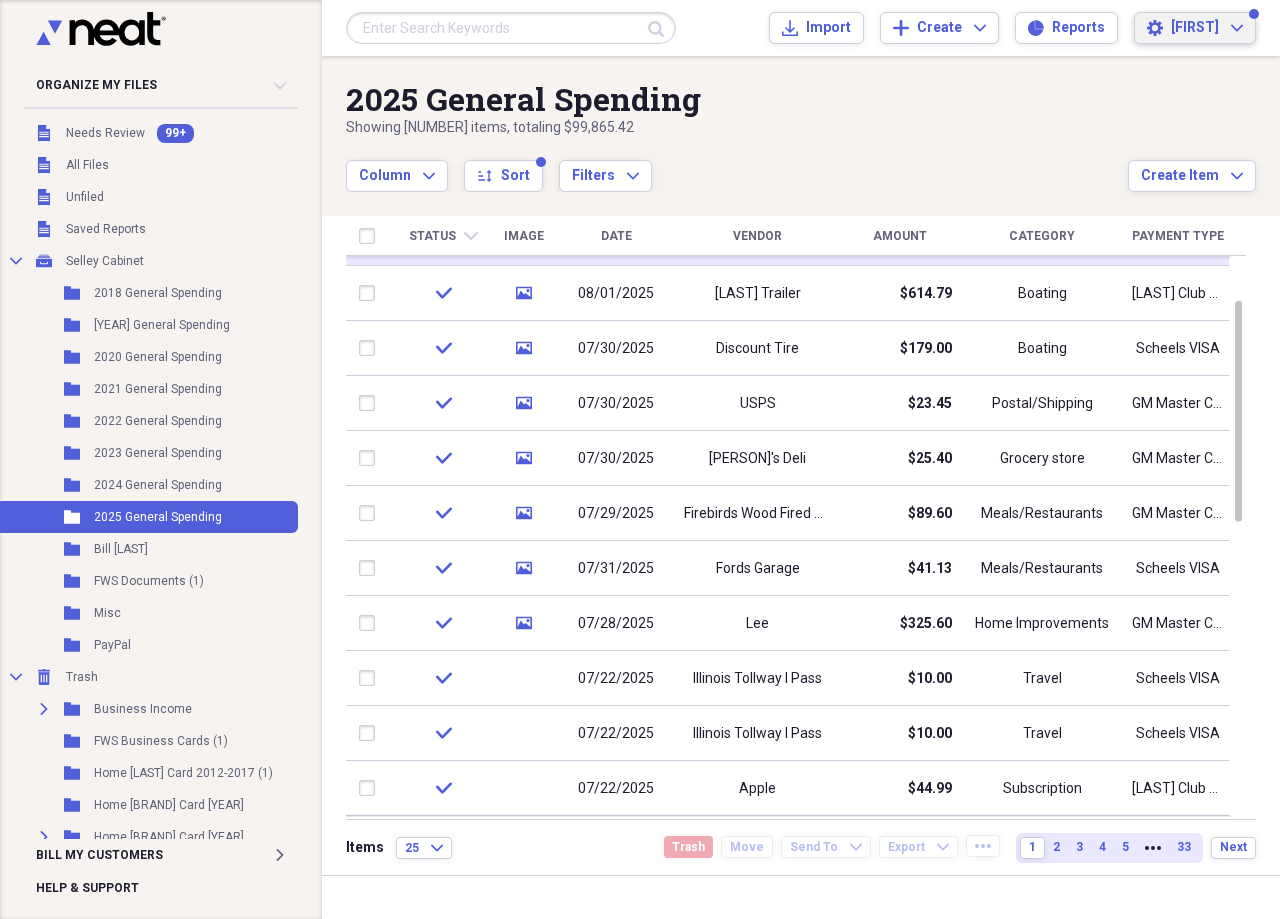 click on "[FIRST]" at bounding box center (1195, 28) 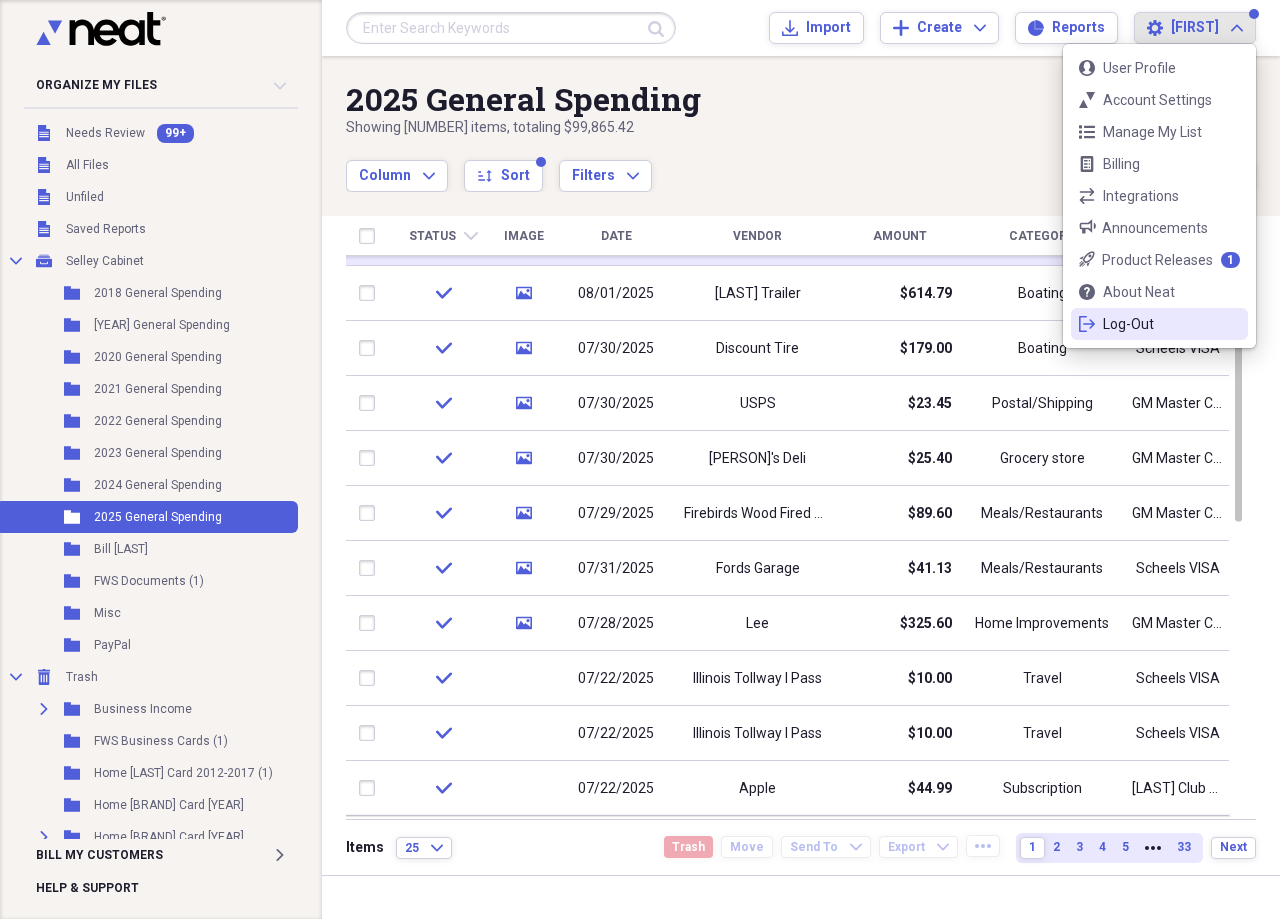 click on "Log-Out" at bounding box center [1159, 324] 